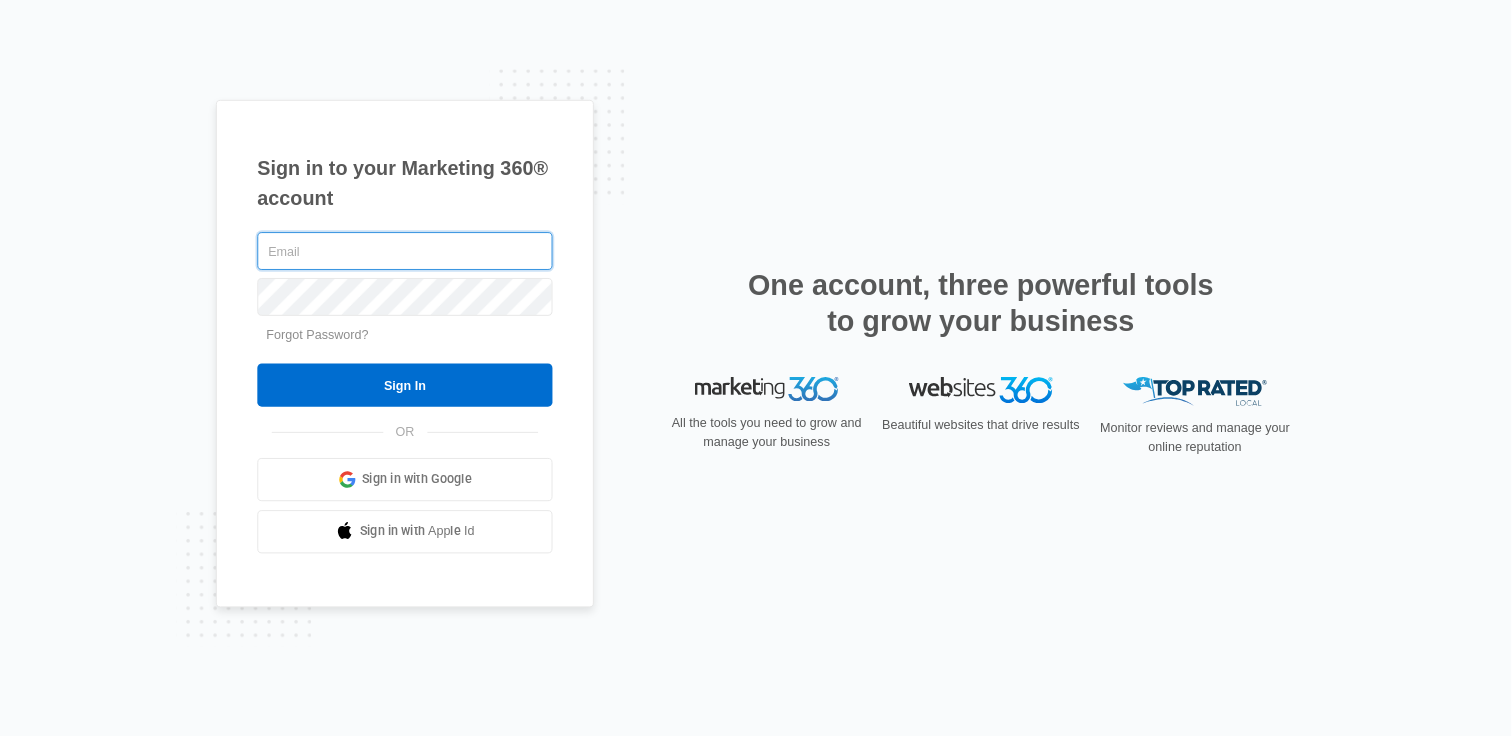 scroll, scrollTop: 0, scrollLeft: 0, axis: both 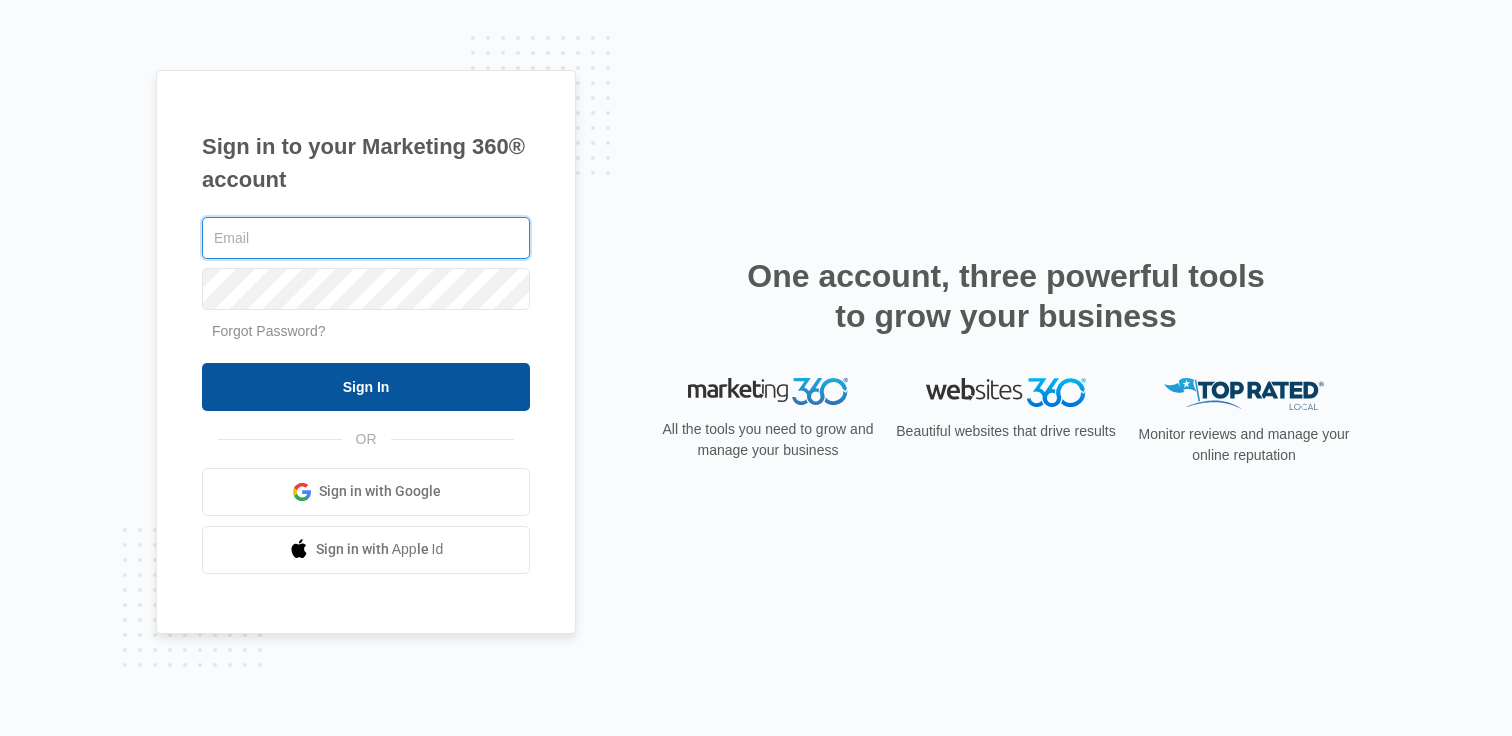 type on "[EMAIL]" 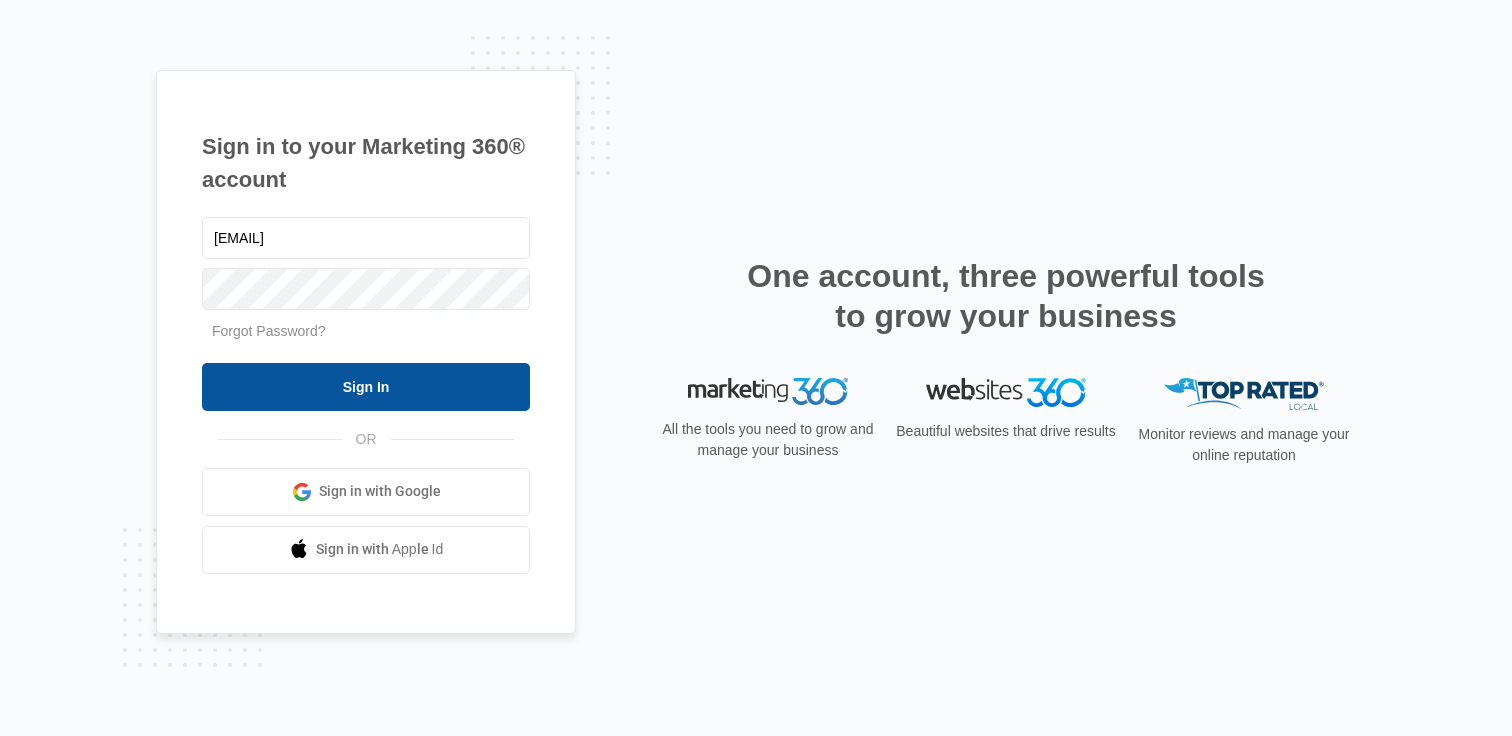 click on "Sign In" at bounding box center (366, 387) 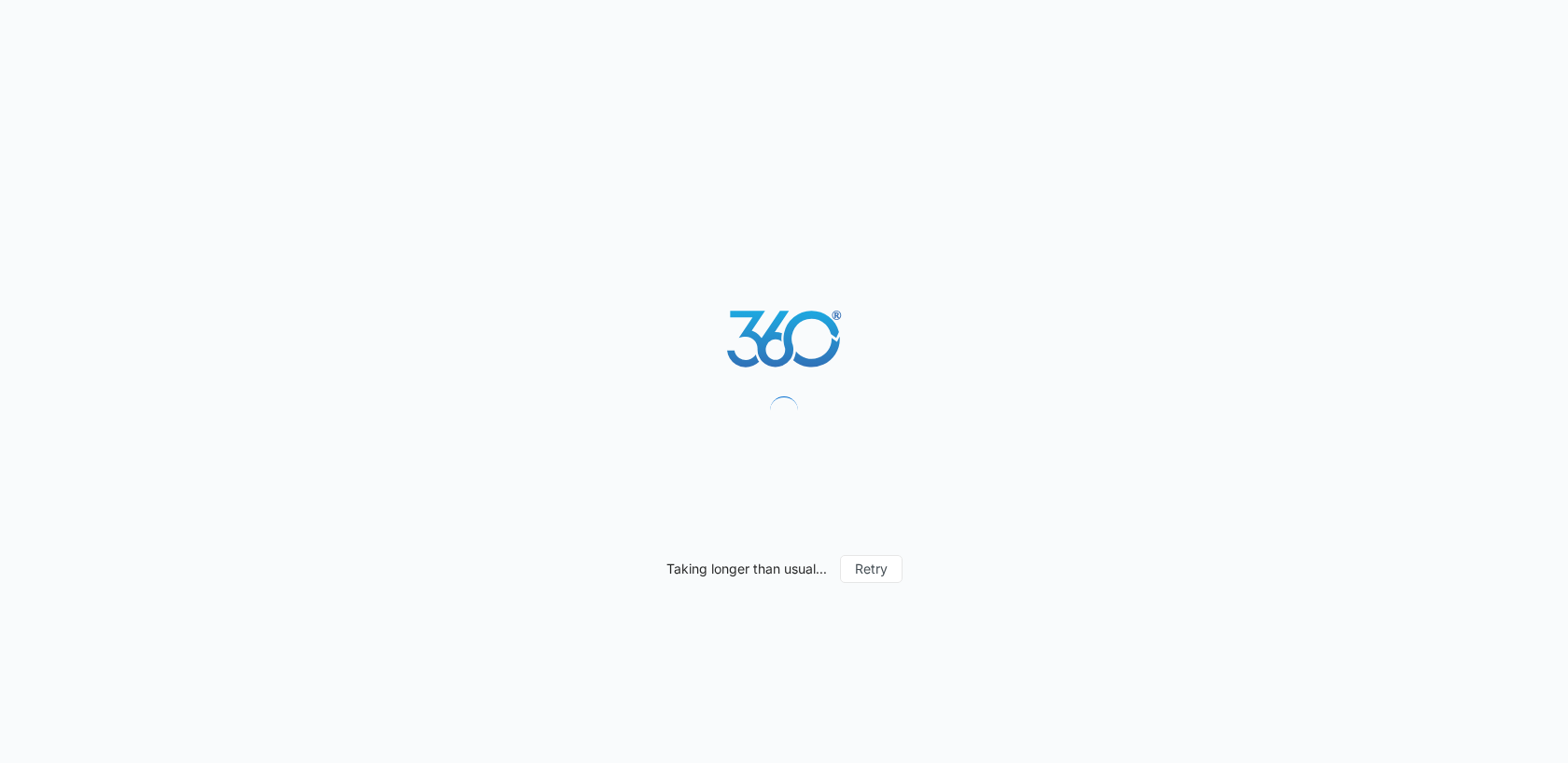 scroll, scrollTop: 0, scrollLeft: 0, axis: both 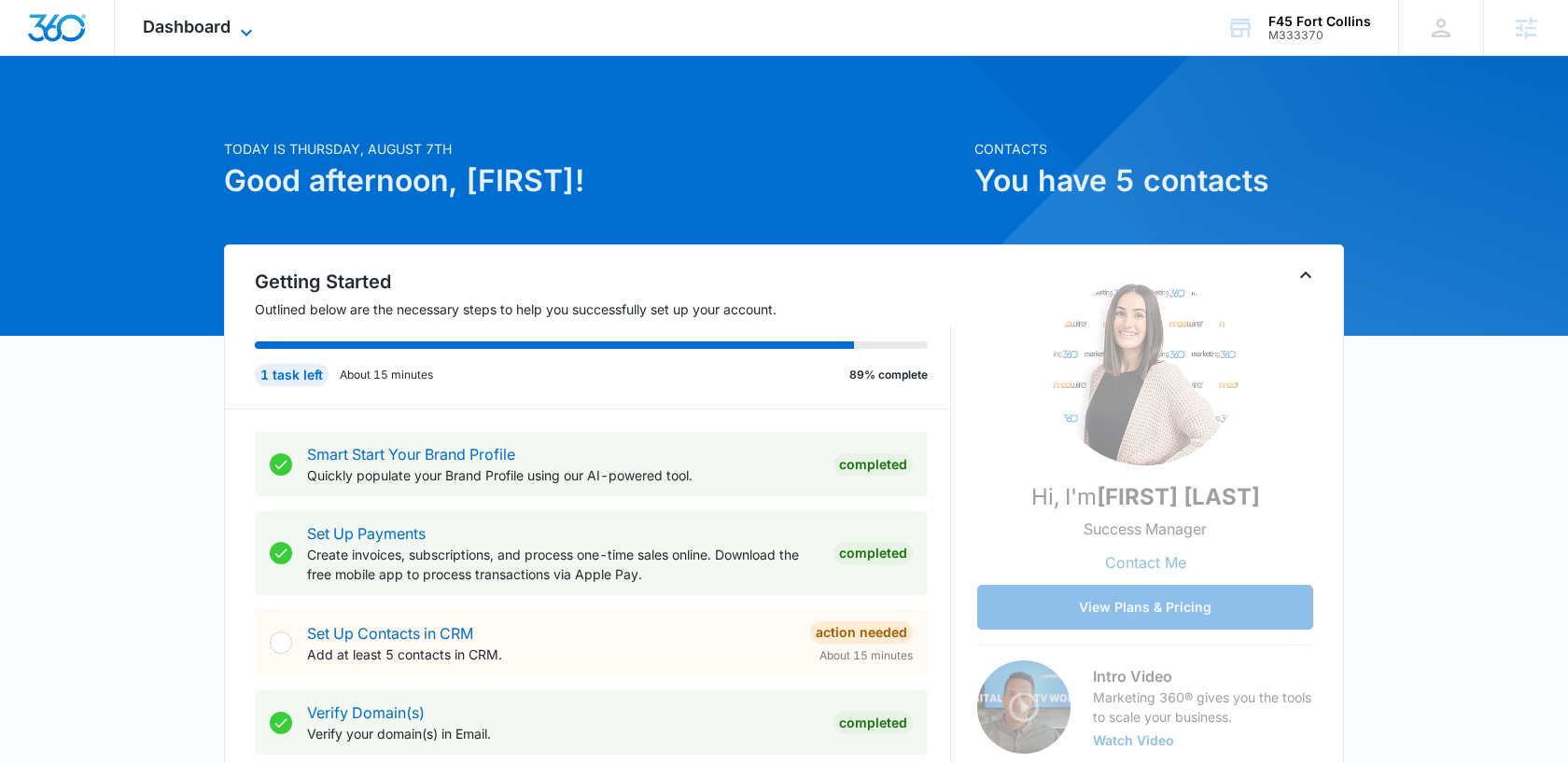 click on "Dashboard" at bounding box center [187, 26] 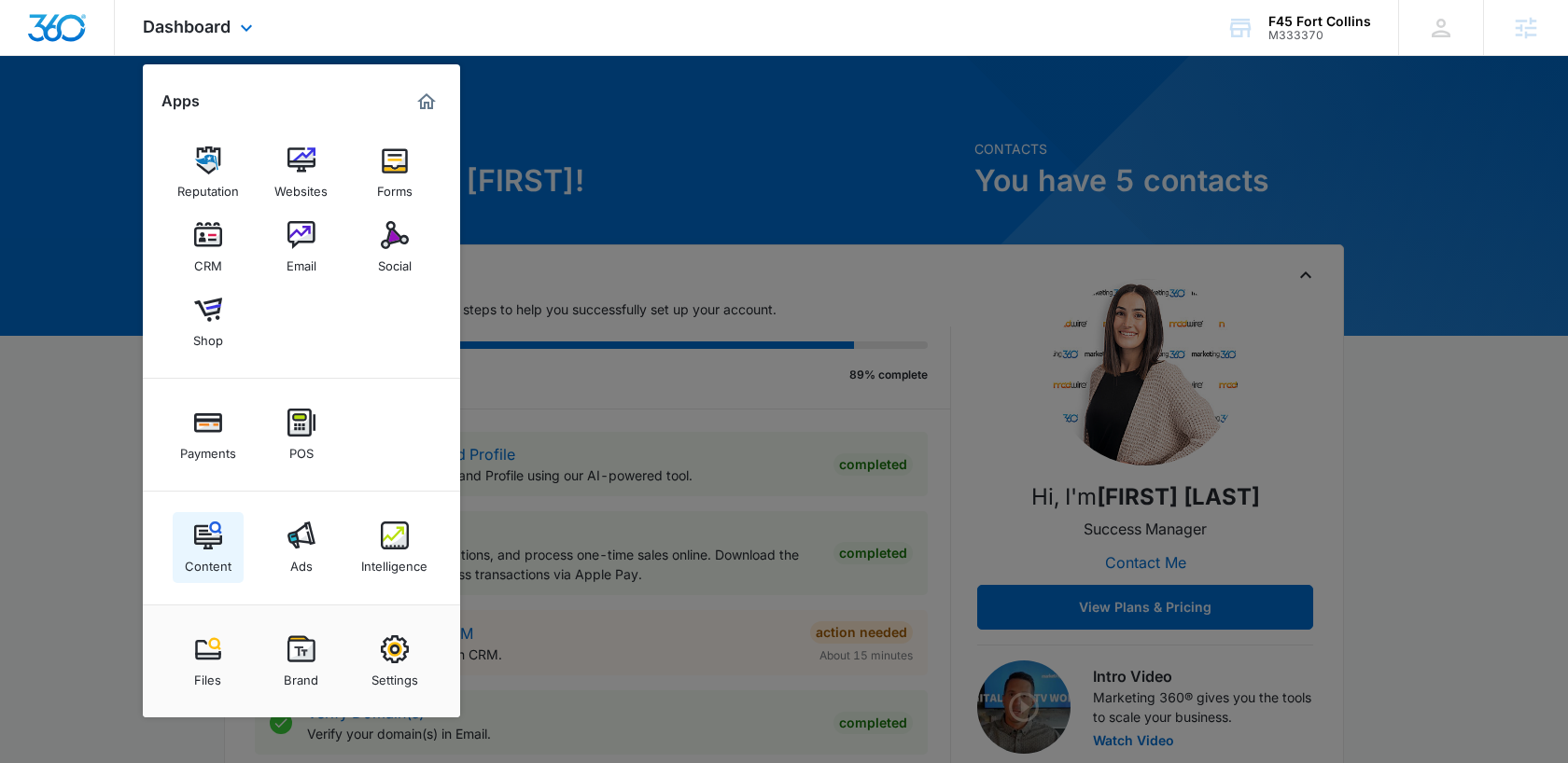 click on "Content" at bounding box center (208, 562) 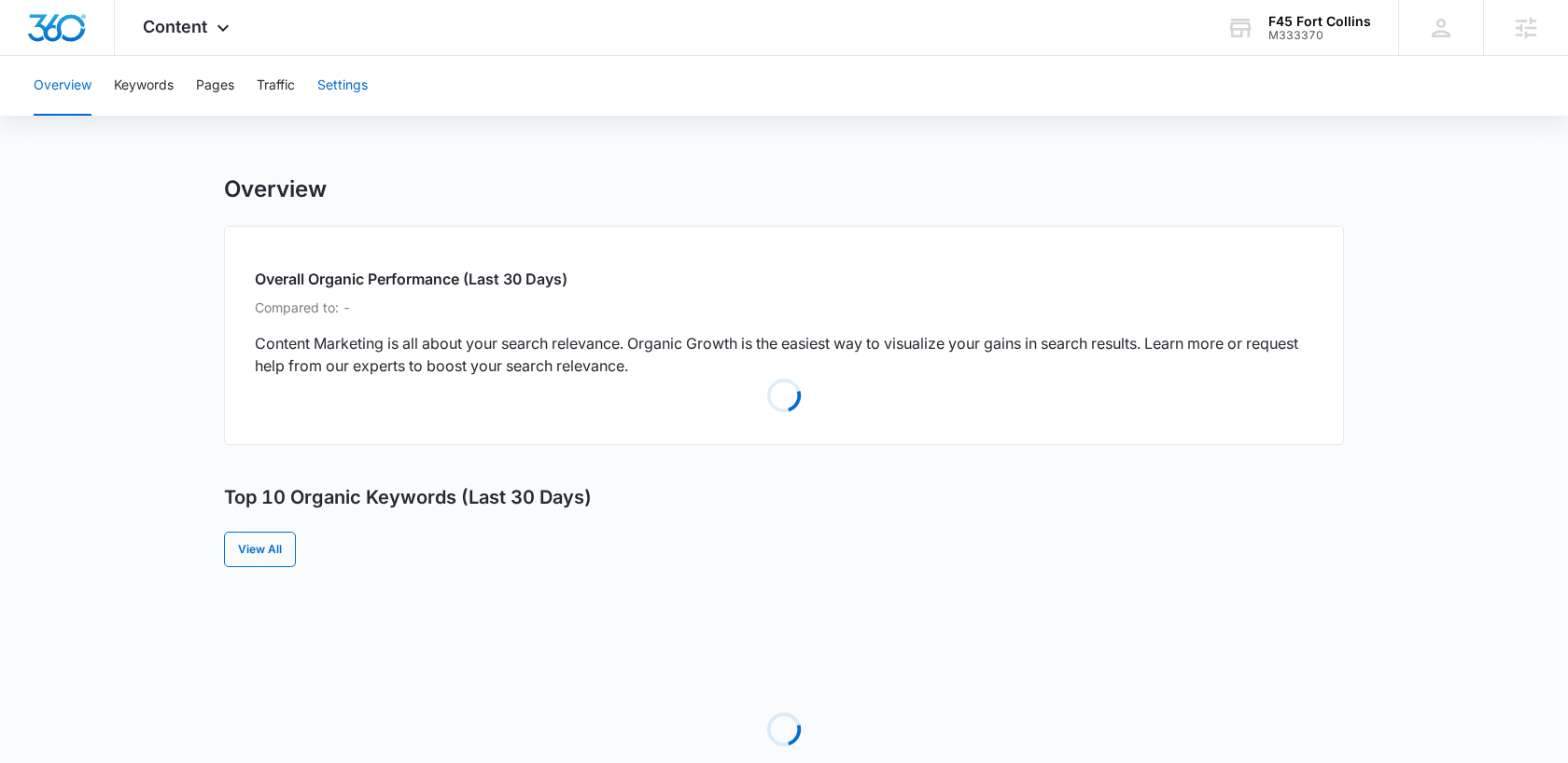 click on "Settings" at bounding box center [343, 86] 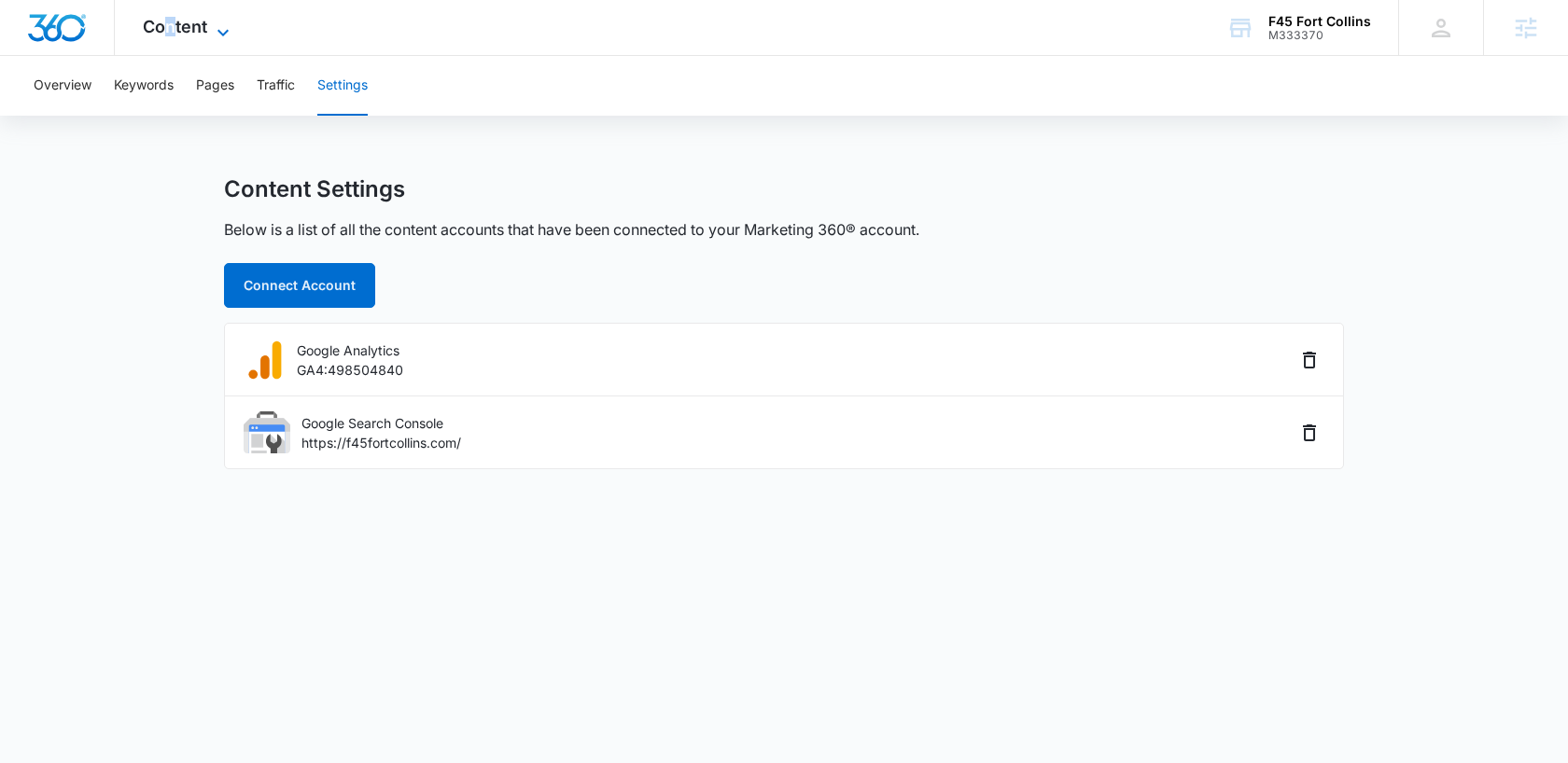 click on "Content" at bounding box center [175, 26] 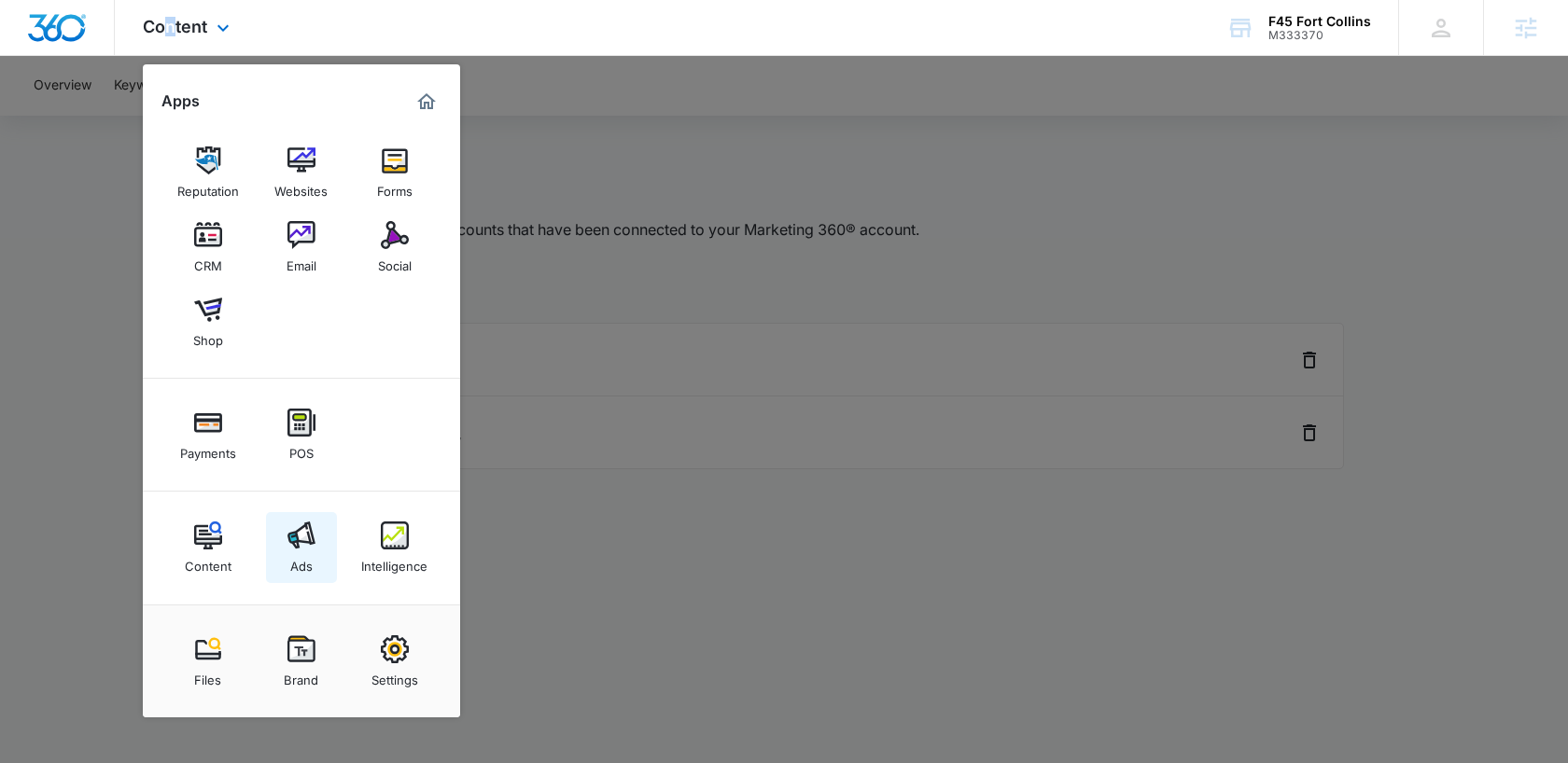 click on "Ads" at bounding box center [301, 548] 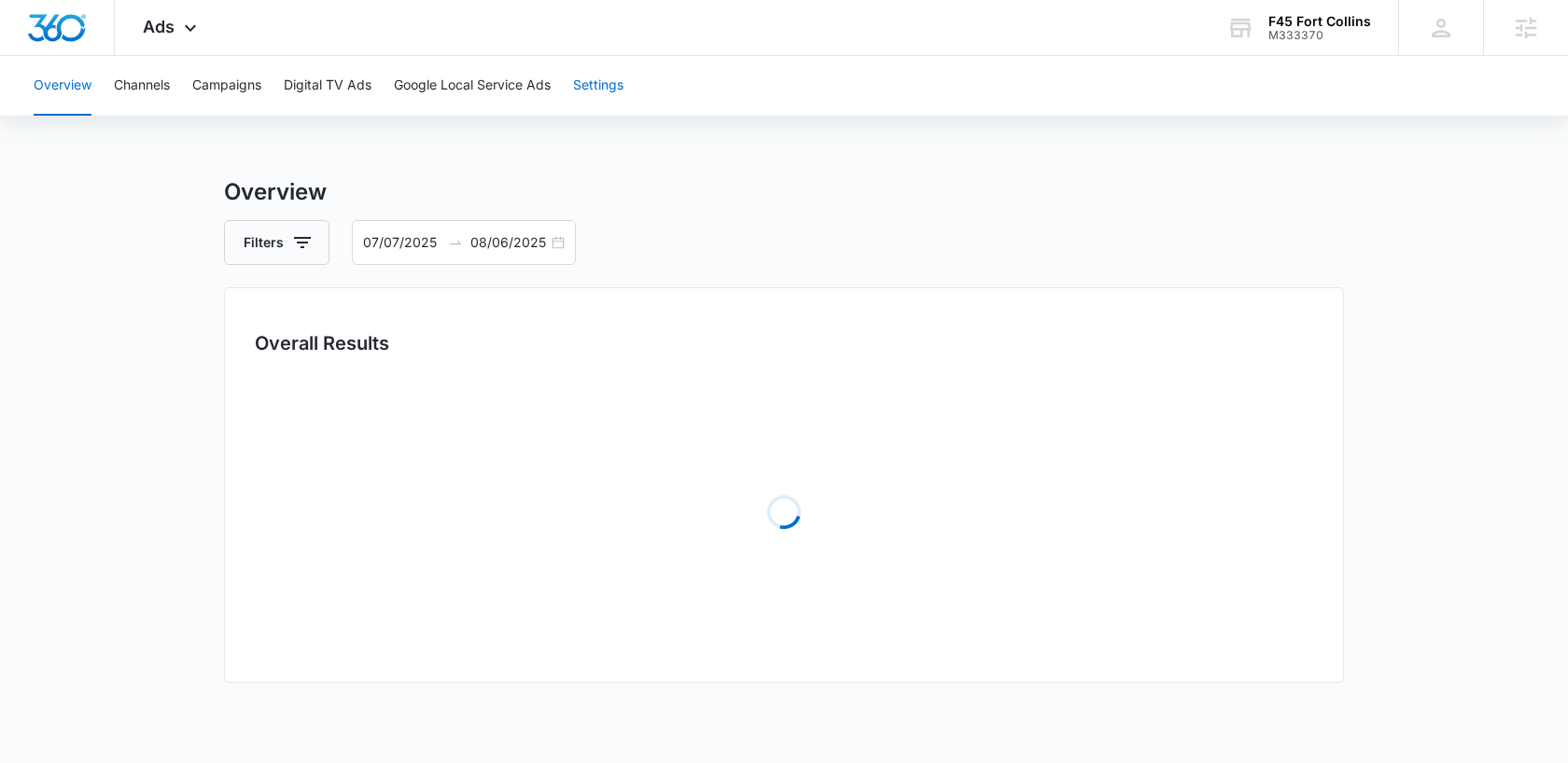 click on "Settings" at bounding box center (598, 86) 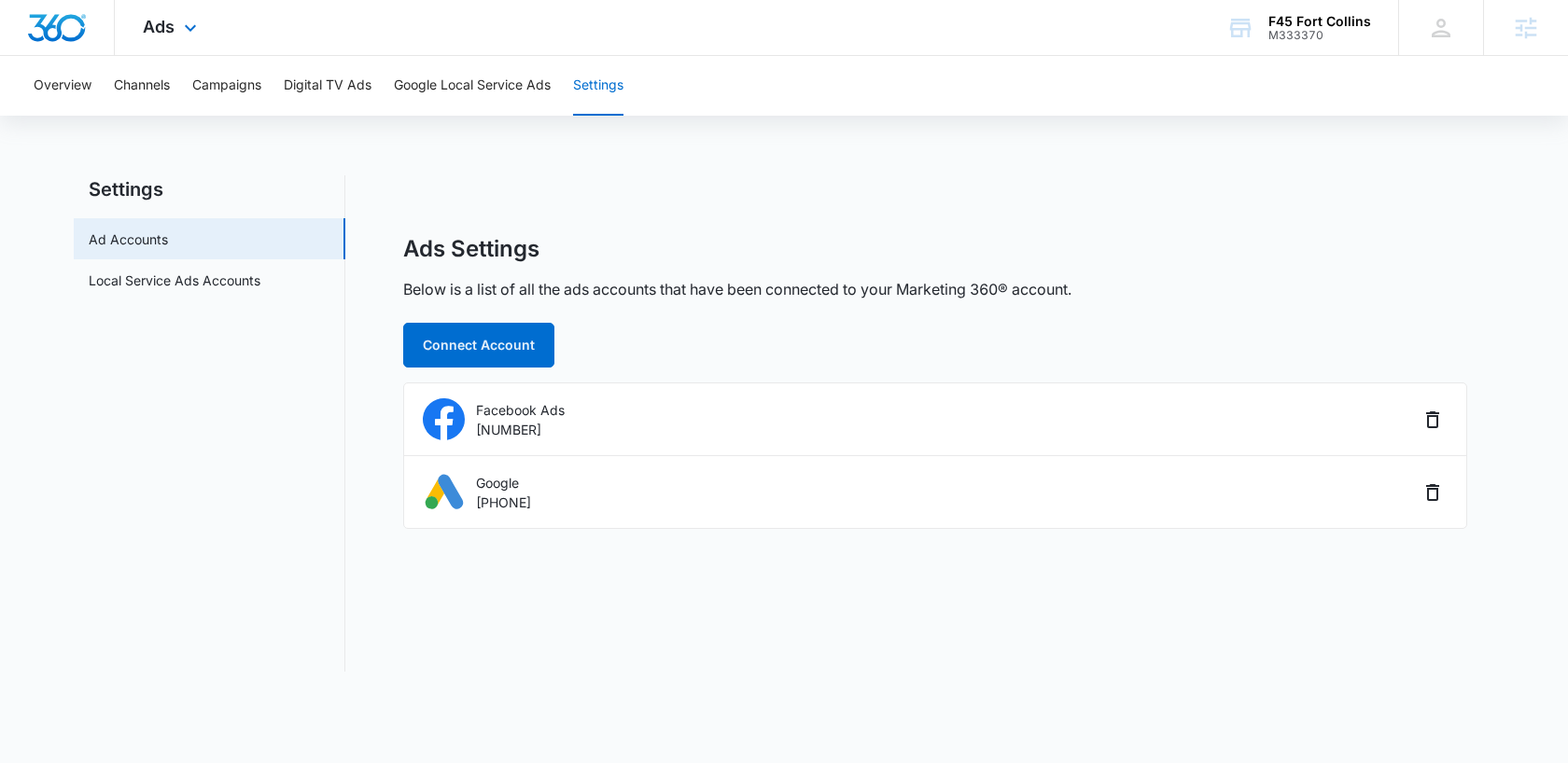 click on "Ads Apps Reputation Websites Forms CRM Email Social Shop Payments POS Content Ads Intelligence Files Brand Settings" at bounding box center [172, 27] 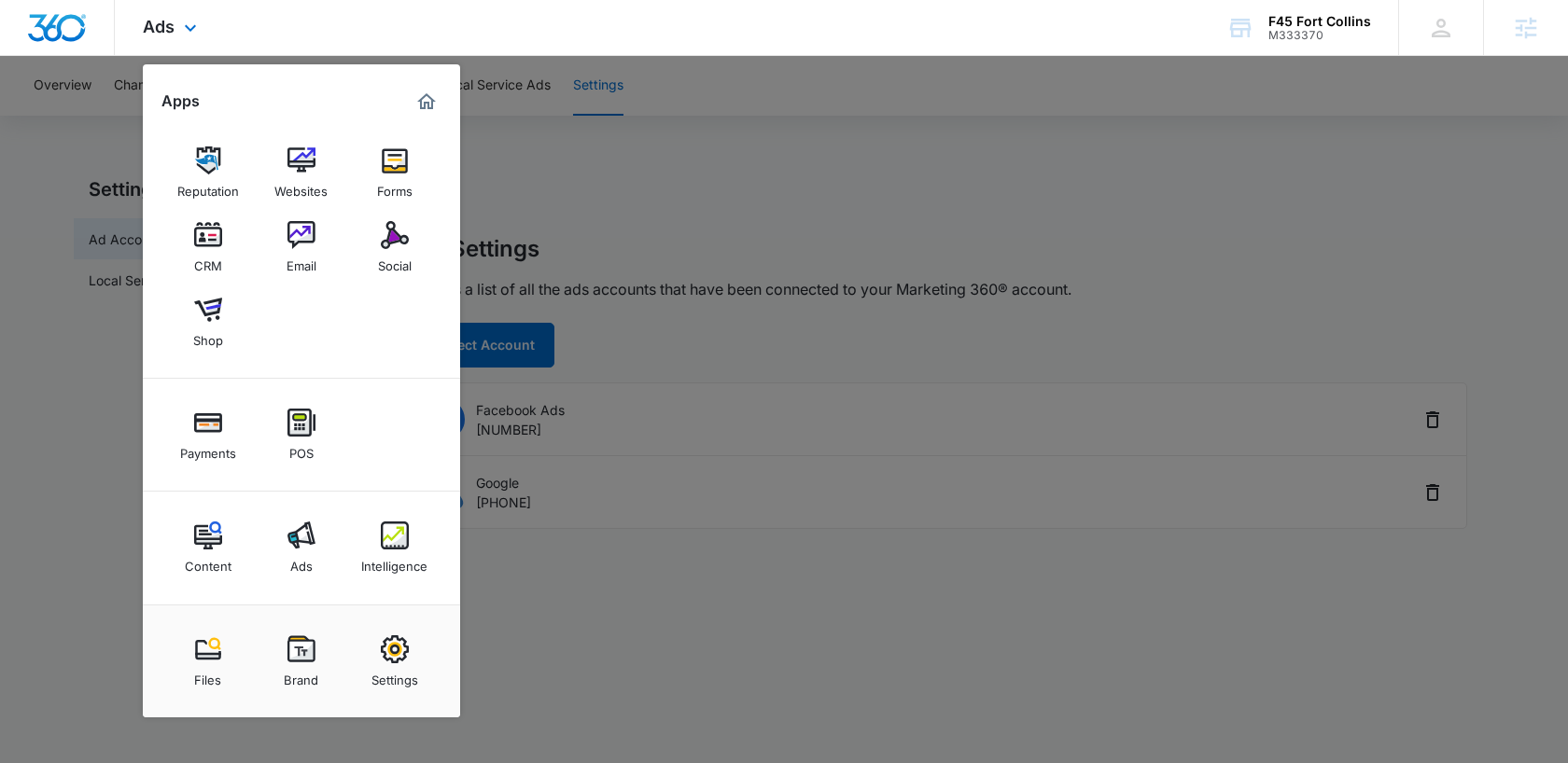 click on "Content Ads Intelligence" at bounding box center [301, 548] 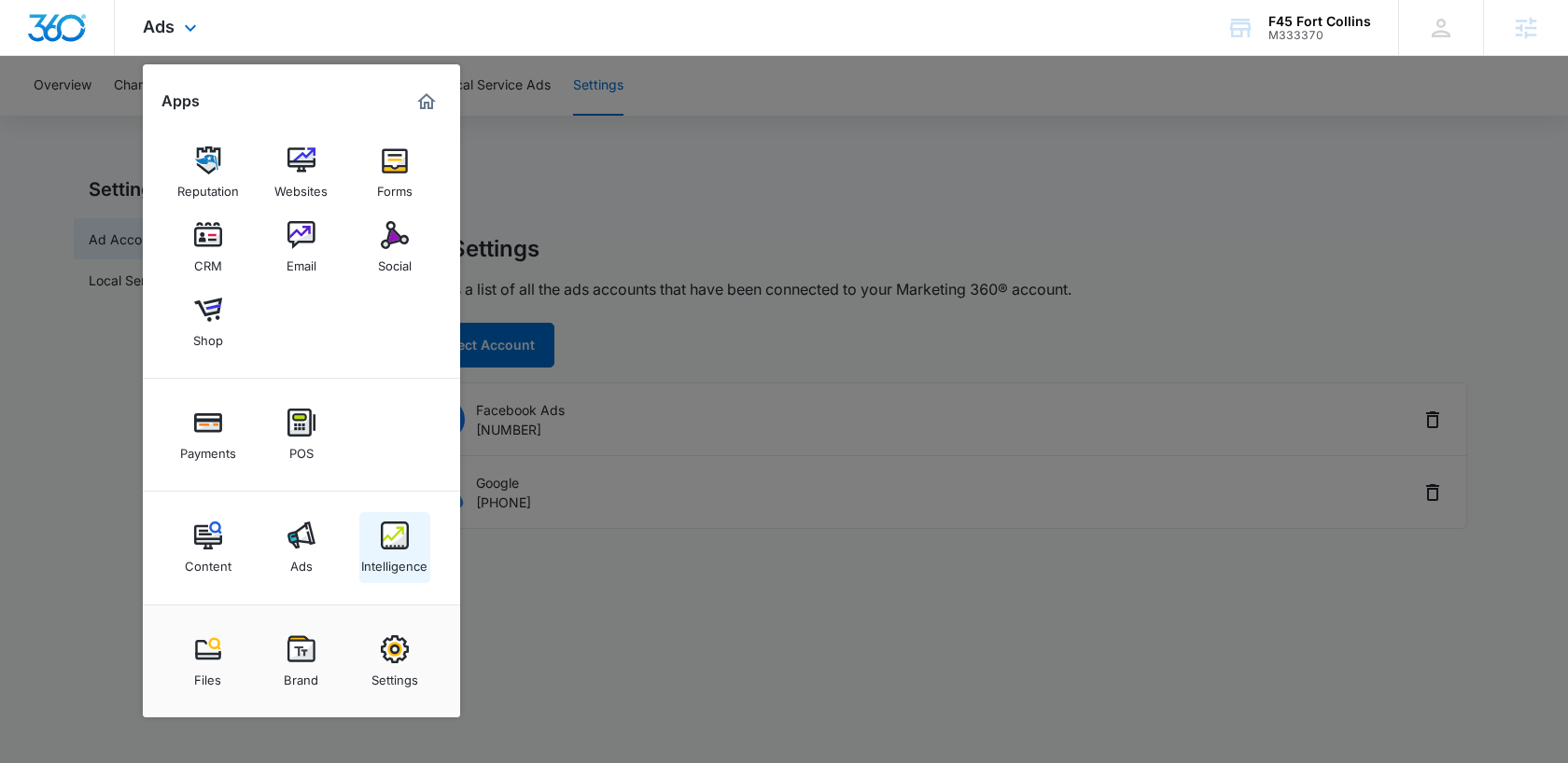 click at bounding box center (395, 535) 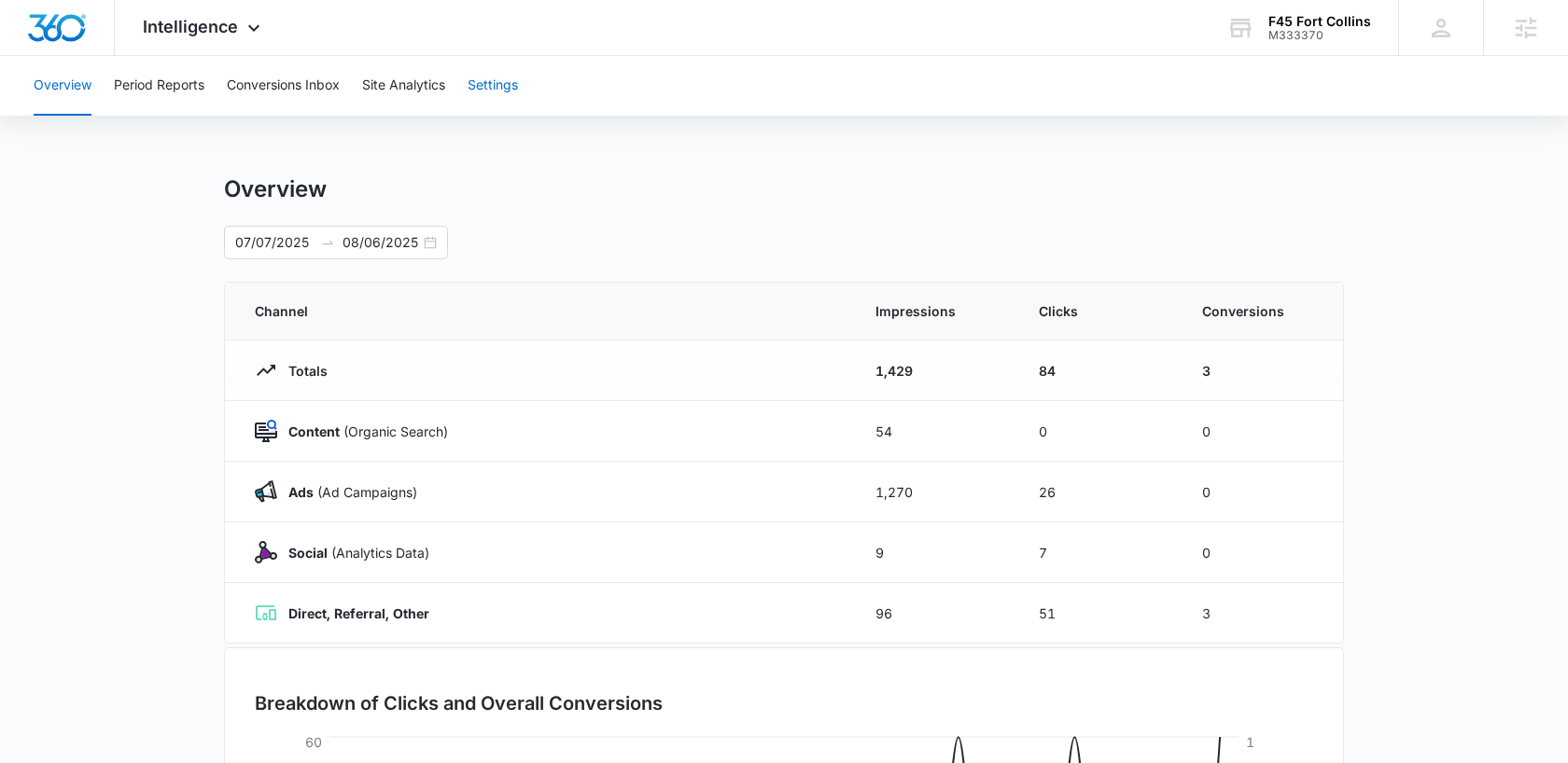 click on "Settings" at bounding box center [493, 86] 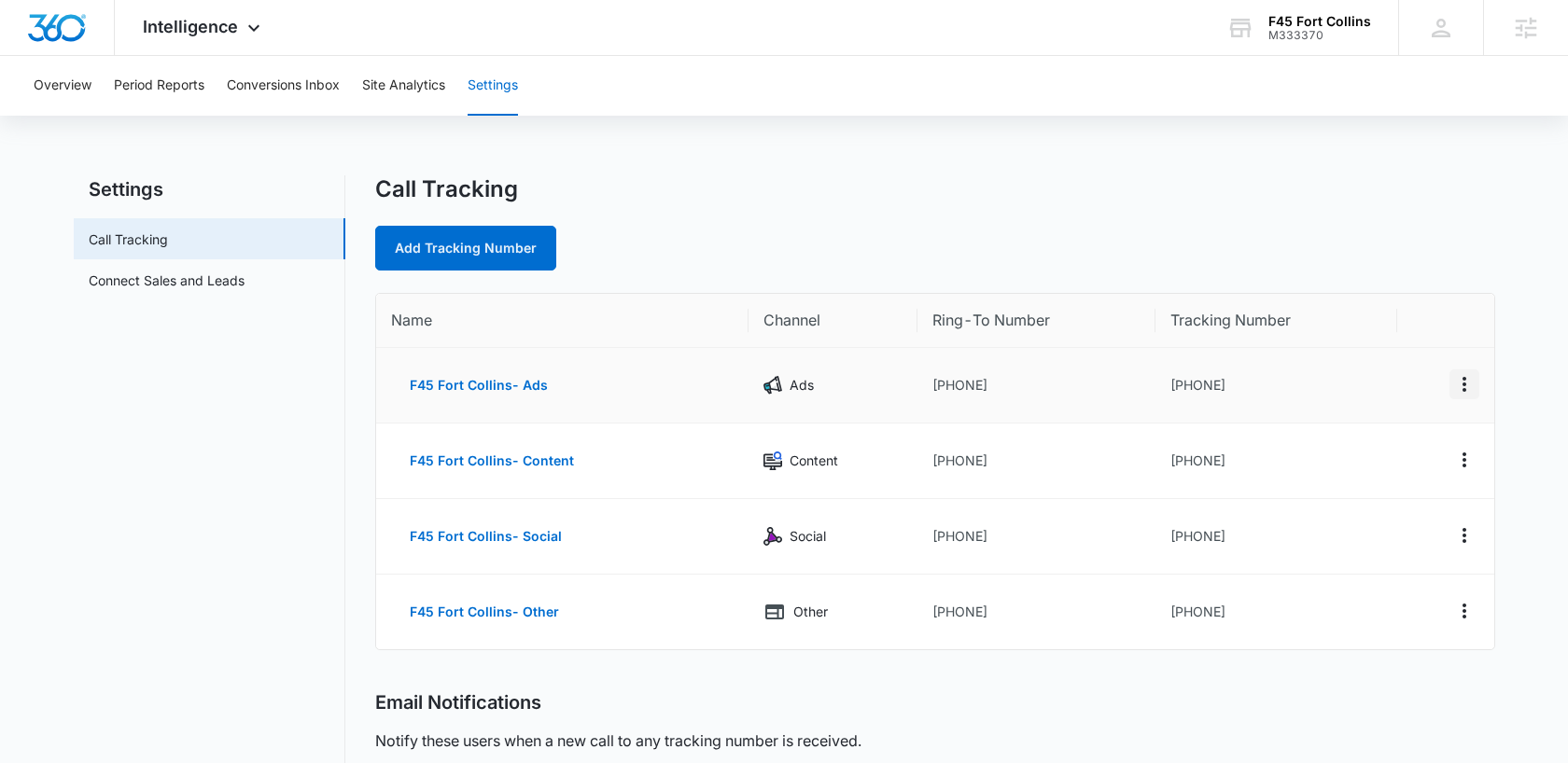 click 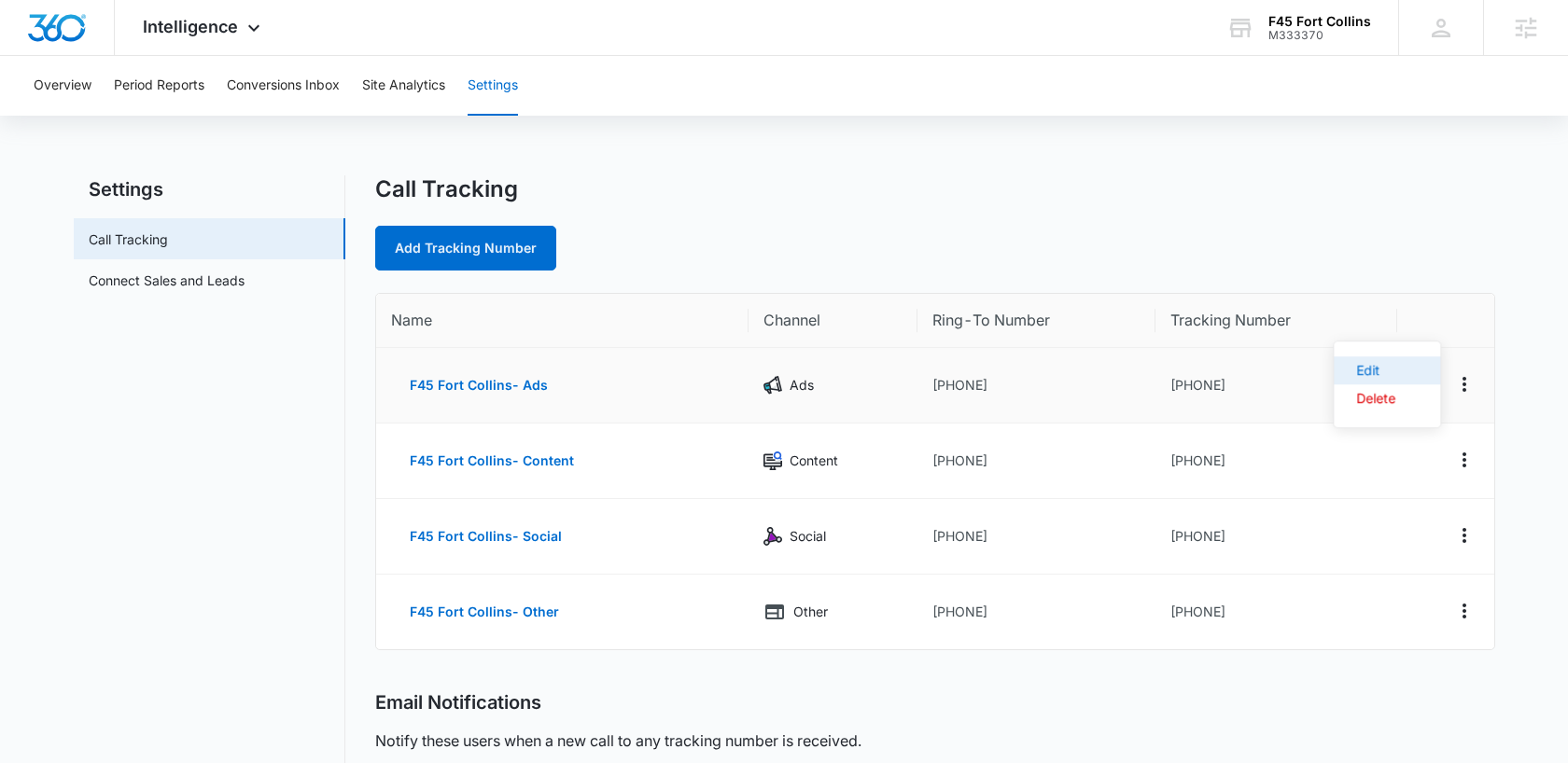 click on "Edit" at bounding box center (1387, 370) 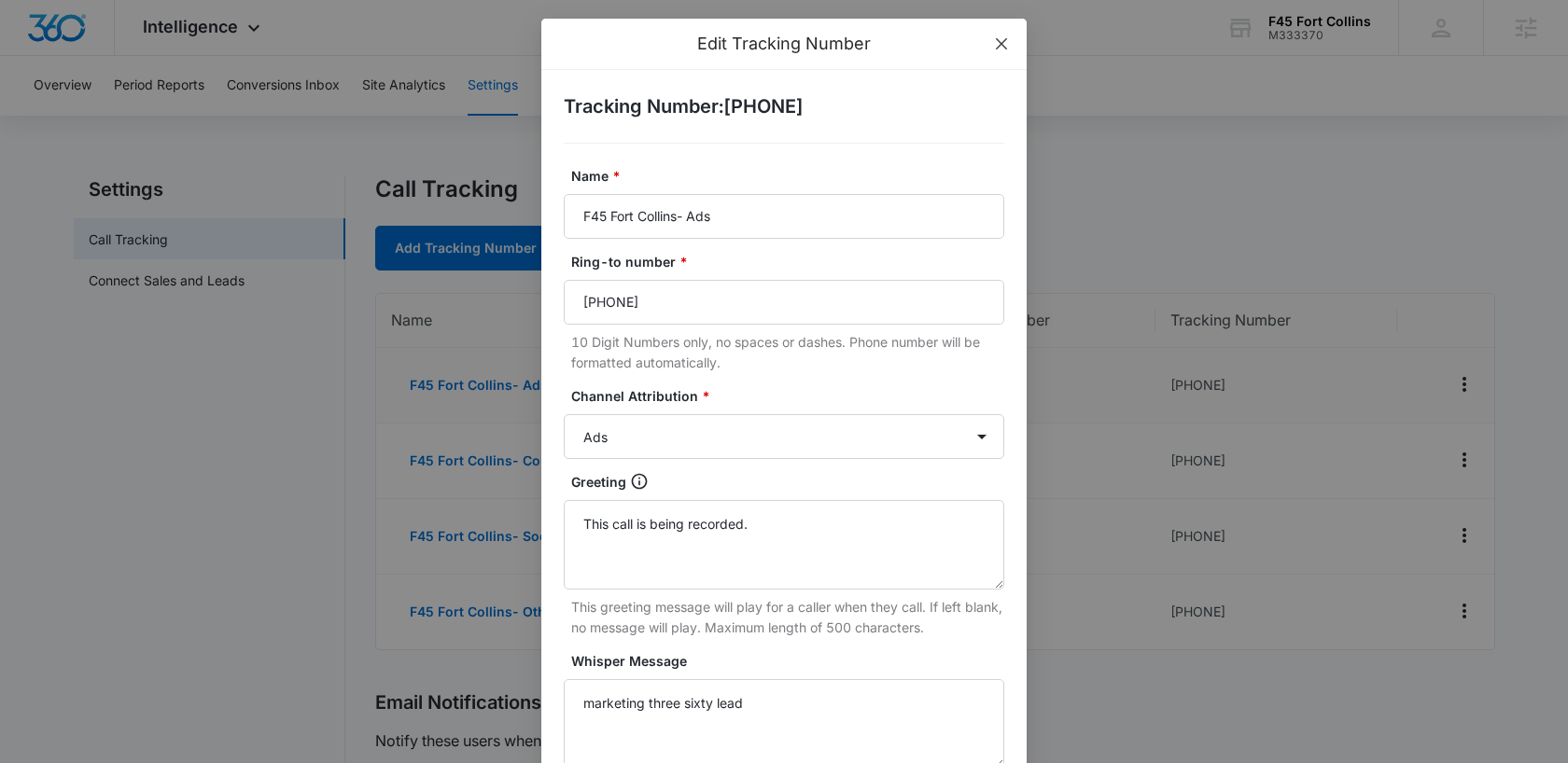 click 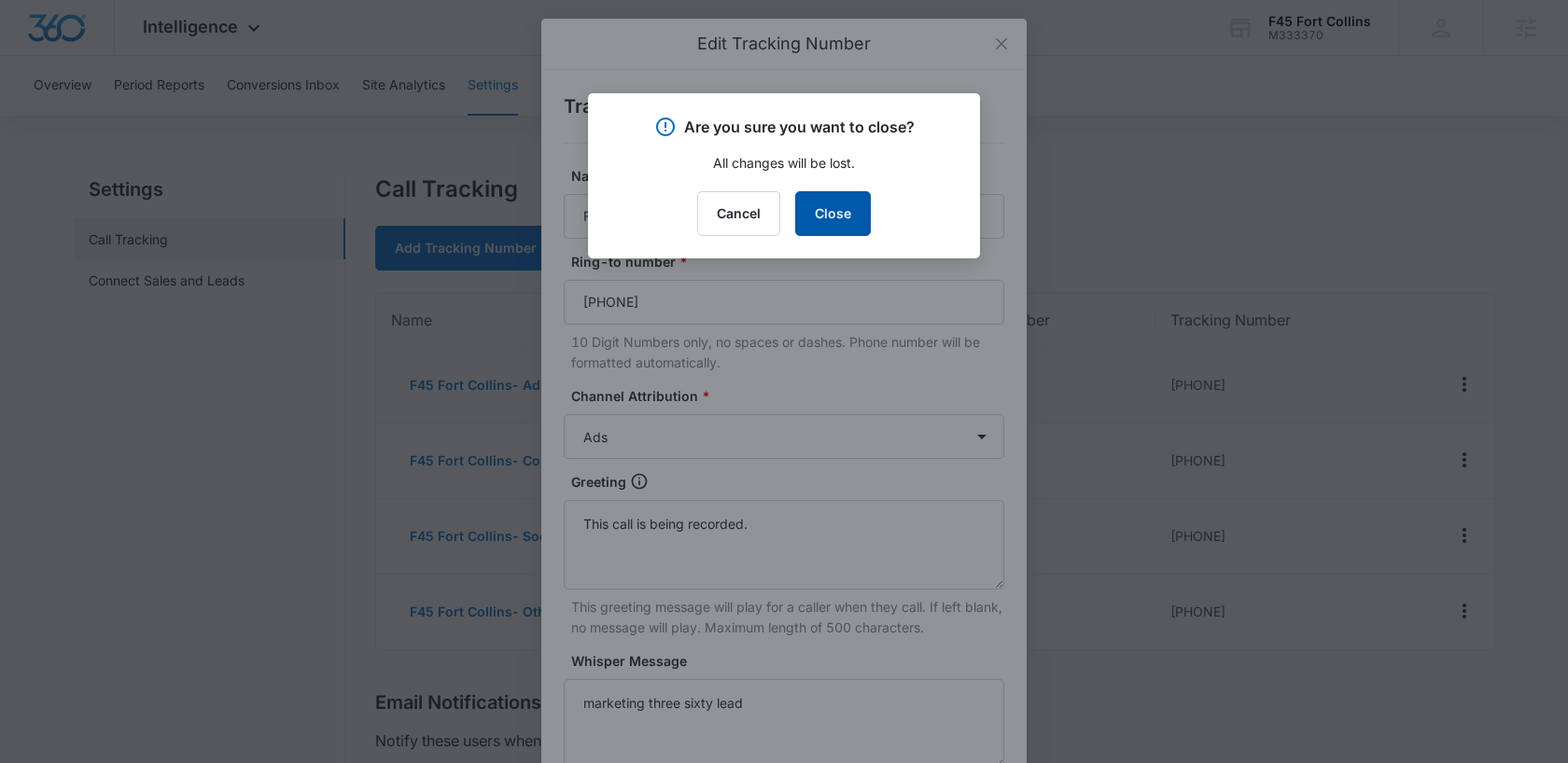 click on "Close" at bounding box center [833, 214] 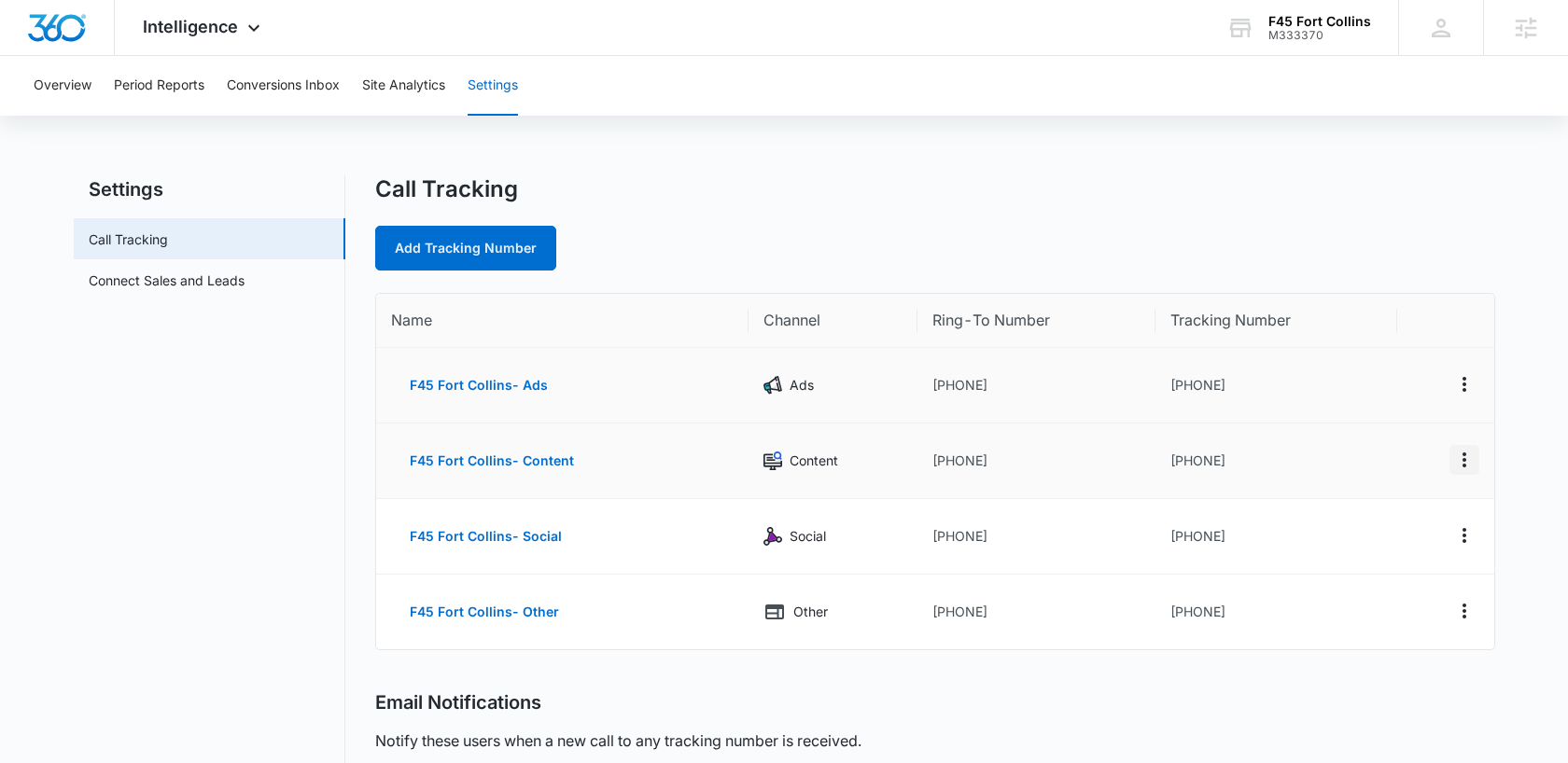 click 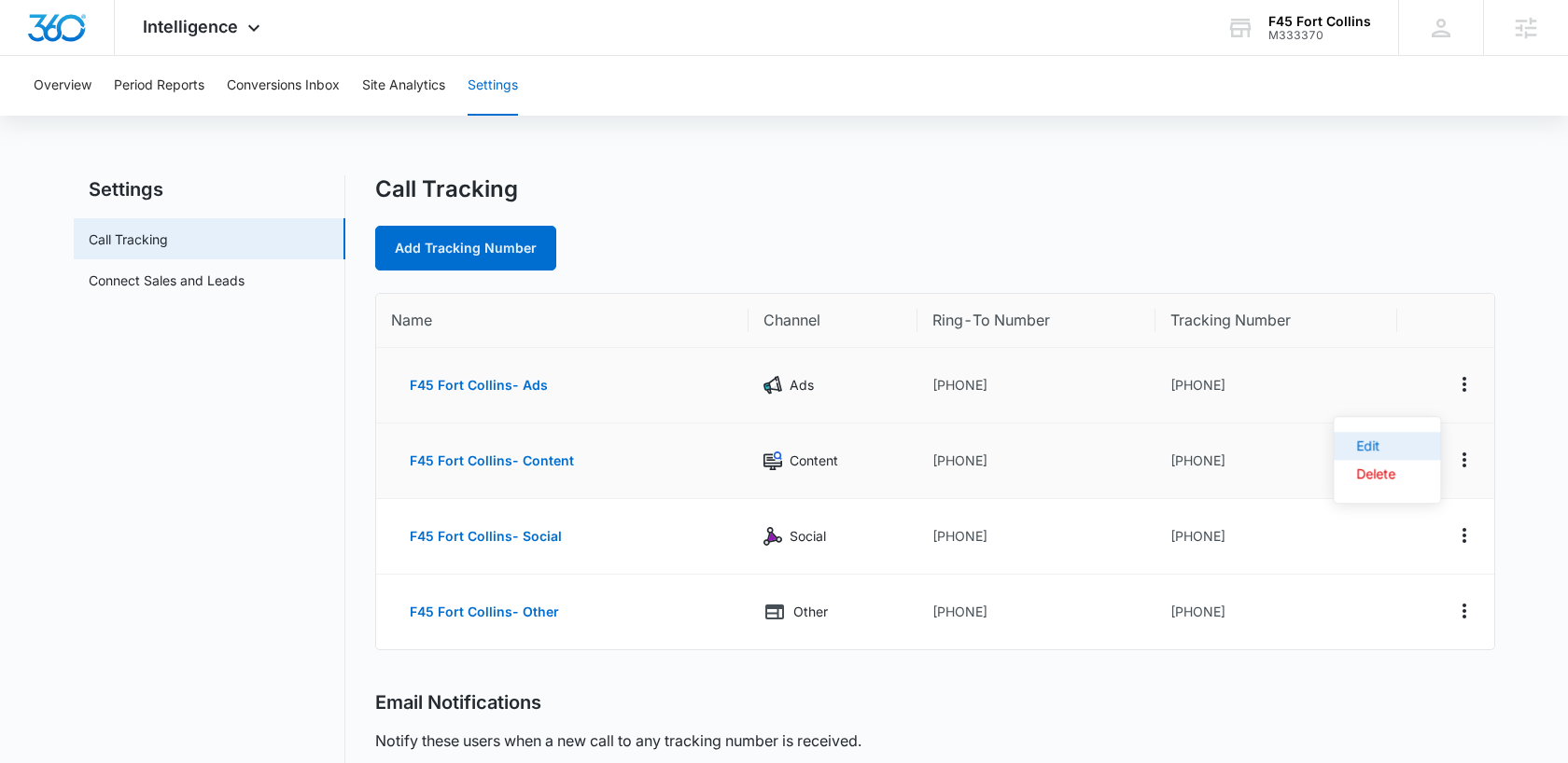 click on "Edit" at bounding box center (1387, 446) 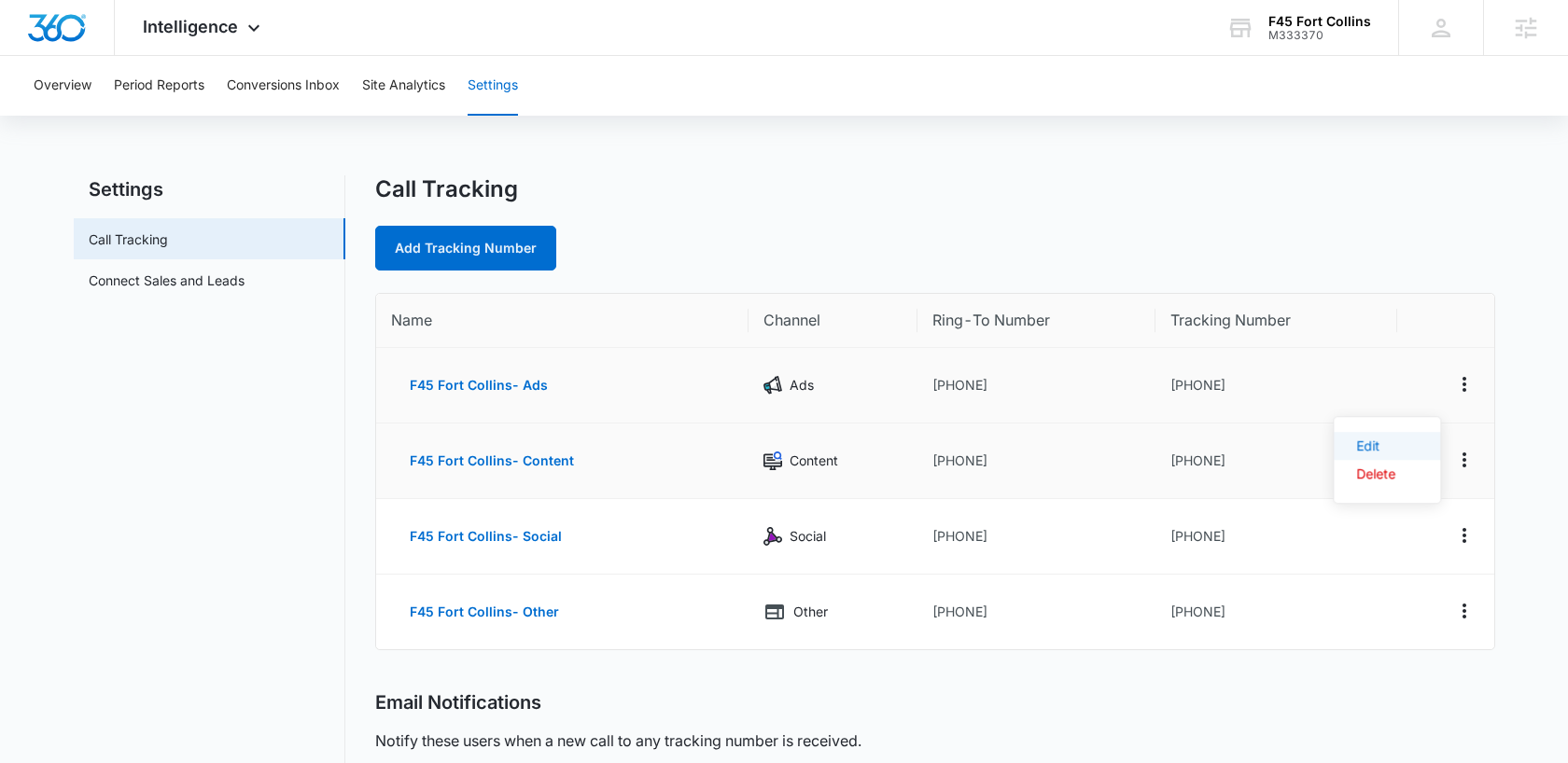 select on "CONTENT" 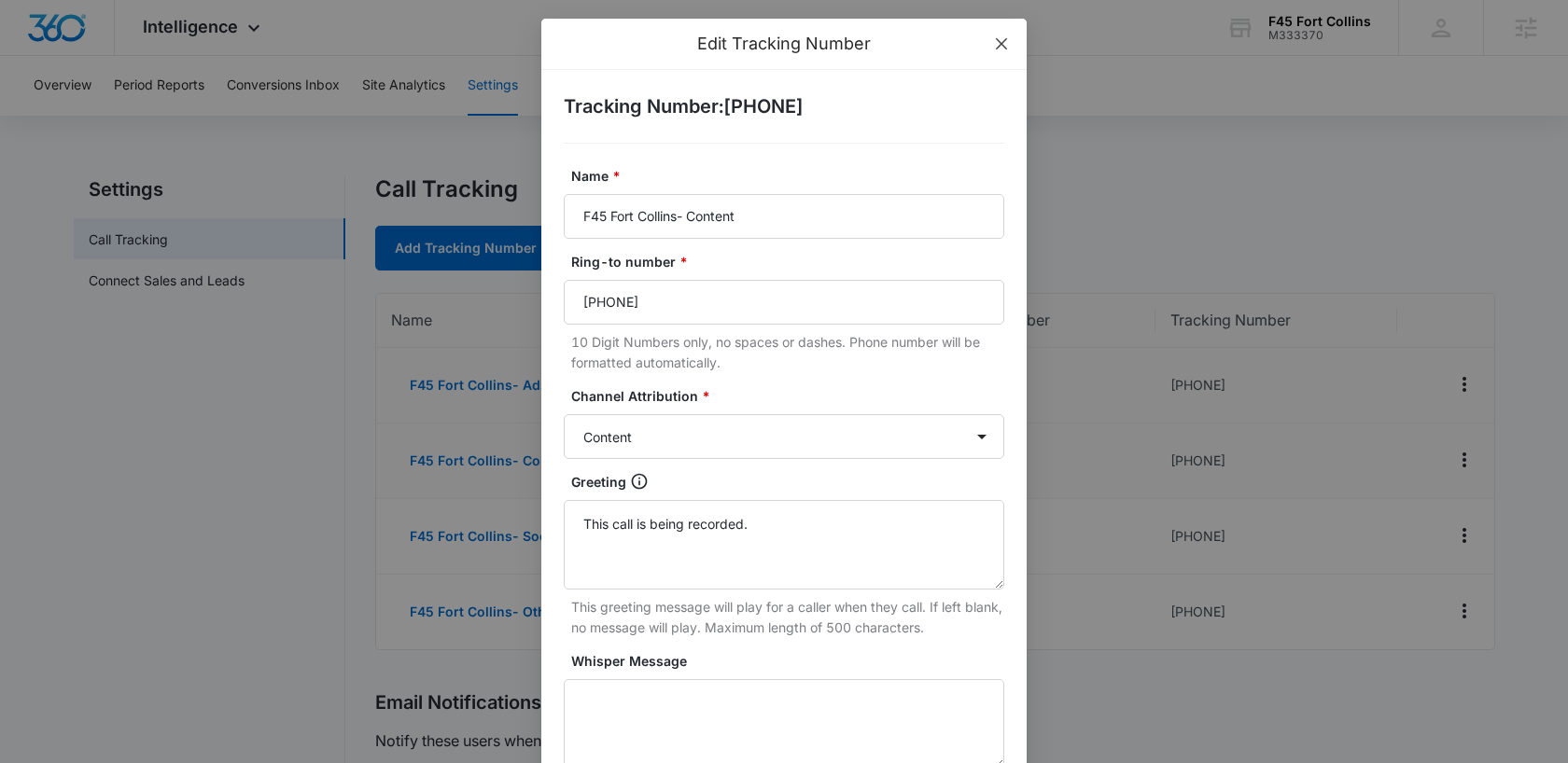 click at bounding box center (1001, 44) 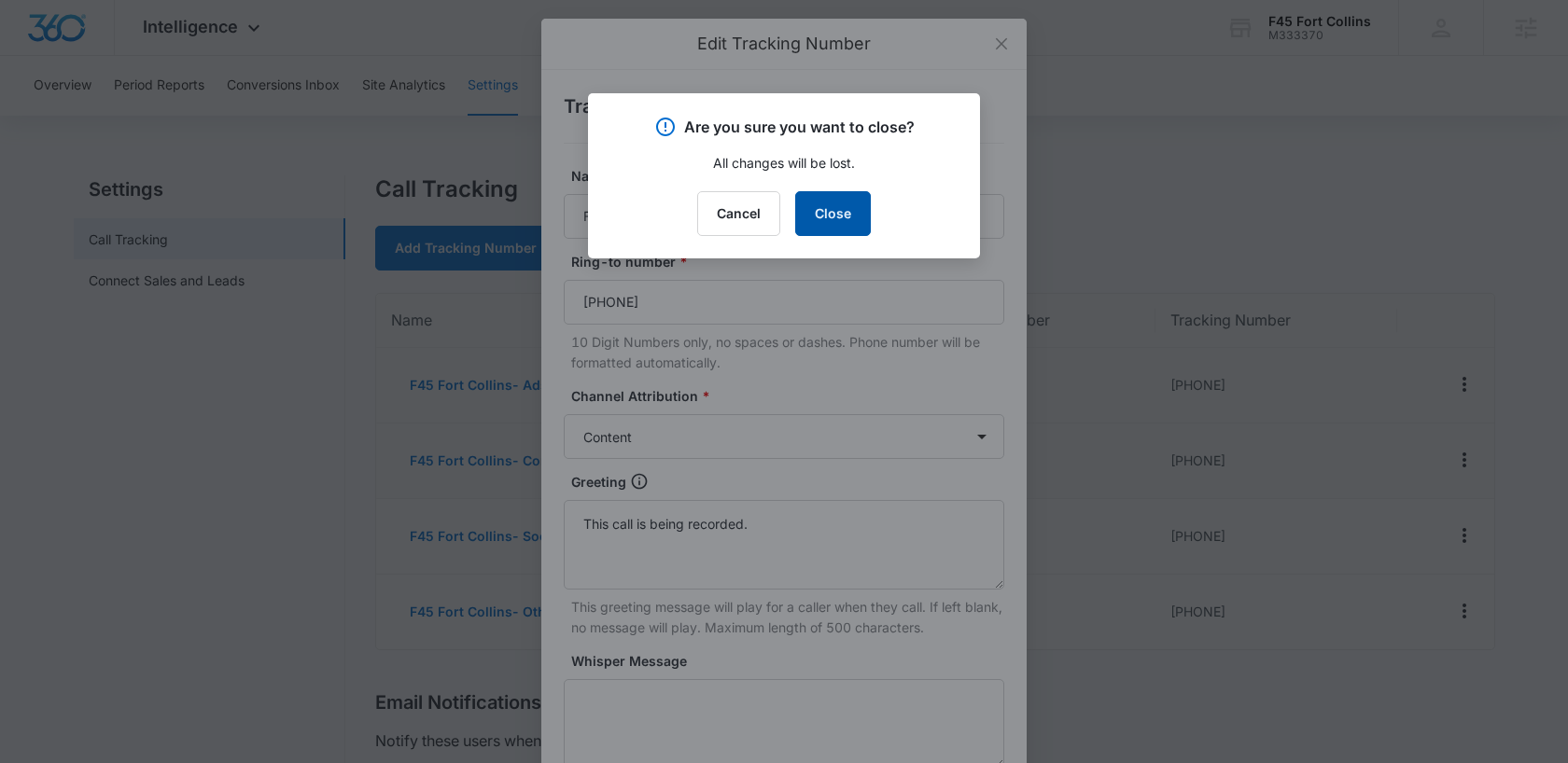 click on "Close" at bounding box center (833, 214) 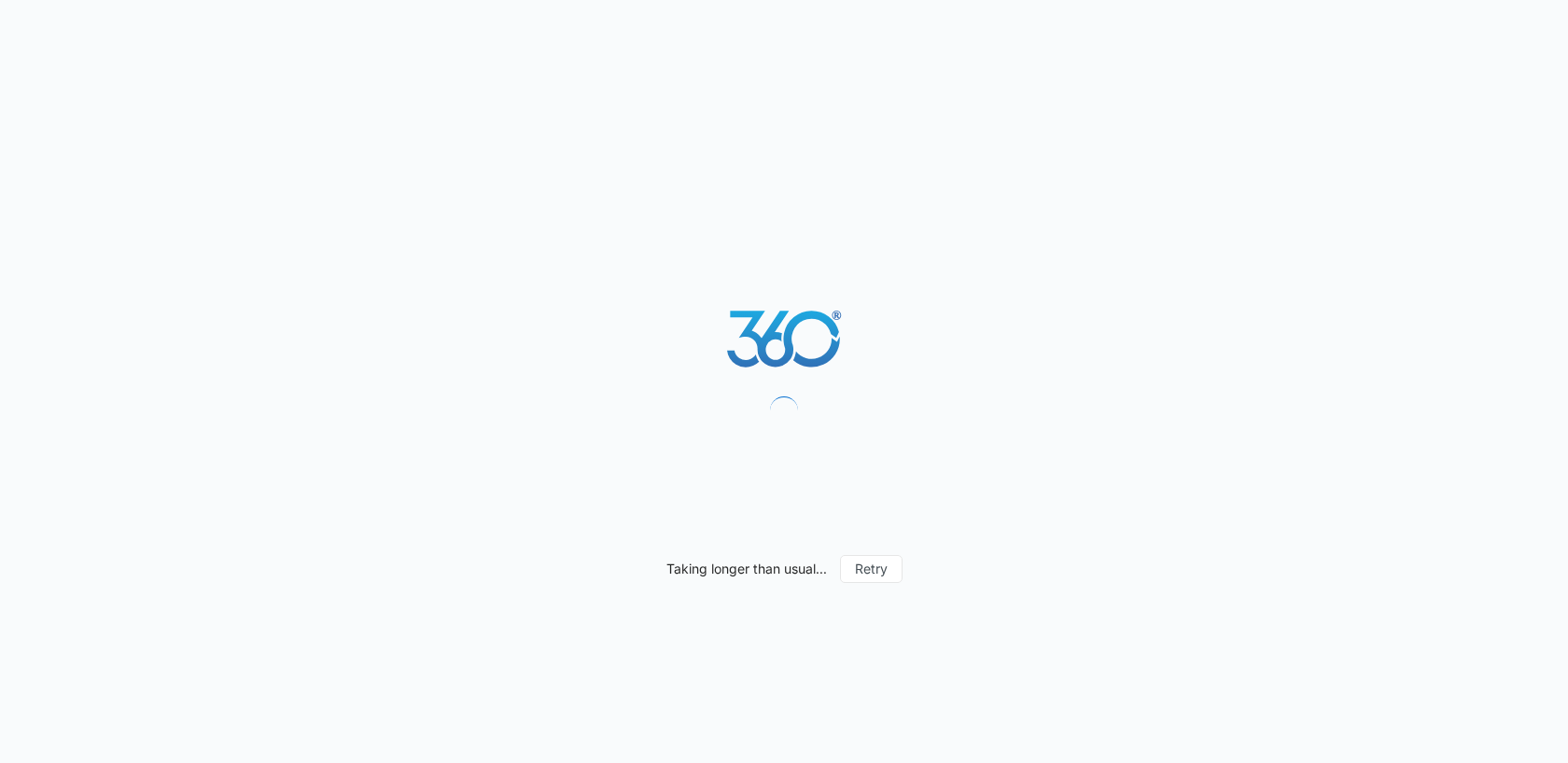 scroll, scrollTop: 0, scrollLeft: 0, axis: both 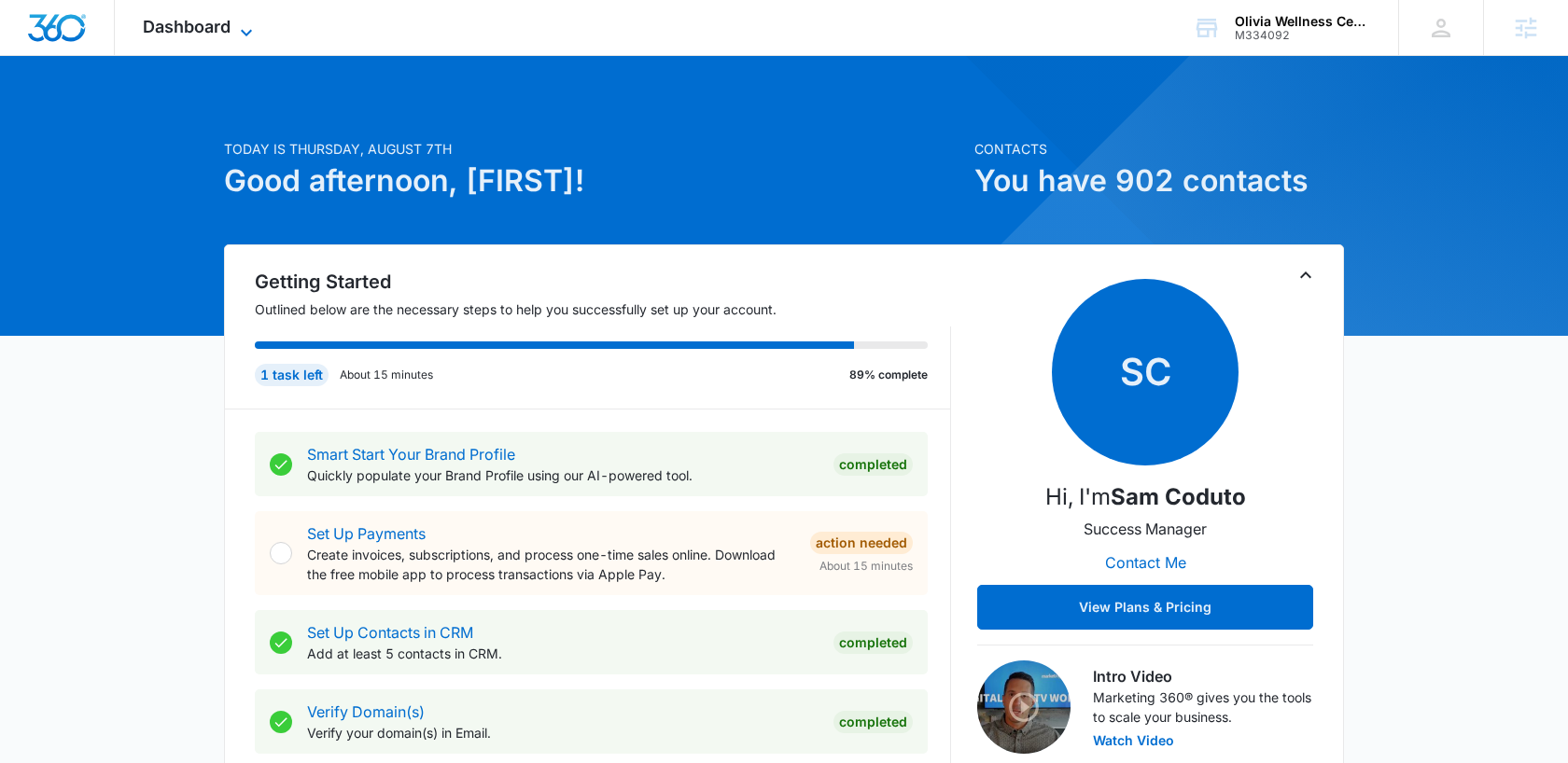 click on "Dashboard" at bounding box center [187, 26] 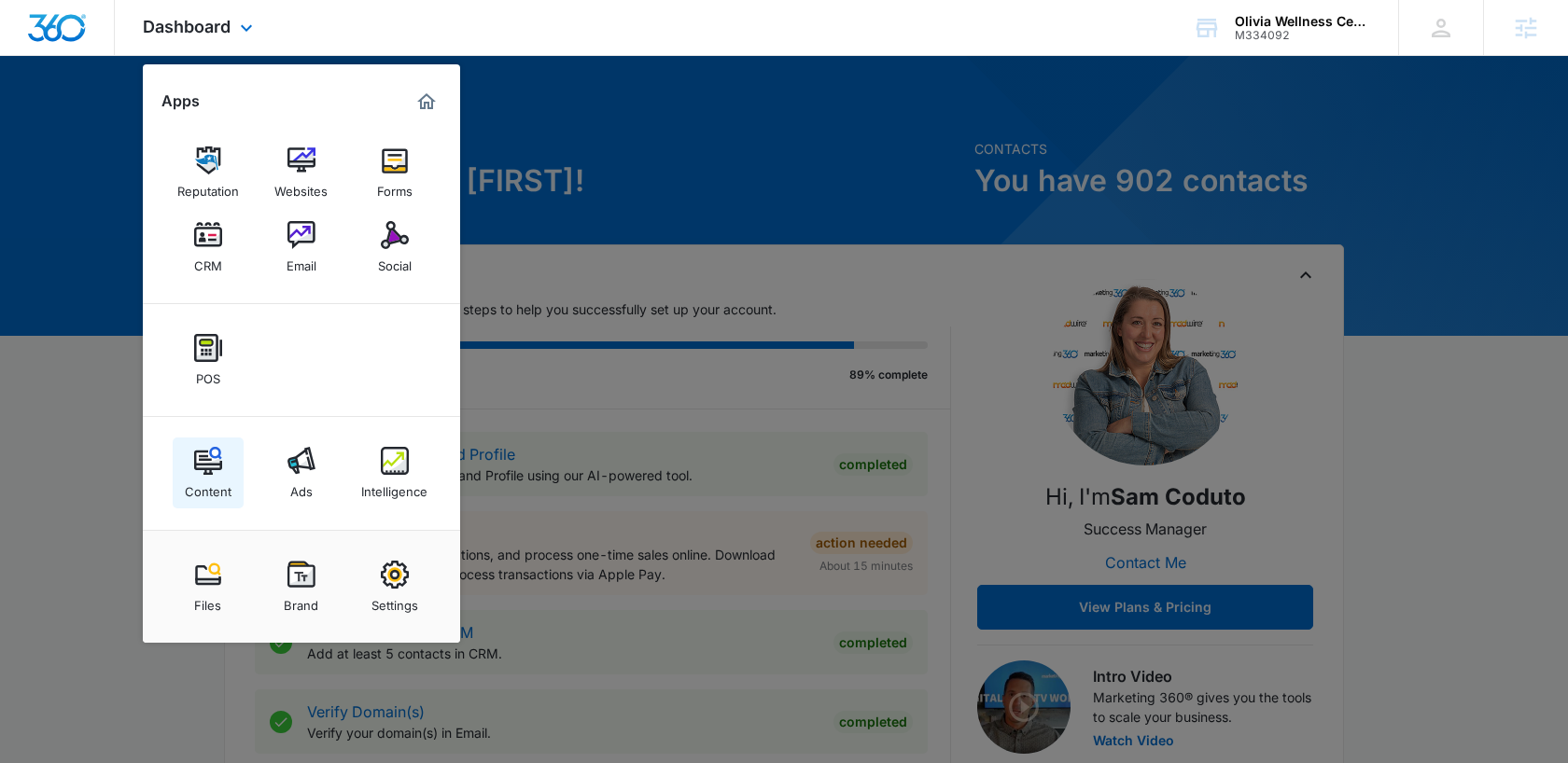 click on "Content" at bounding box center (208, 487) 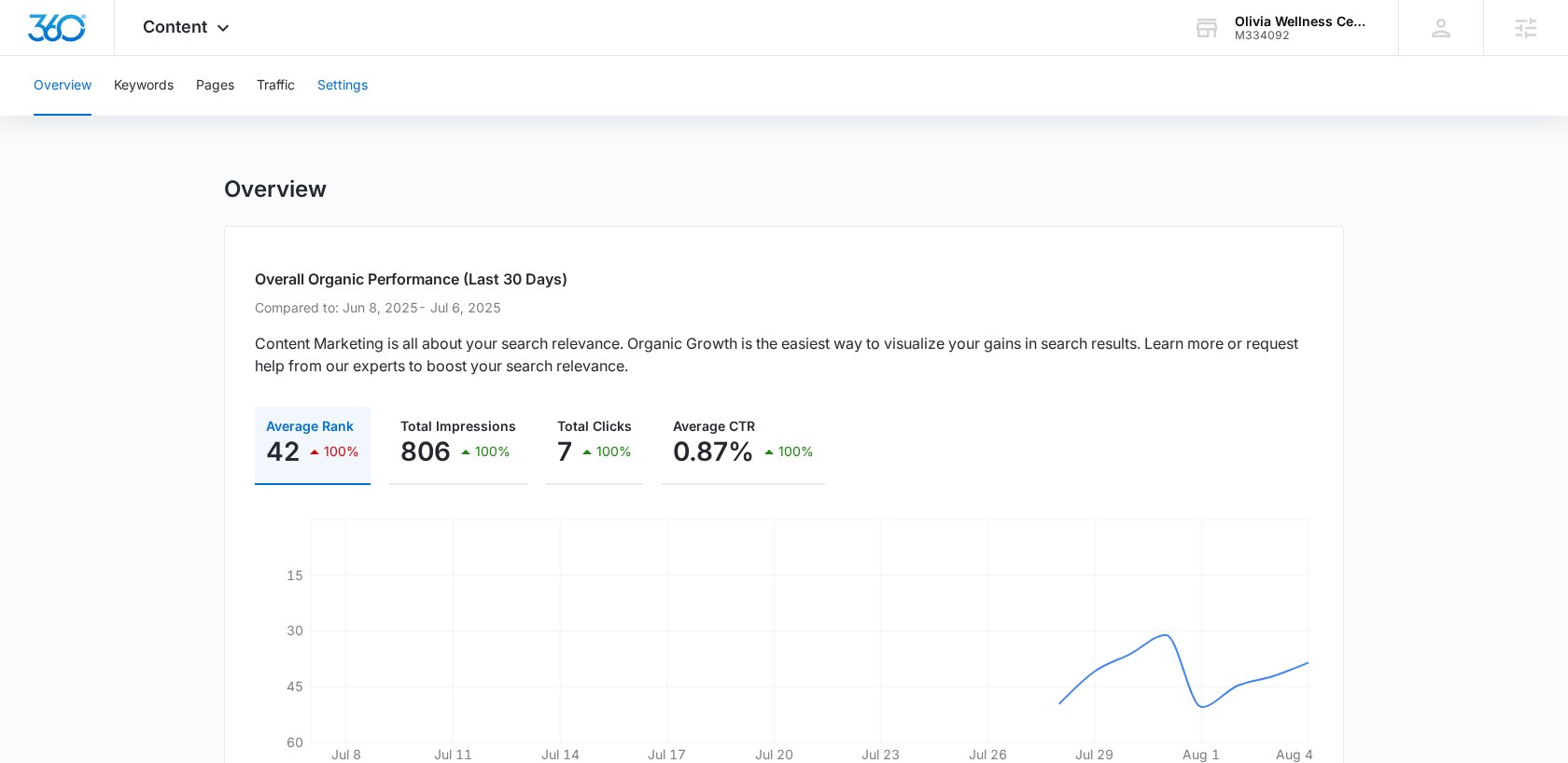 click on "Settings" at bounding box center [343, 86] 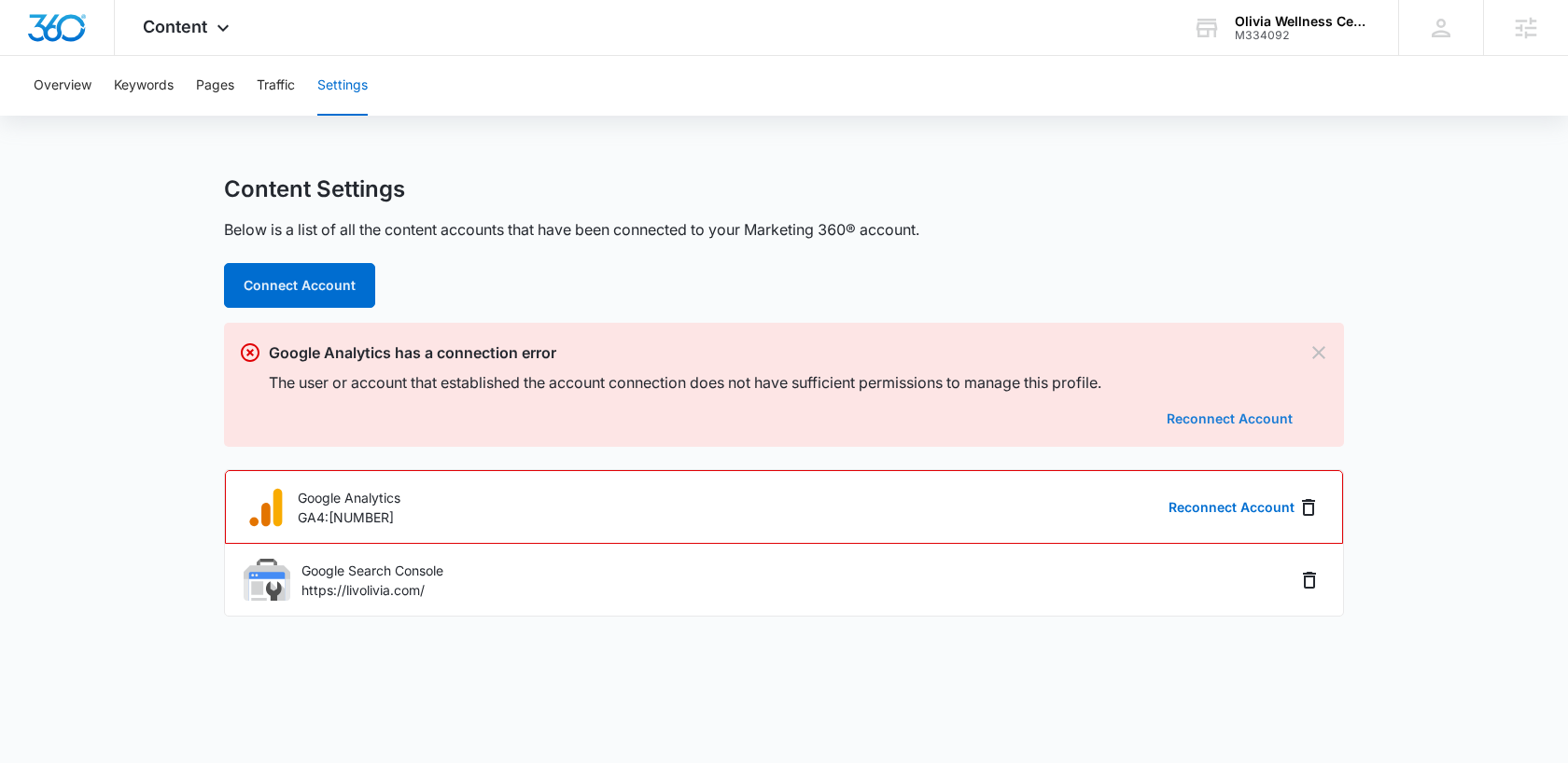 click on "Reconnect Account" at bounding box center (1229, 419) 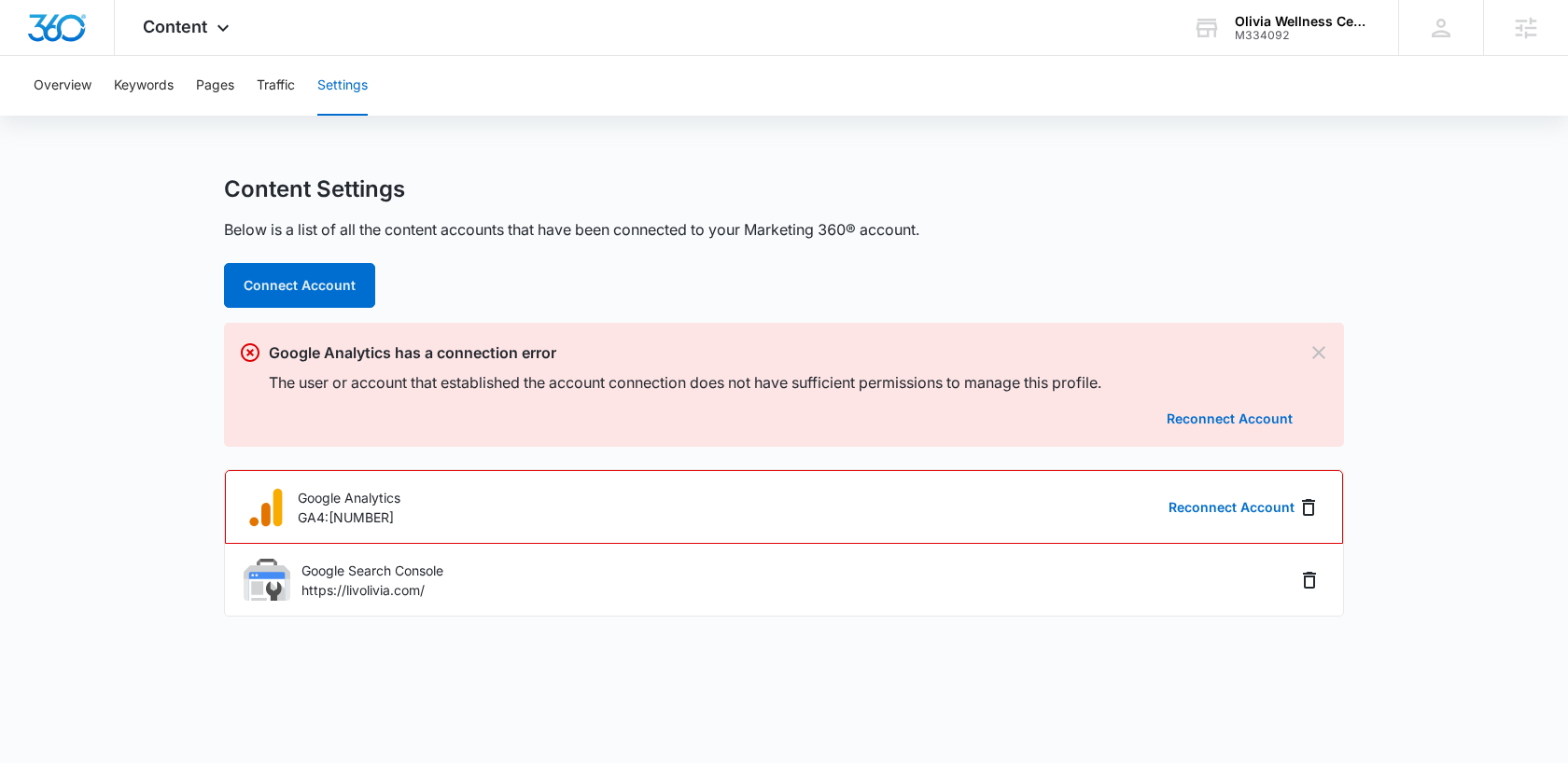 click on "Content Settings Below is a list of all the content accounts that have been connected to your Marketing 360® account. Connect Account Google Analytics has a connection error The user or account that established the account connection does not have sufficient permissions to manage this profile. Reconnect Account Google Analytics GA4:17412517347 Reconnect Account Google Search Console https://livolivia.com/" at bounding box center [784, 407] 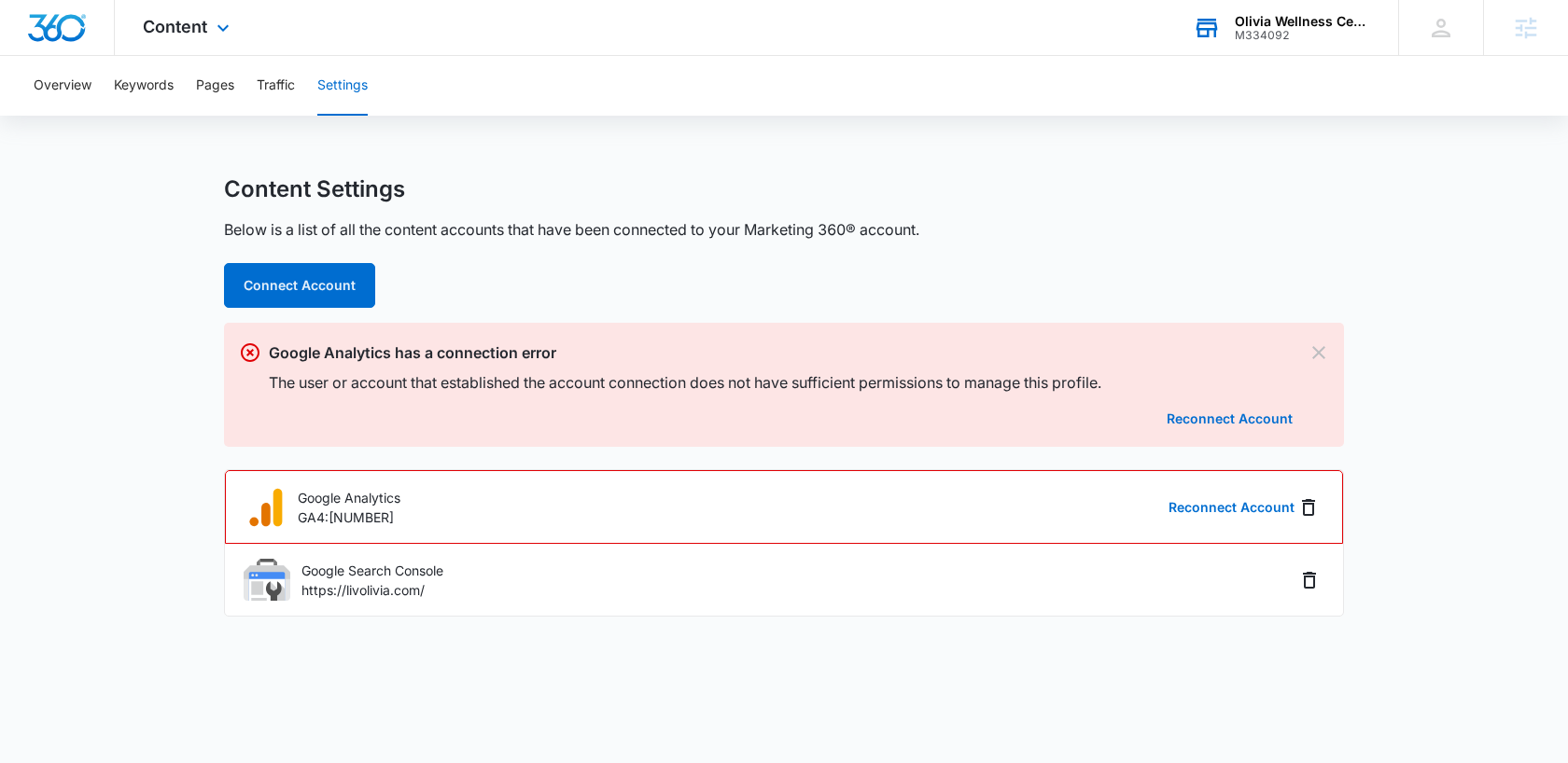 click on "Olivia Wellness Centers" at bounding box center [1303, 21] 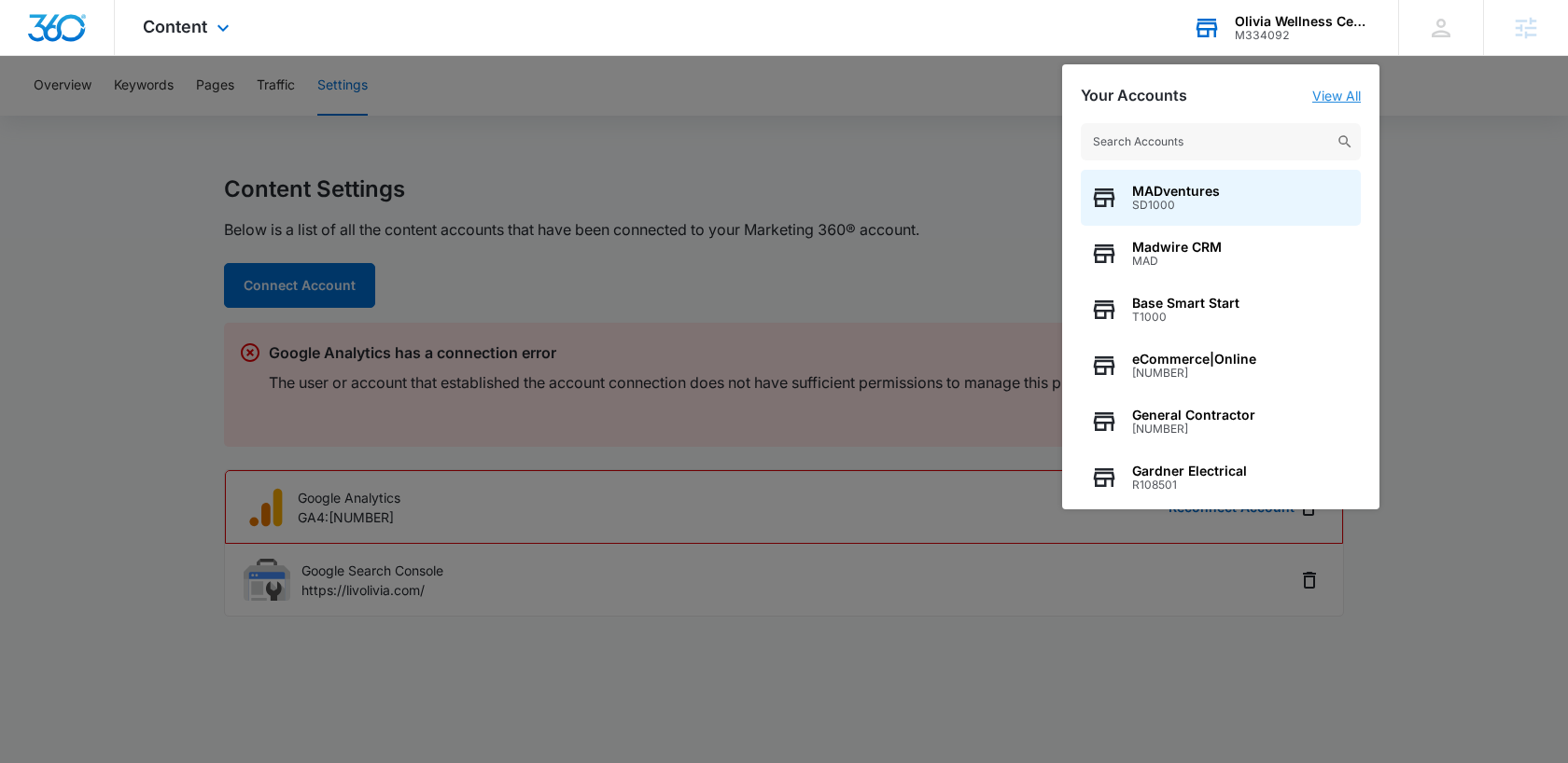 click on "View All" at bounding box center [1337, 95] 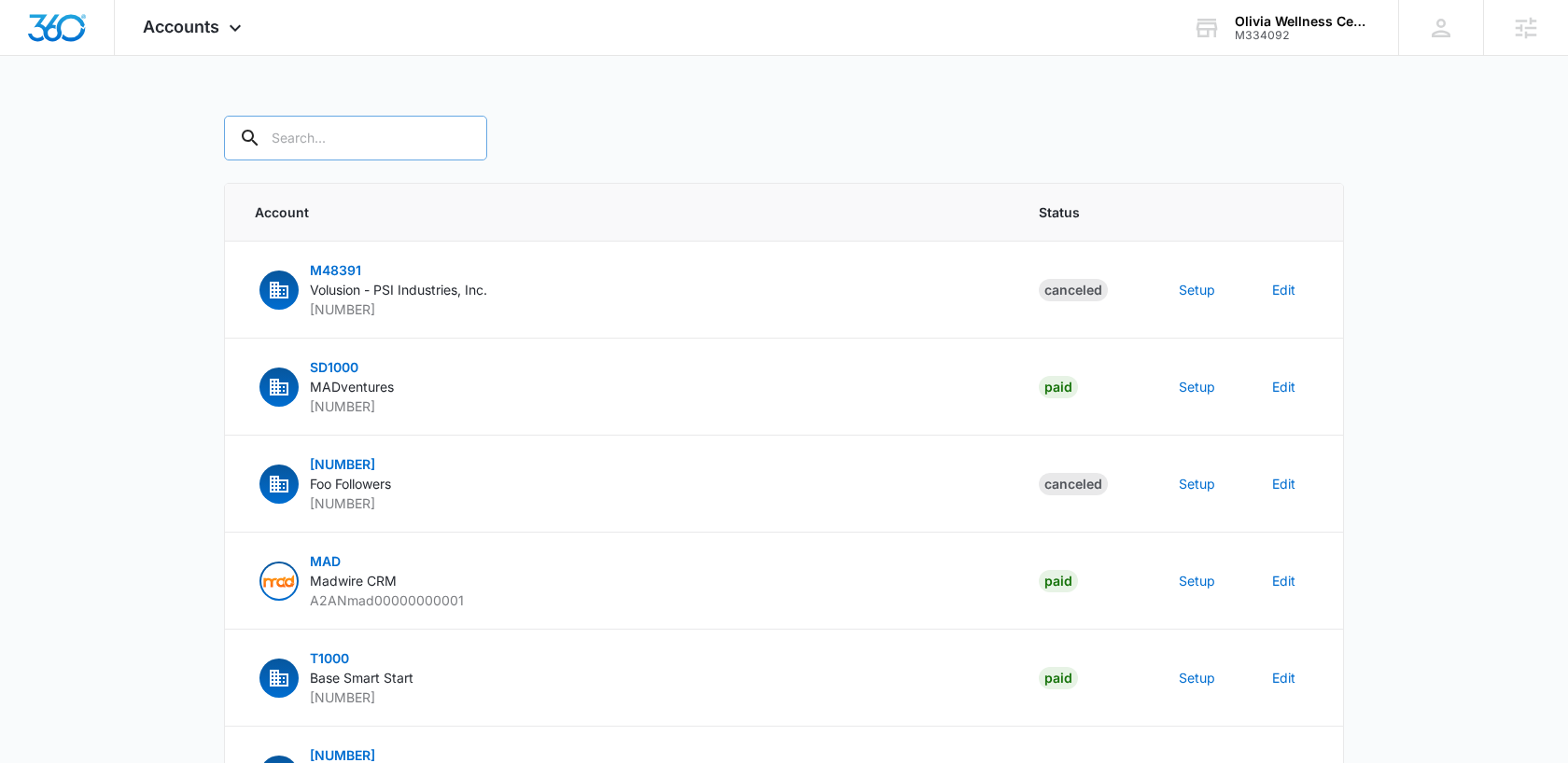 click at bounding box center (356, 138) 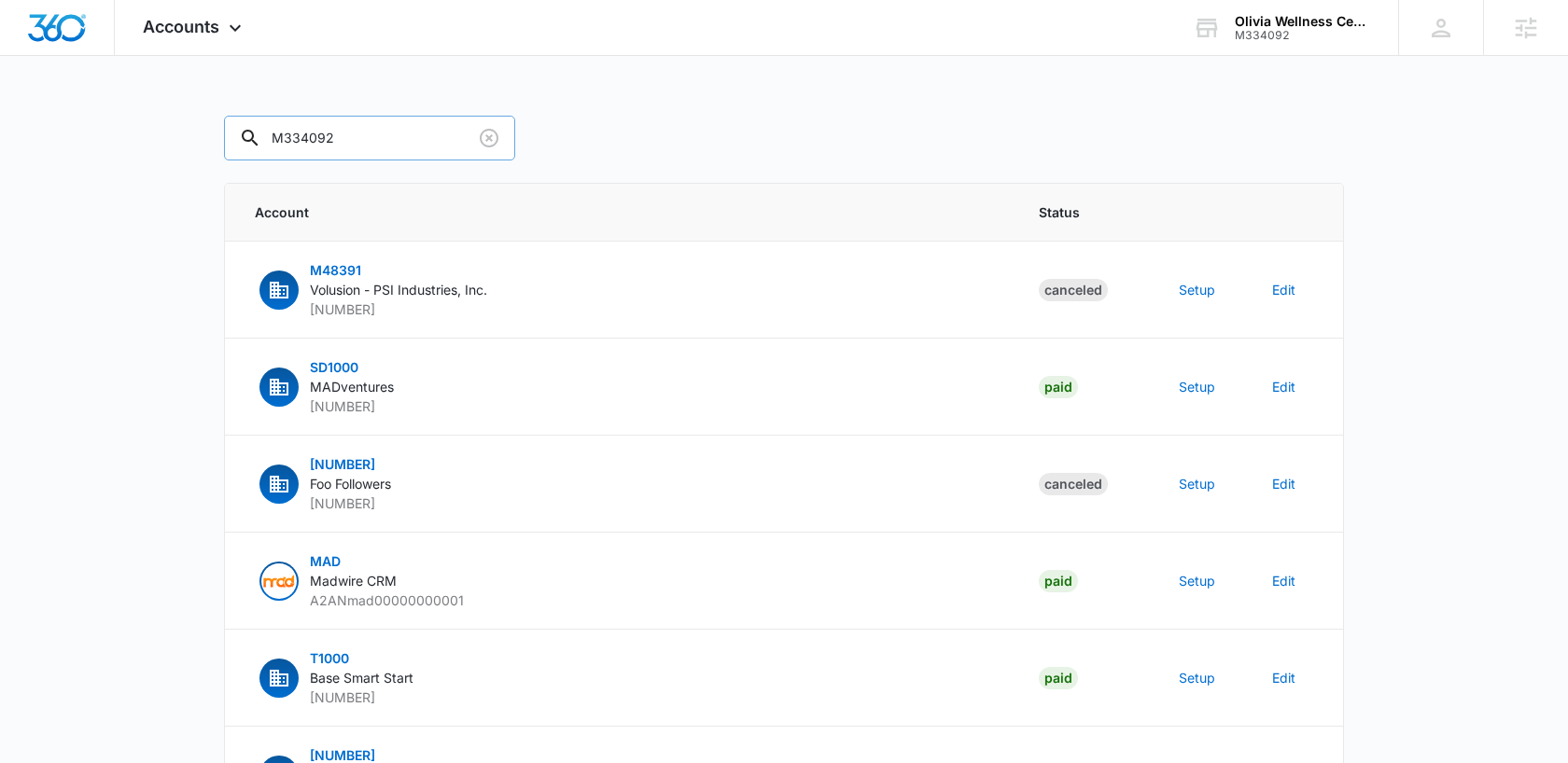 type on "M334092" 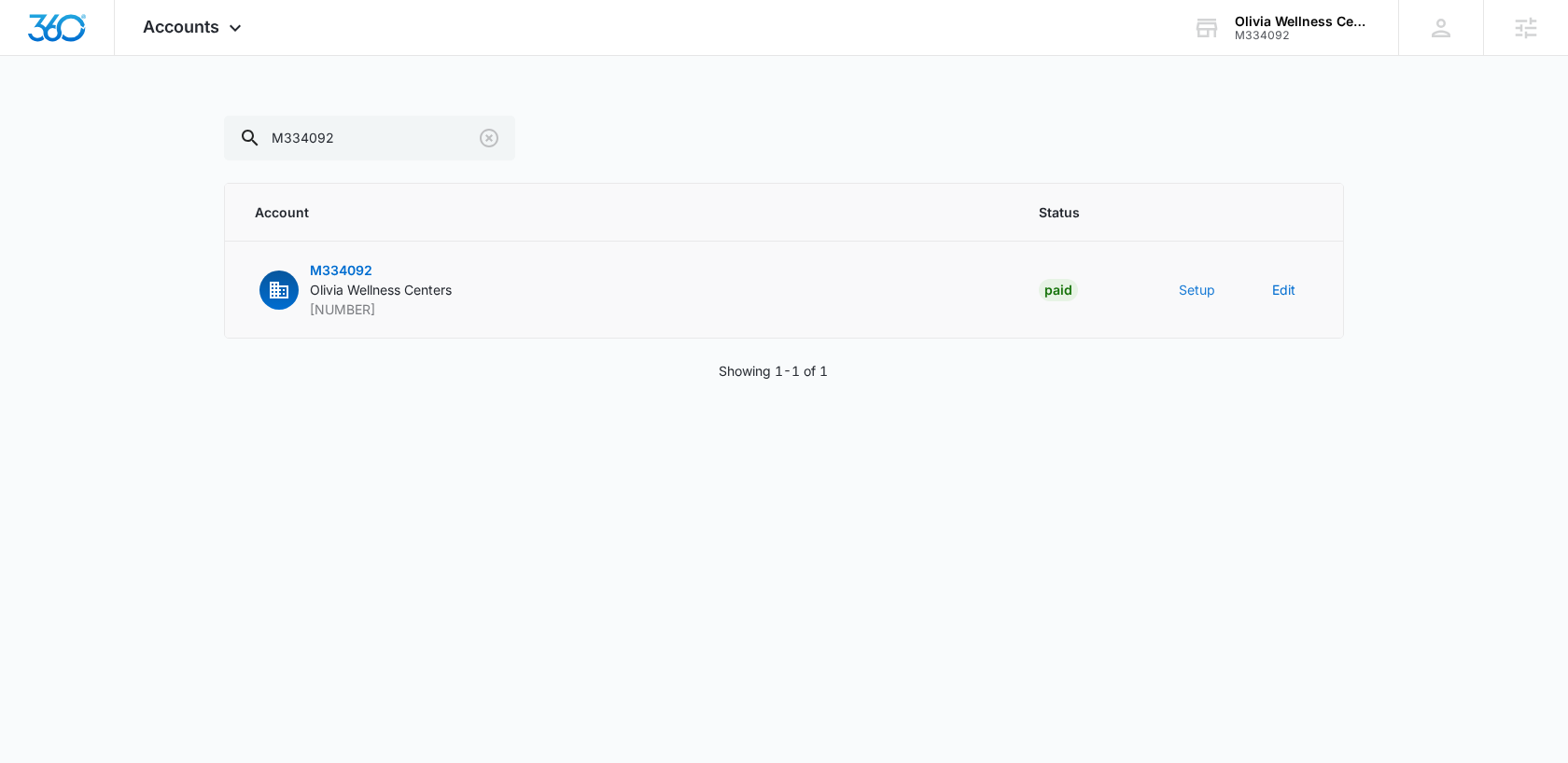 click on "Setup" at bounding box center [1197, 289] 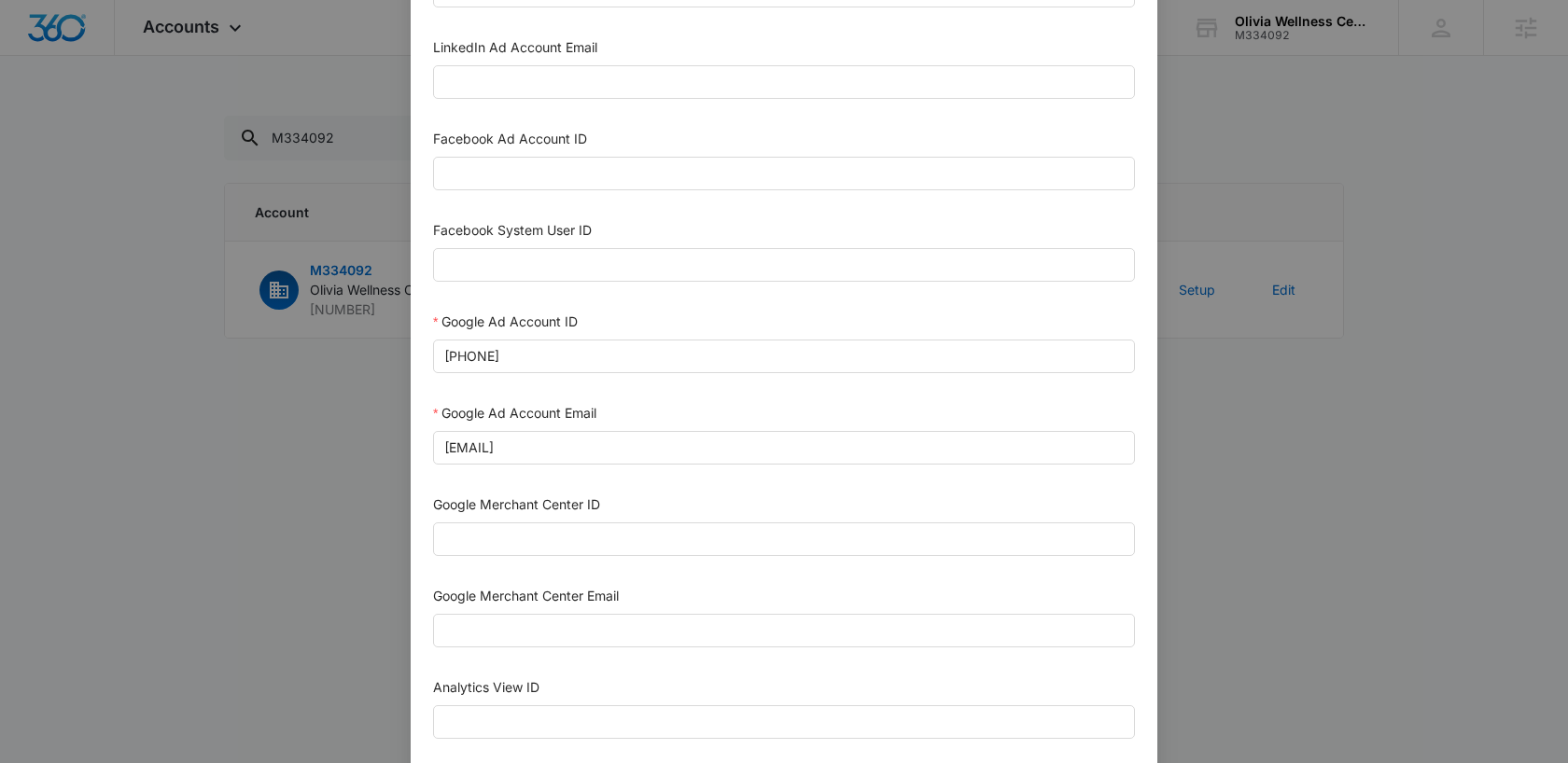 scroll, scrollTop: 351, scrollLeft: 0, axis: vertical 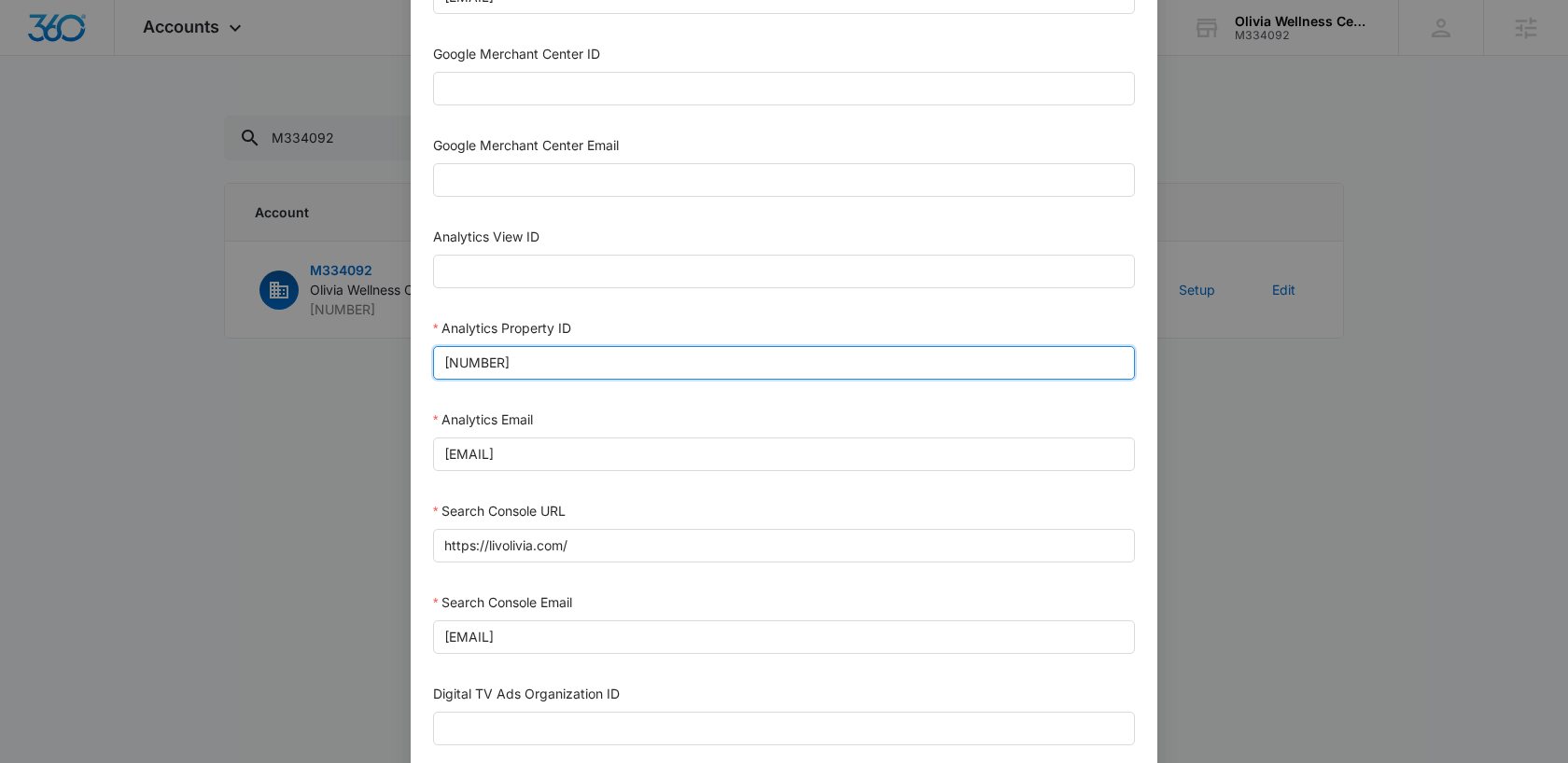click on "17412517347" at bounding box center (784, 363) 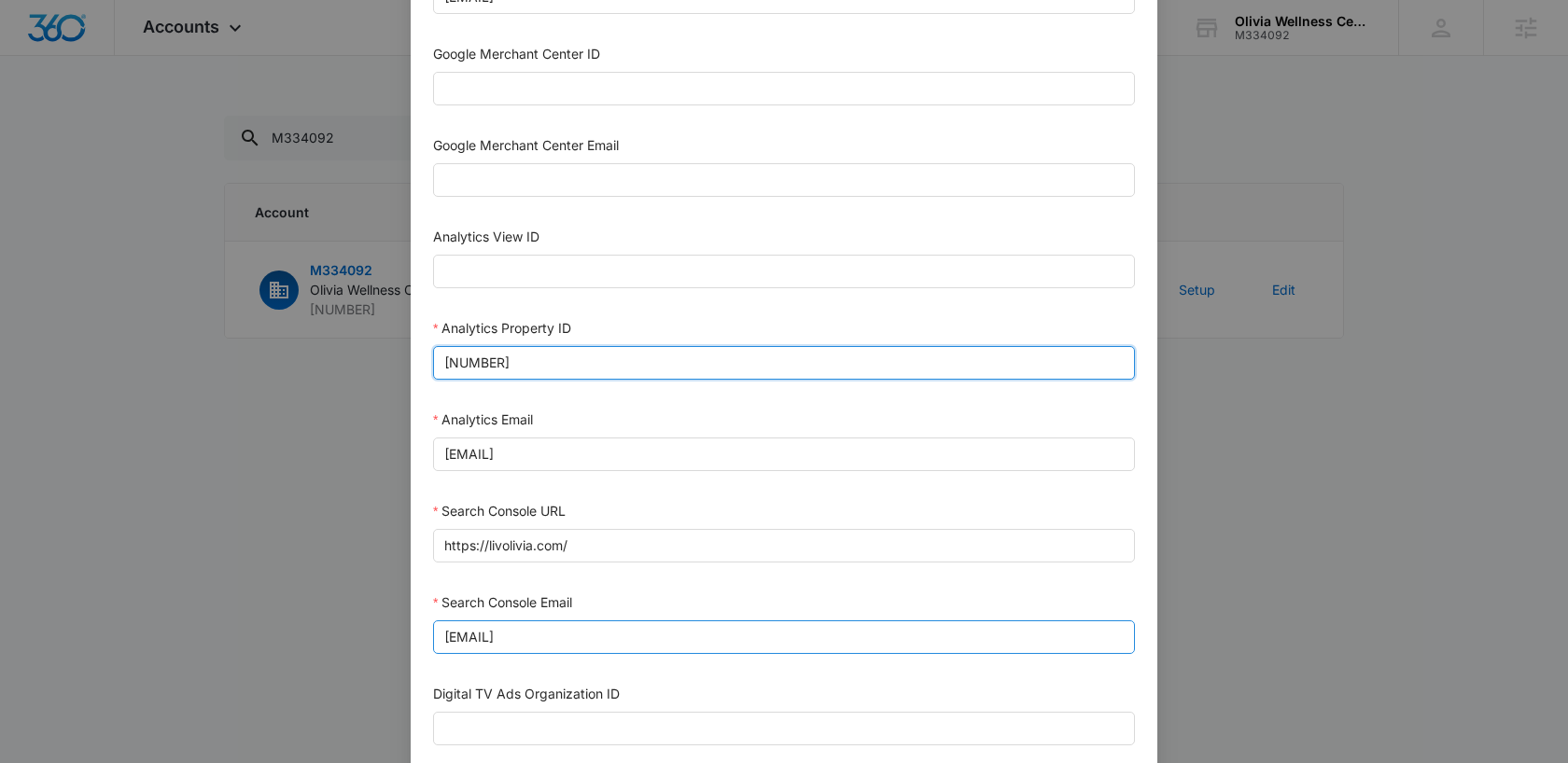 scroll, scrollTop: 886, scrollLeft: 0, axis: vertical 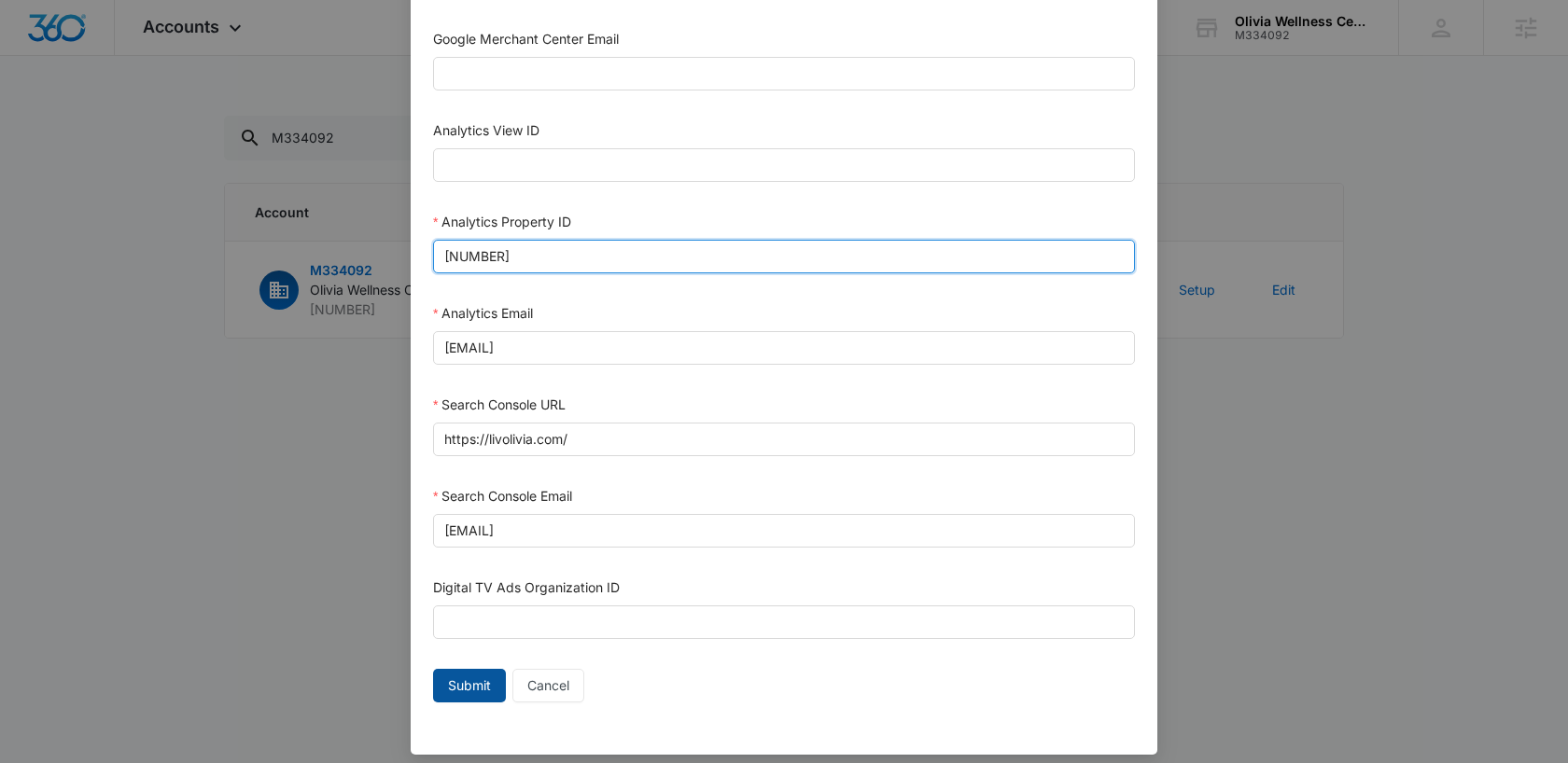 type on "[NUMBER]" 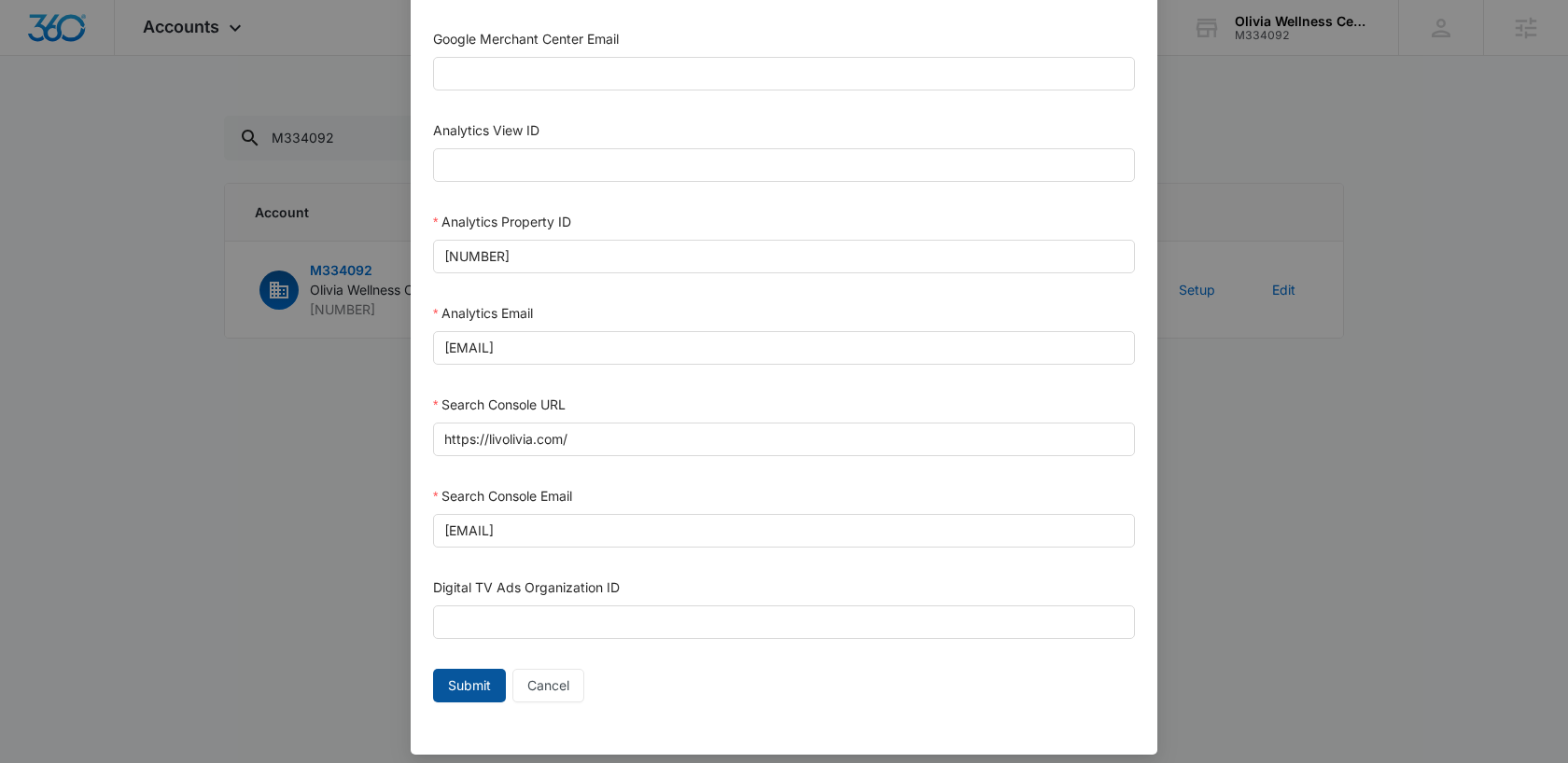 click on "Submit" at bounding box center (469, 686) 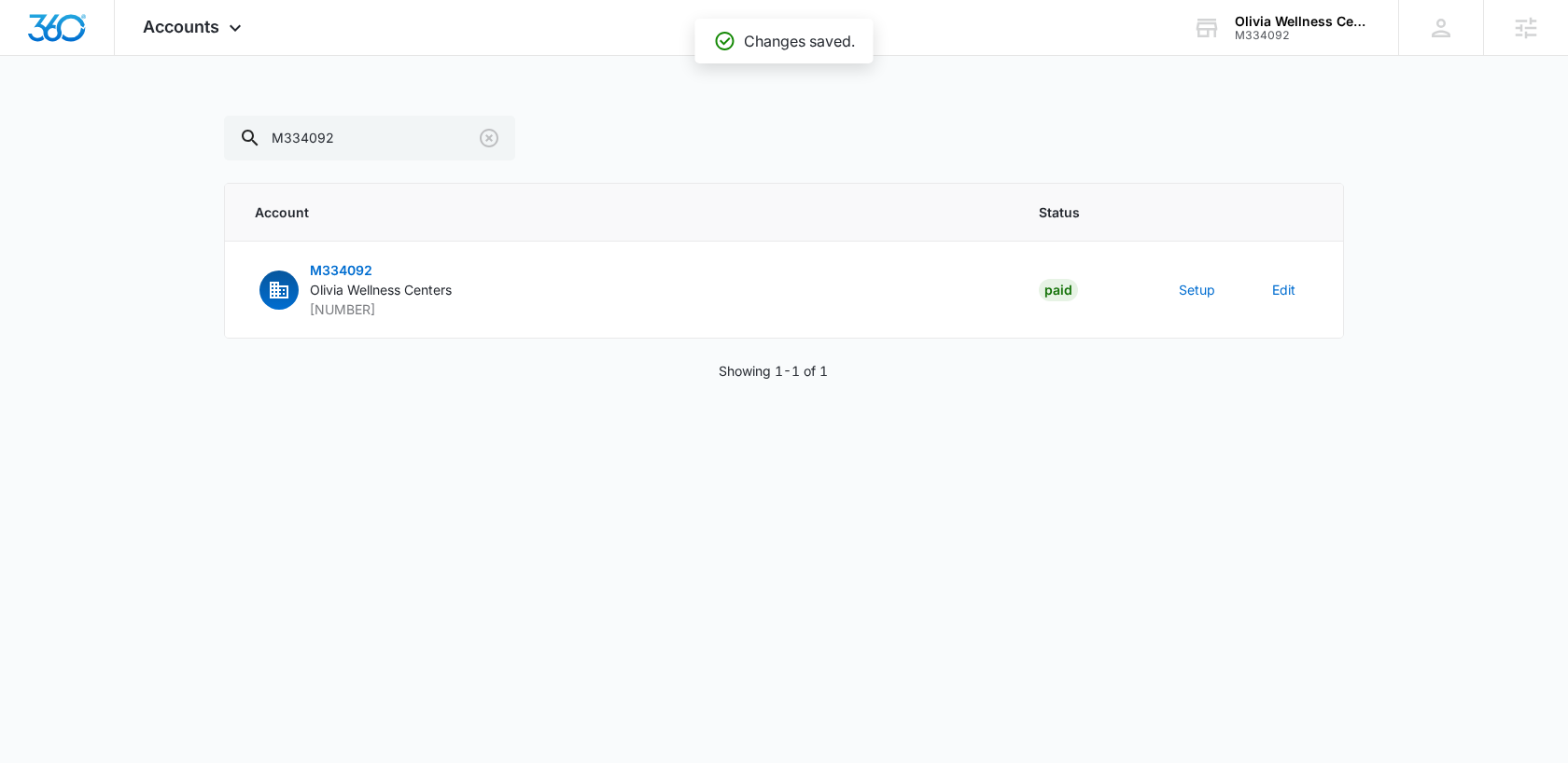 scroll, scrollTop: 867, scrollLeft: 0, axis: vertical 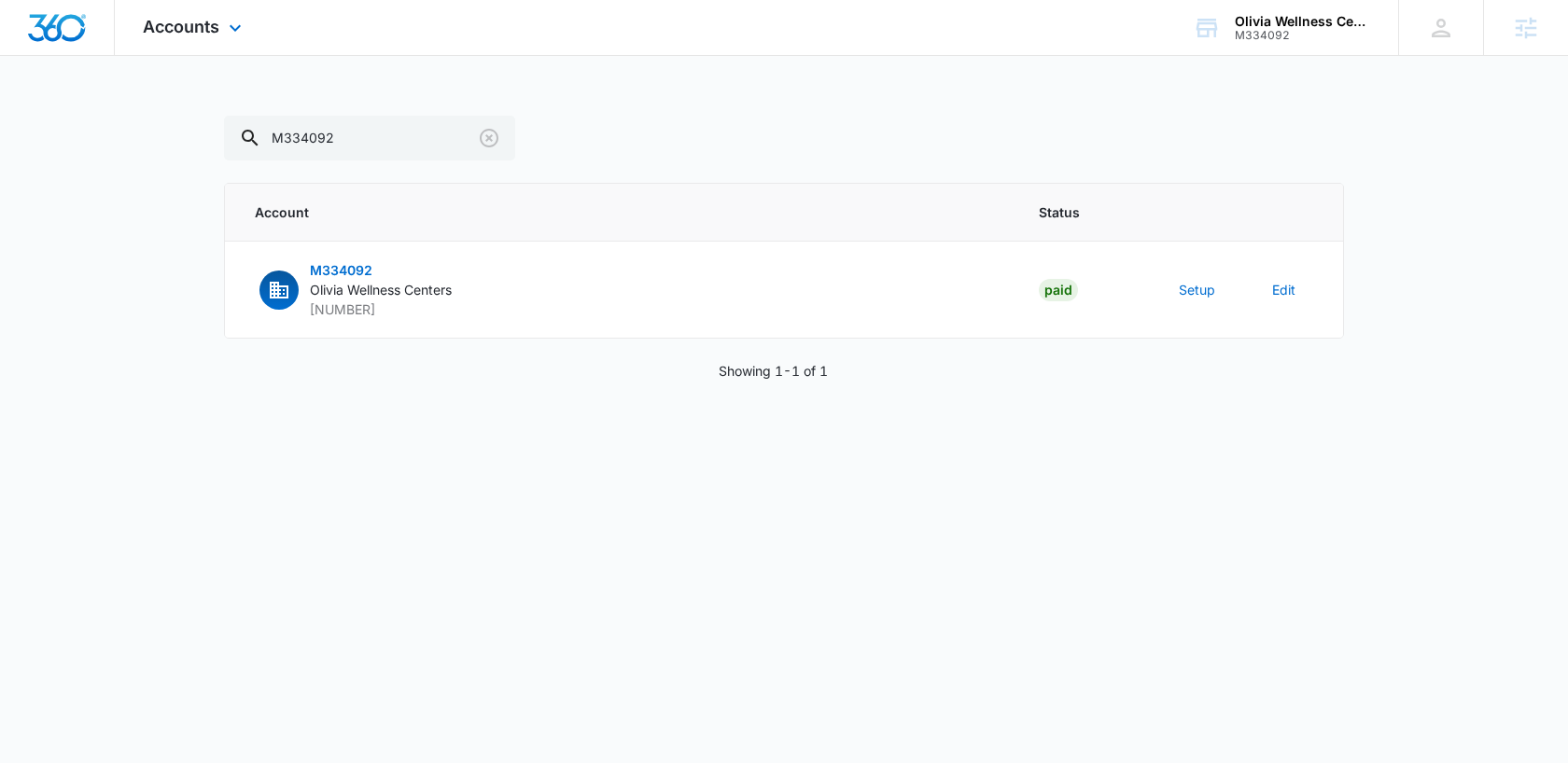 click on "Accounts Apps Reputation Websites Forms CRM Email Social POS Content Ads Intelligence Files Brand Settings" at bounding box center (194, 27) 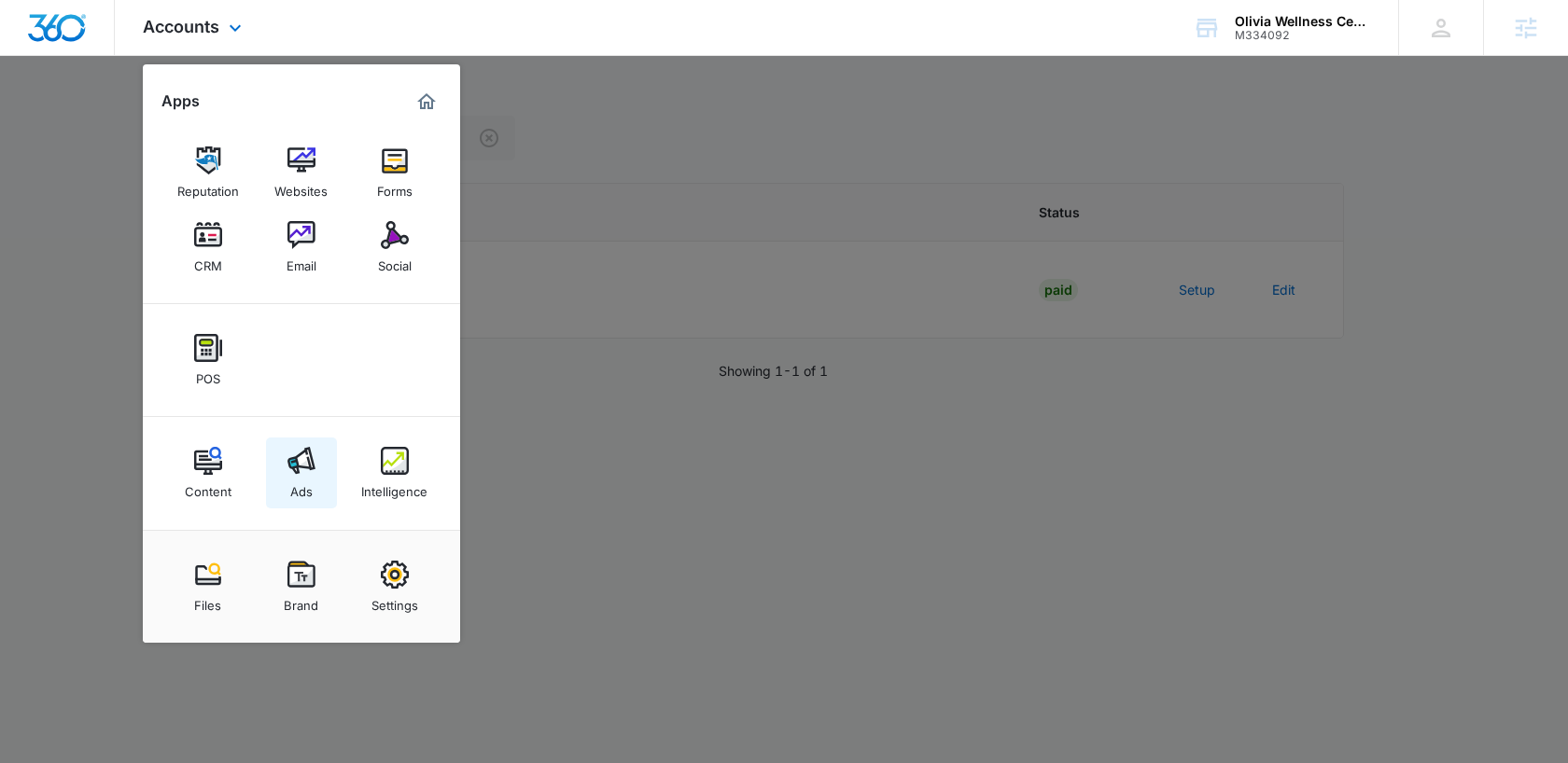 click on "Ads" at bounding box center (301, 487) 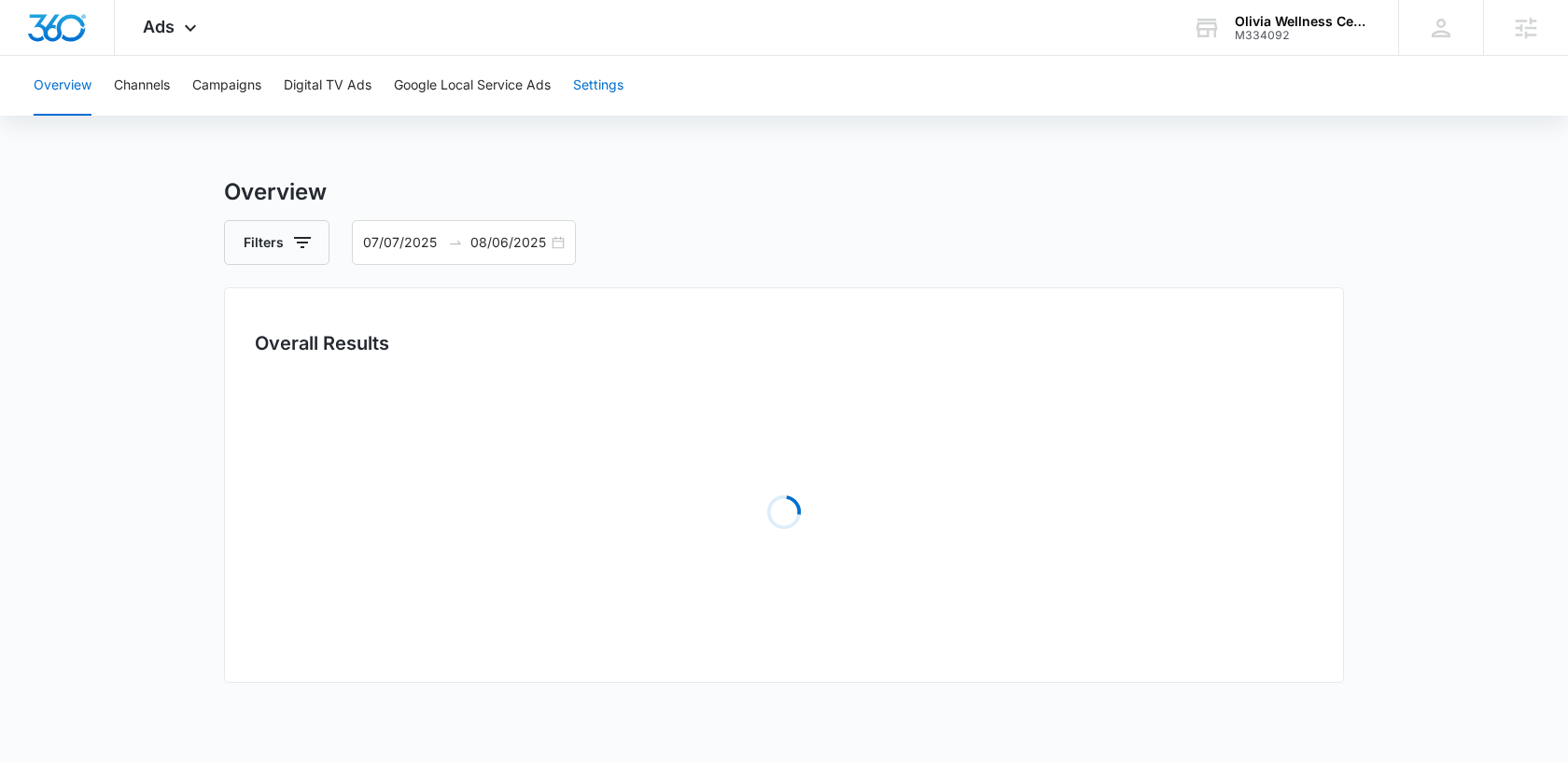 click on "Settings" at bounding box center (598, 86) 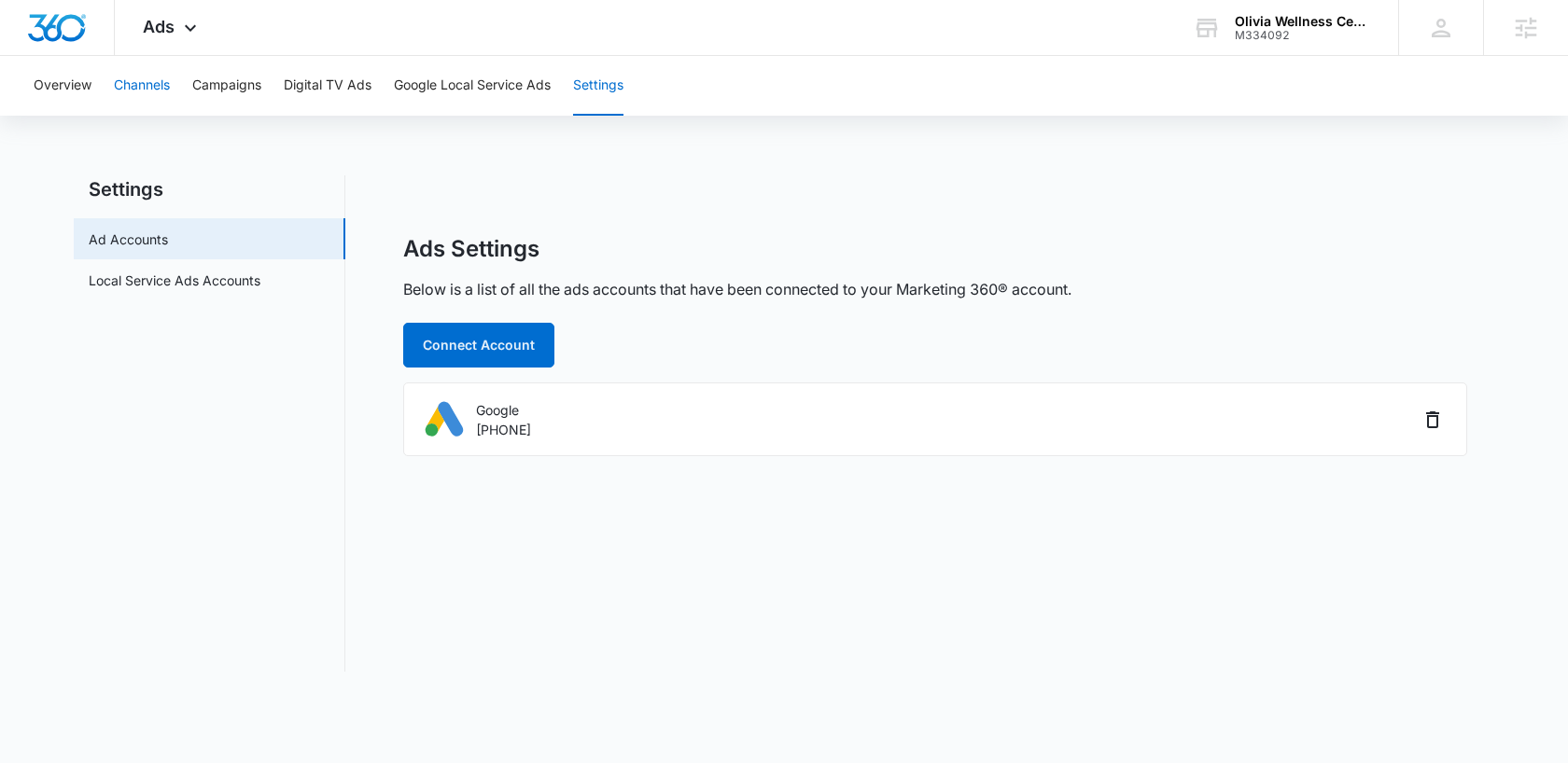 click on "Channels" at bounding box center (142, 86) 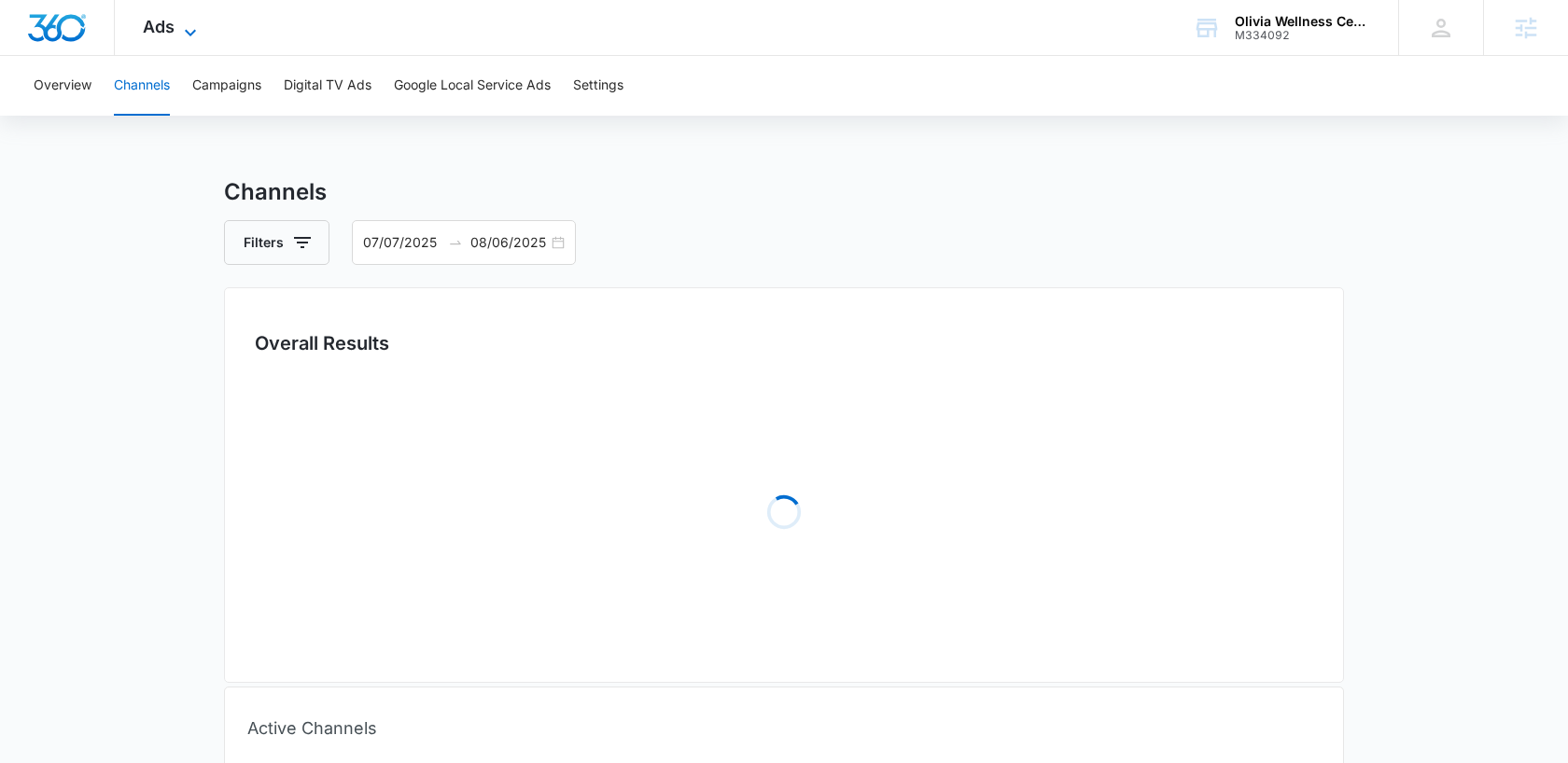 click on "Ads" at bounding box center (159, 26) 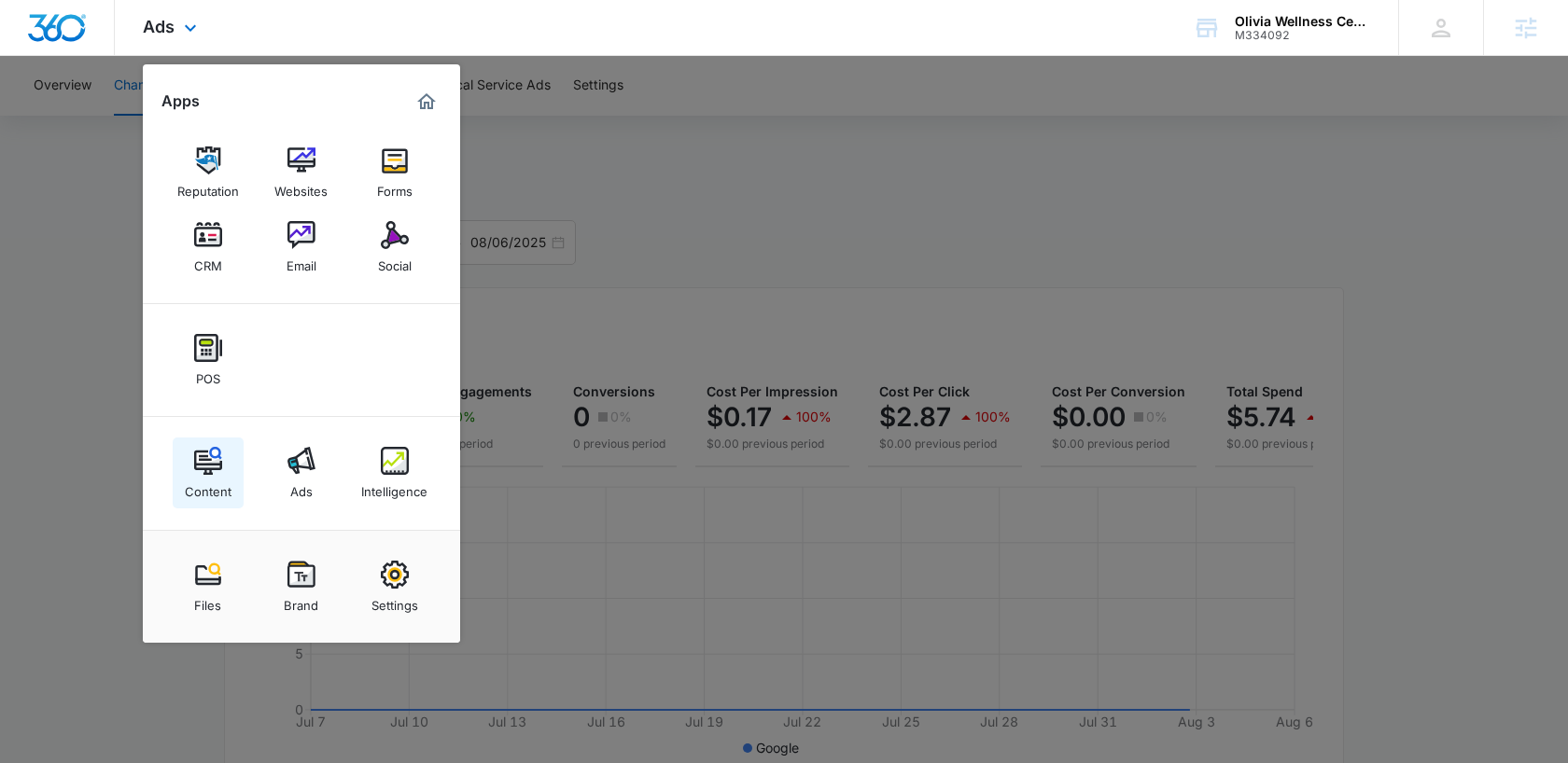 click at bounding box center (208, 461) 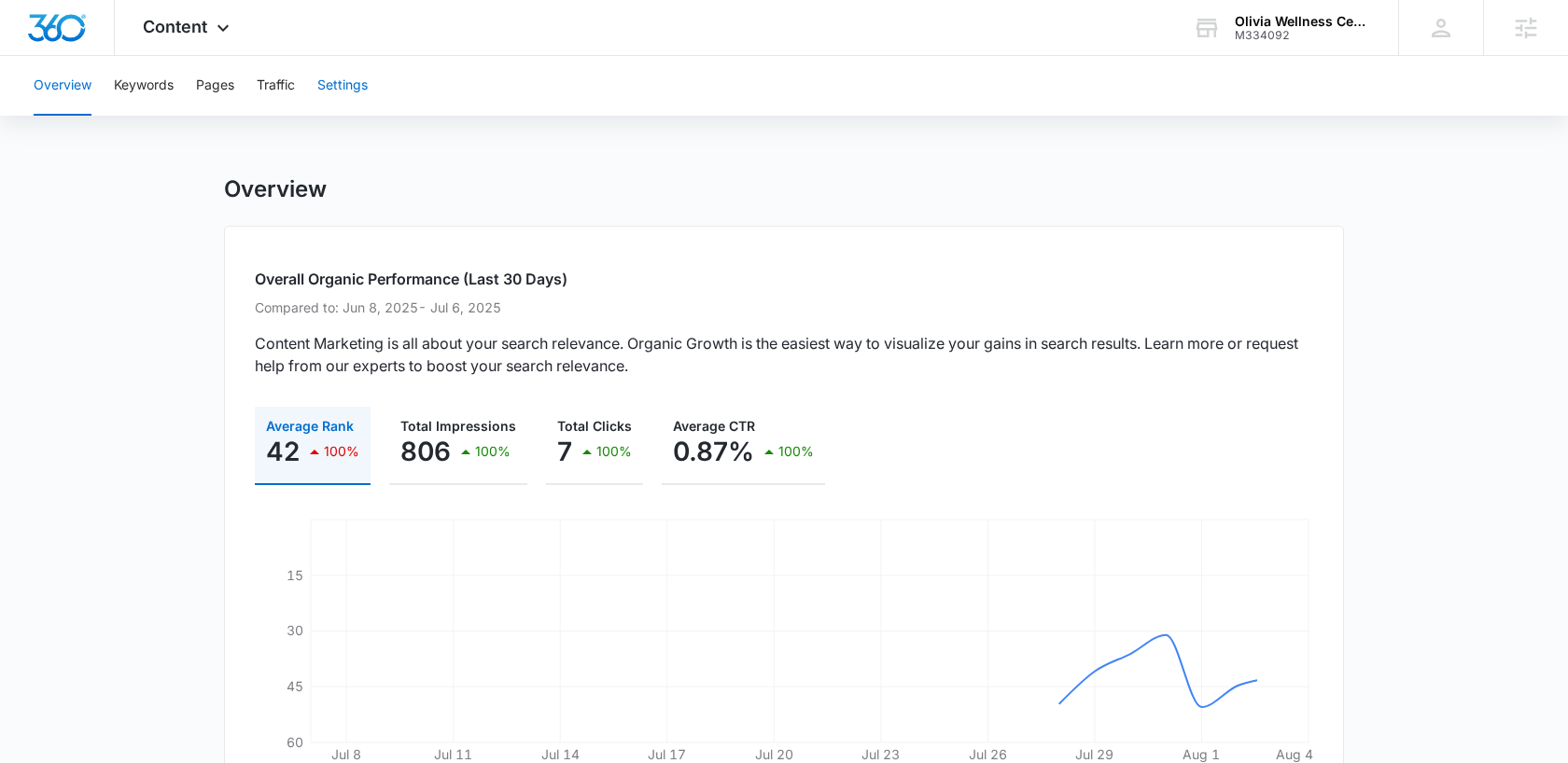 click on "Settings" at bounding box center [343, 86] 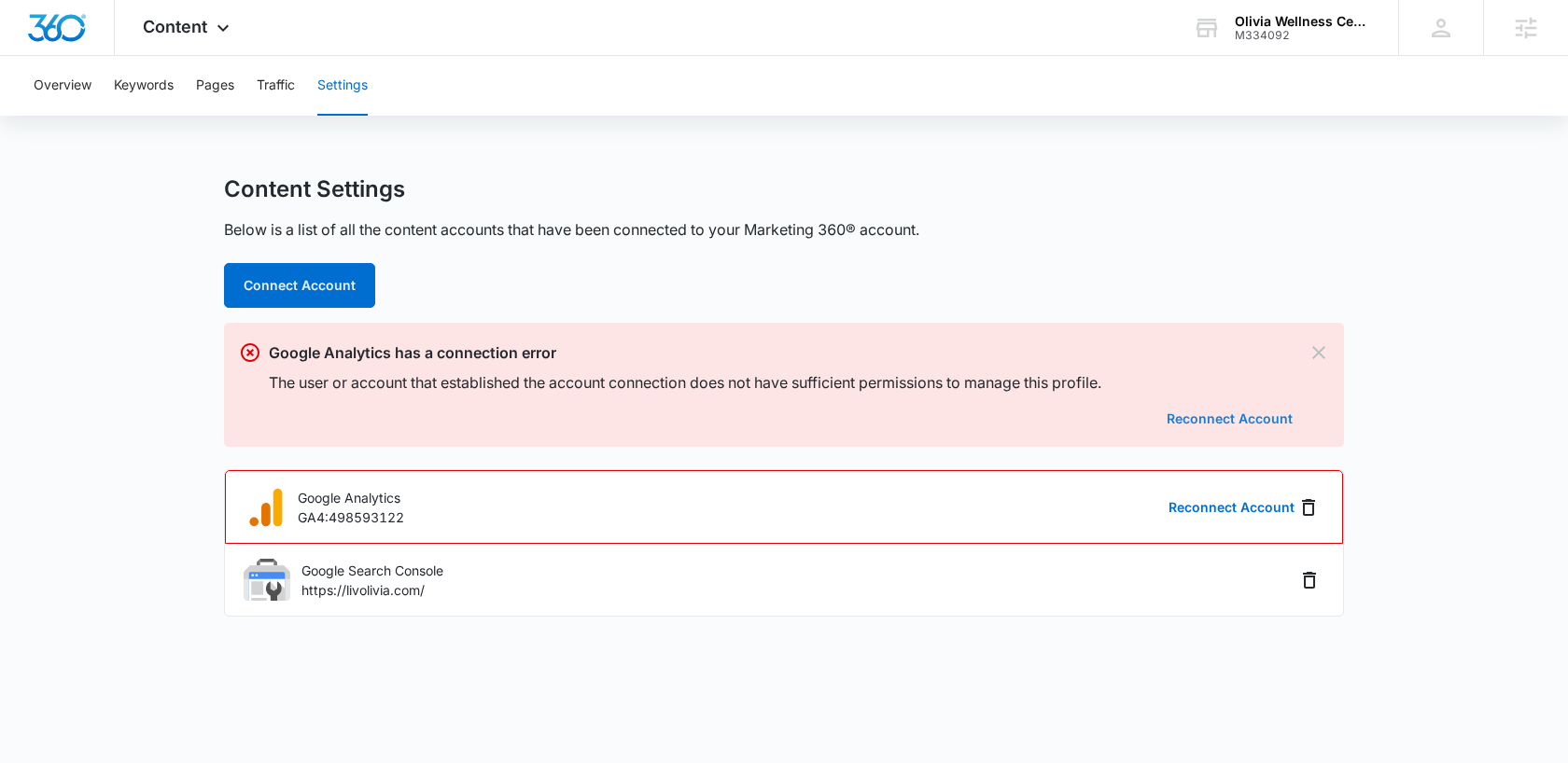 click on "Reconnect Account" at bounding box center (1229, 419) 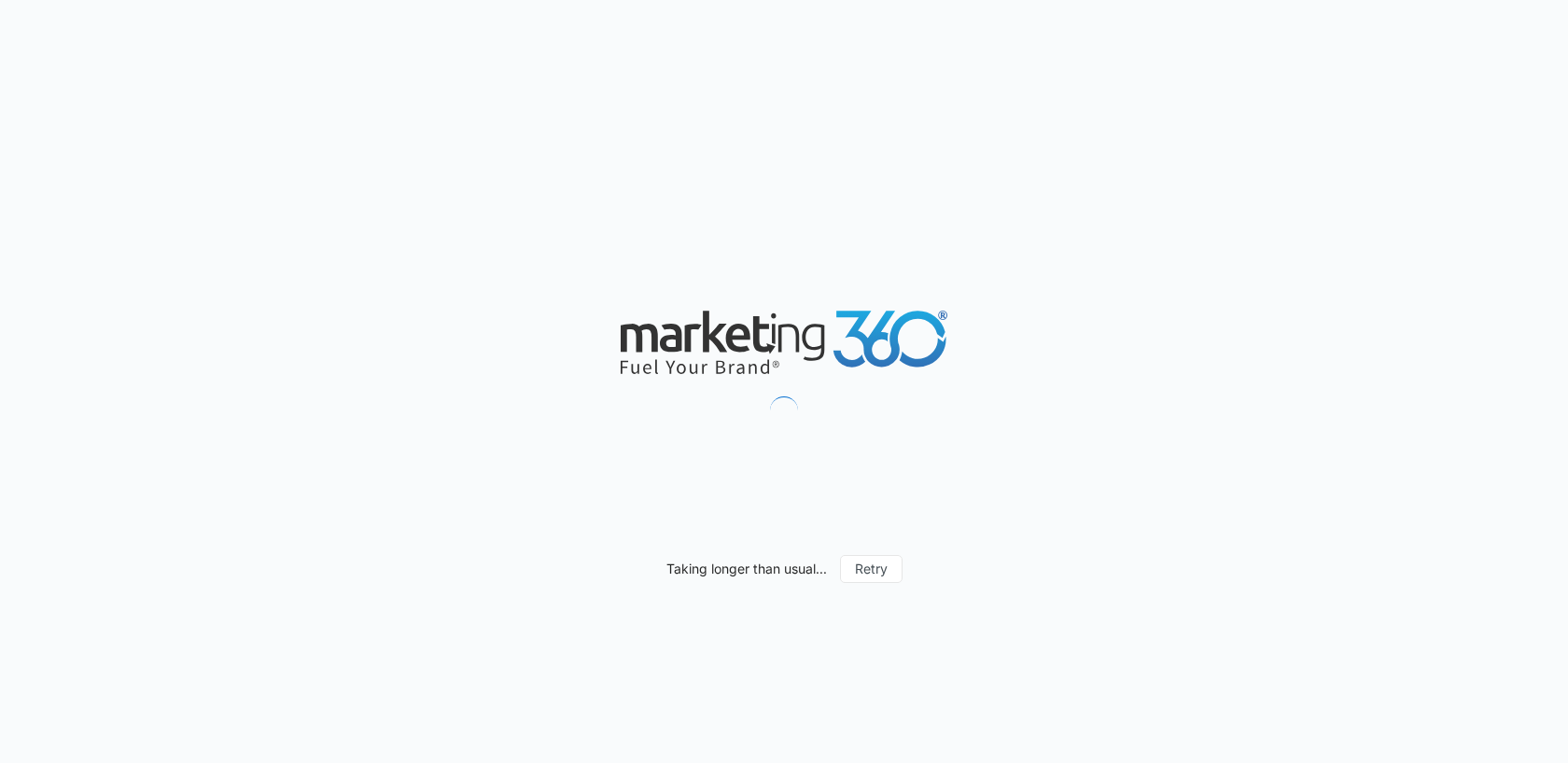 scroll, scrollTop: 0, scrollLeft: 0, axis: both 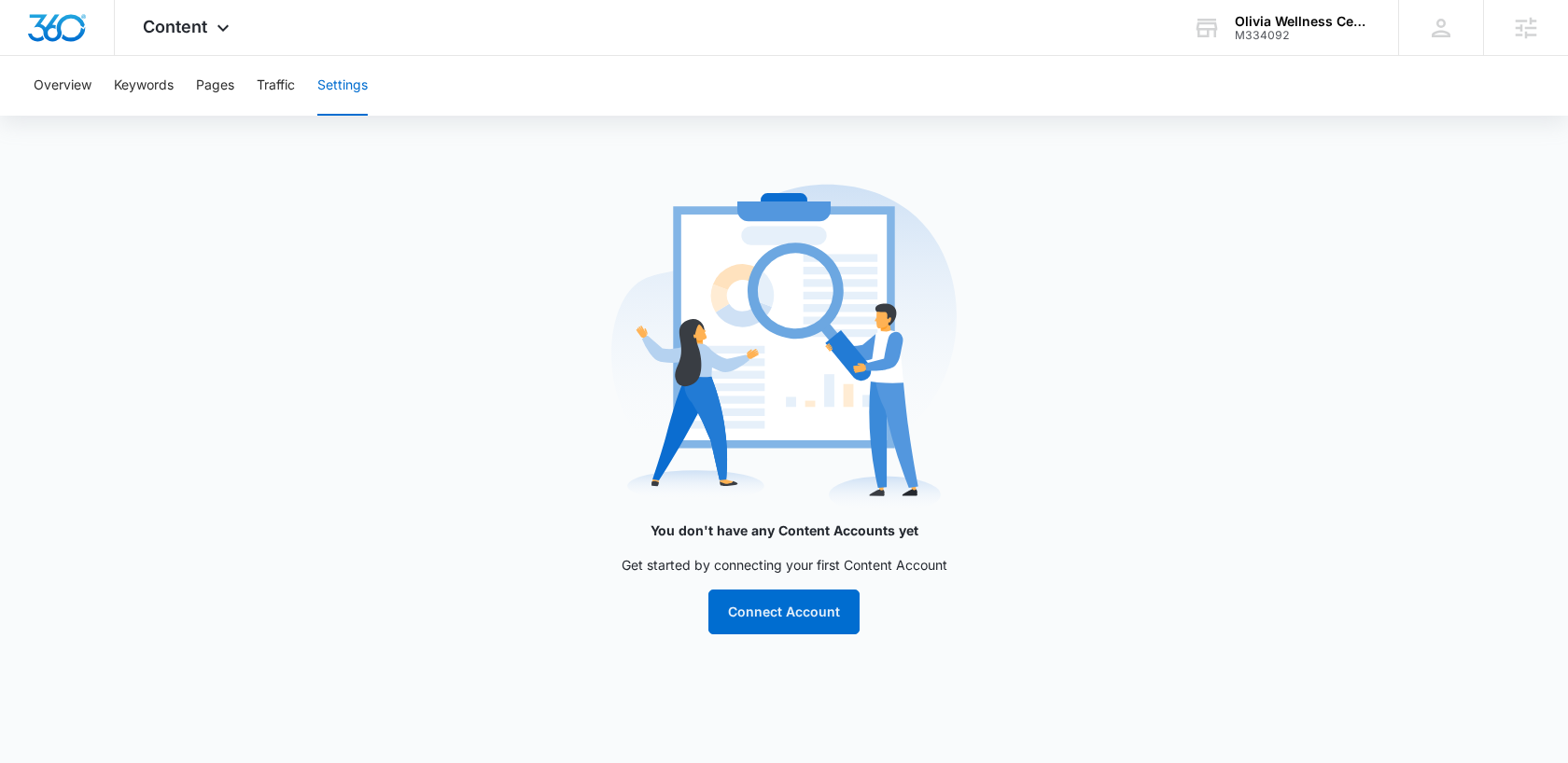click on "Settings" at bounding box center (343, 86) 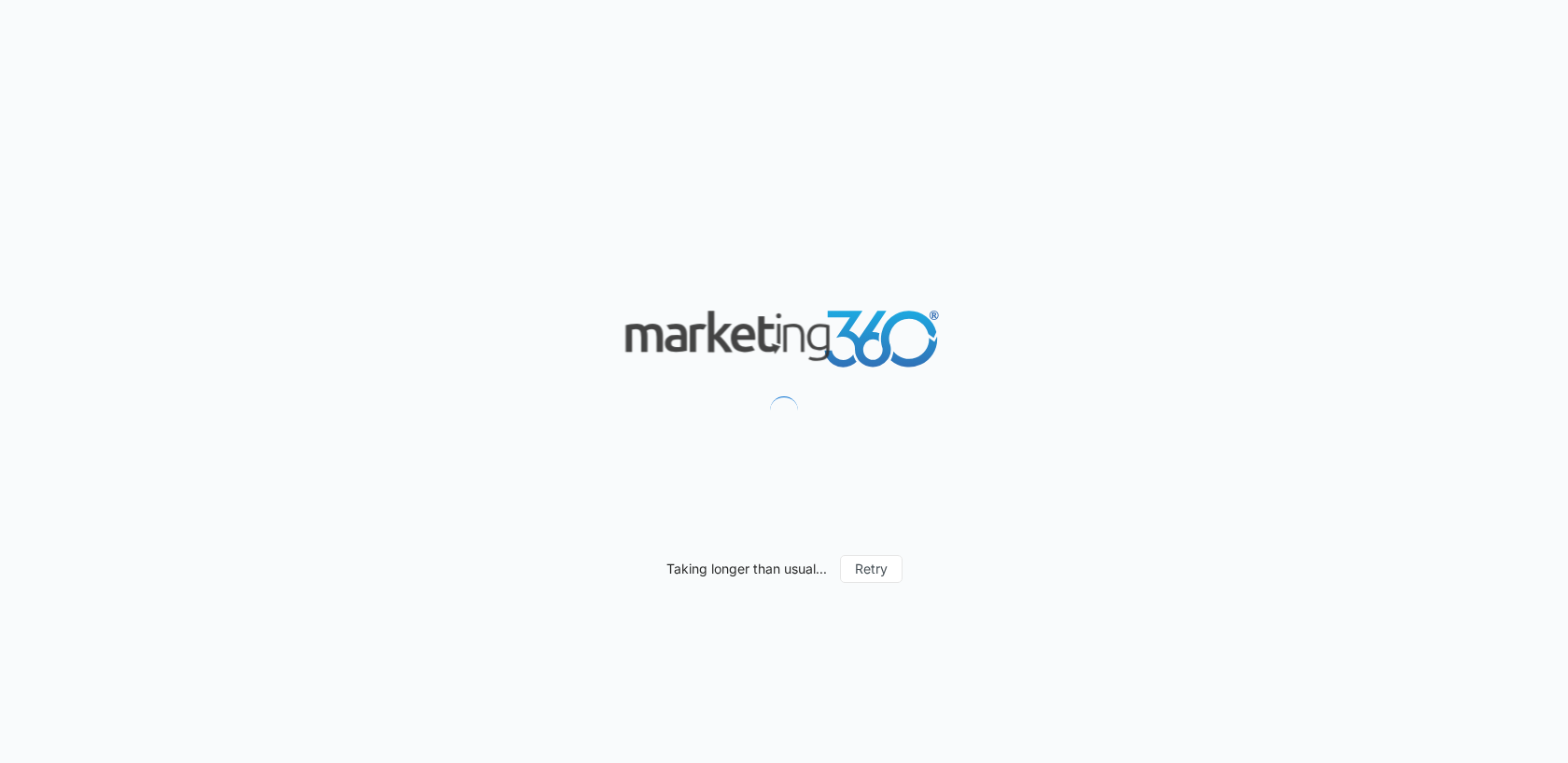 scroll, scrollTop: 0, scrollLeft: 0, axis: both 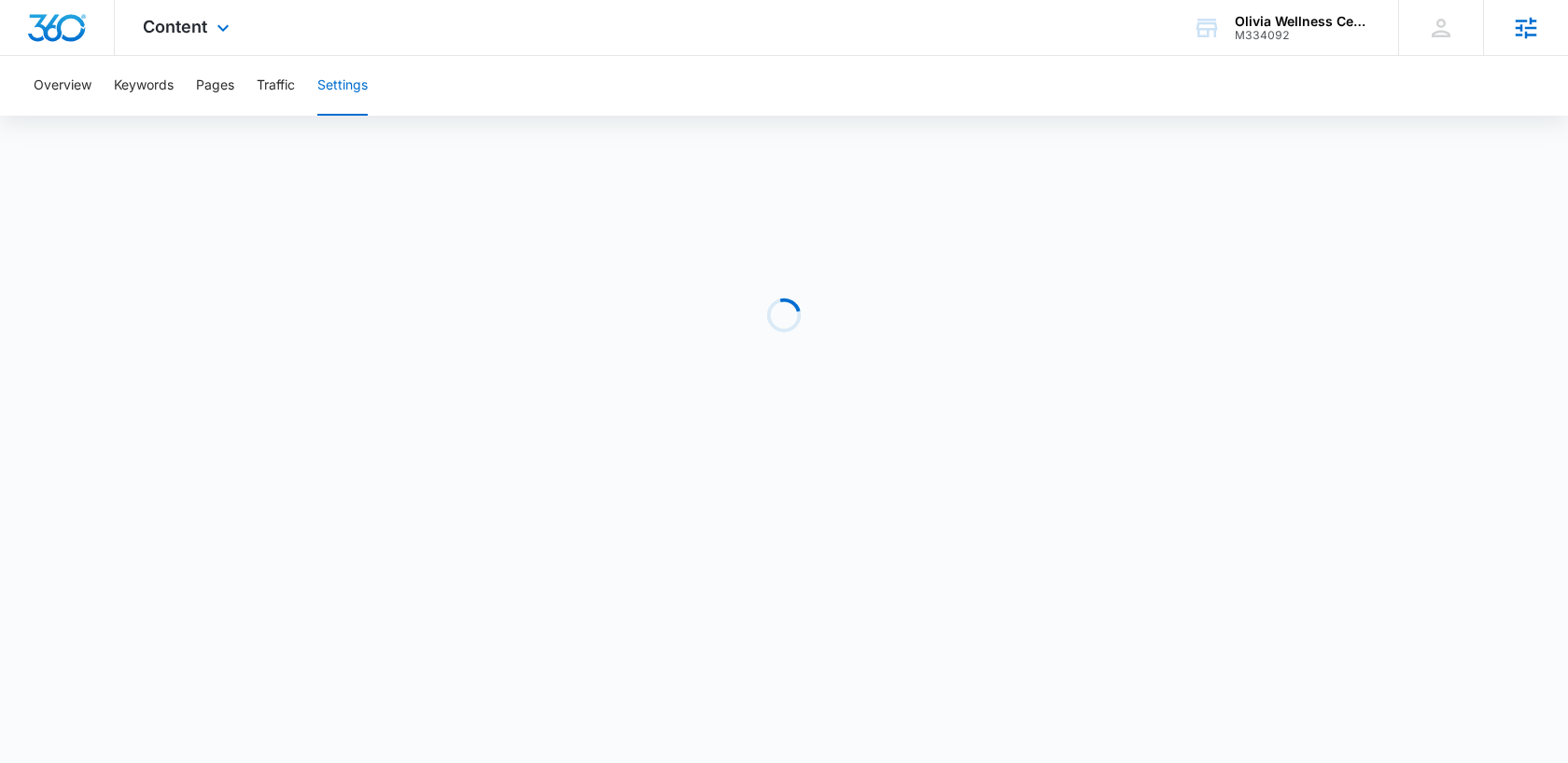 click on "Agencies" at bounding box center (1525, 27) 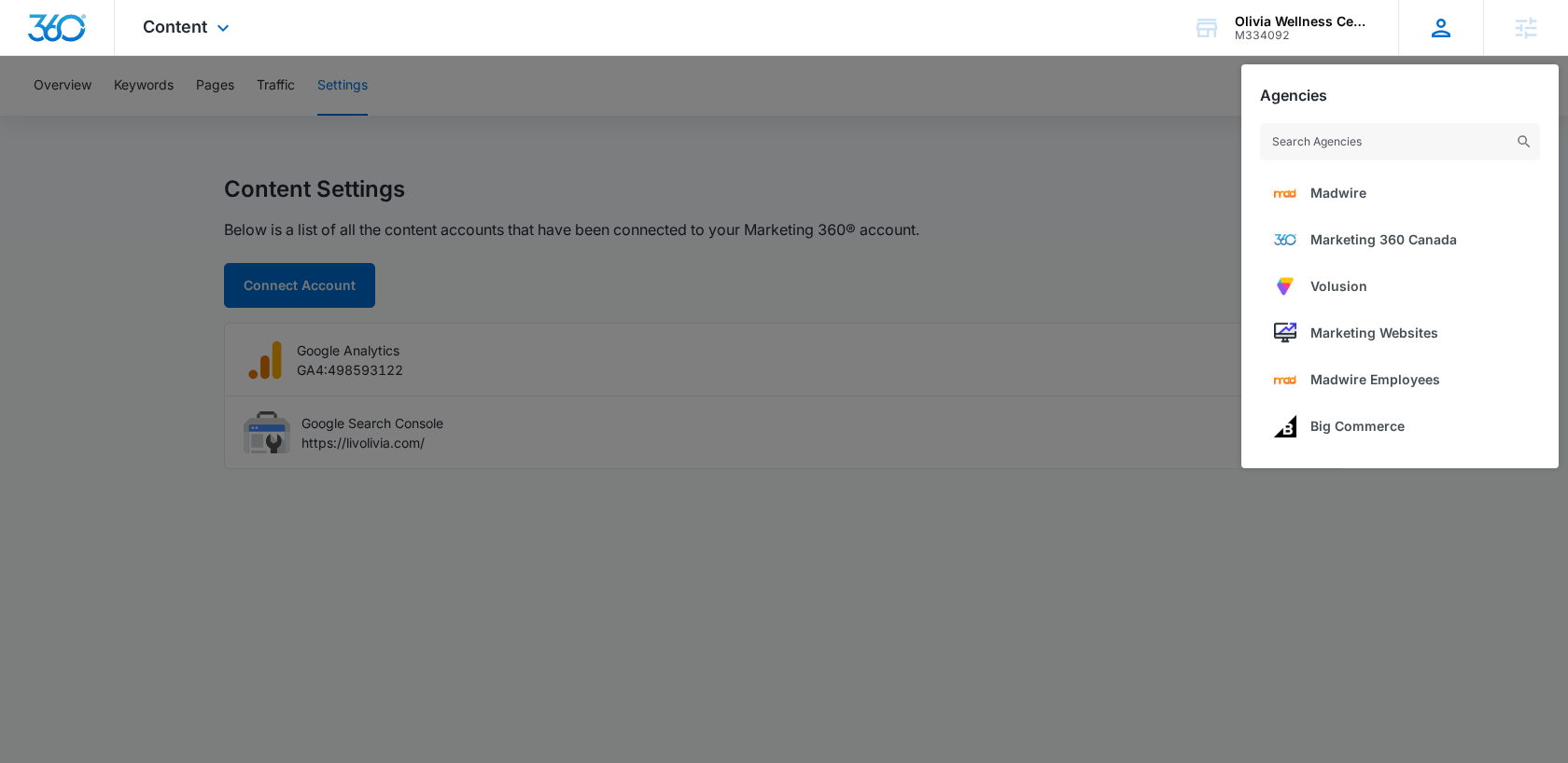 click 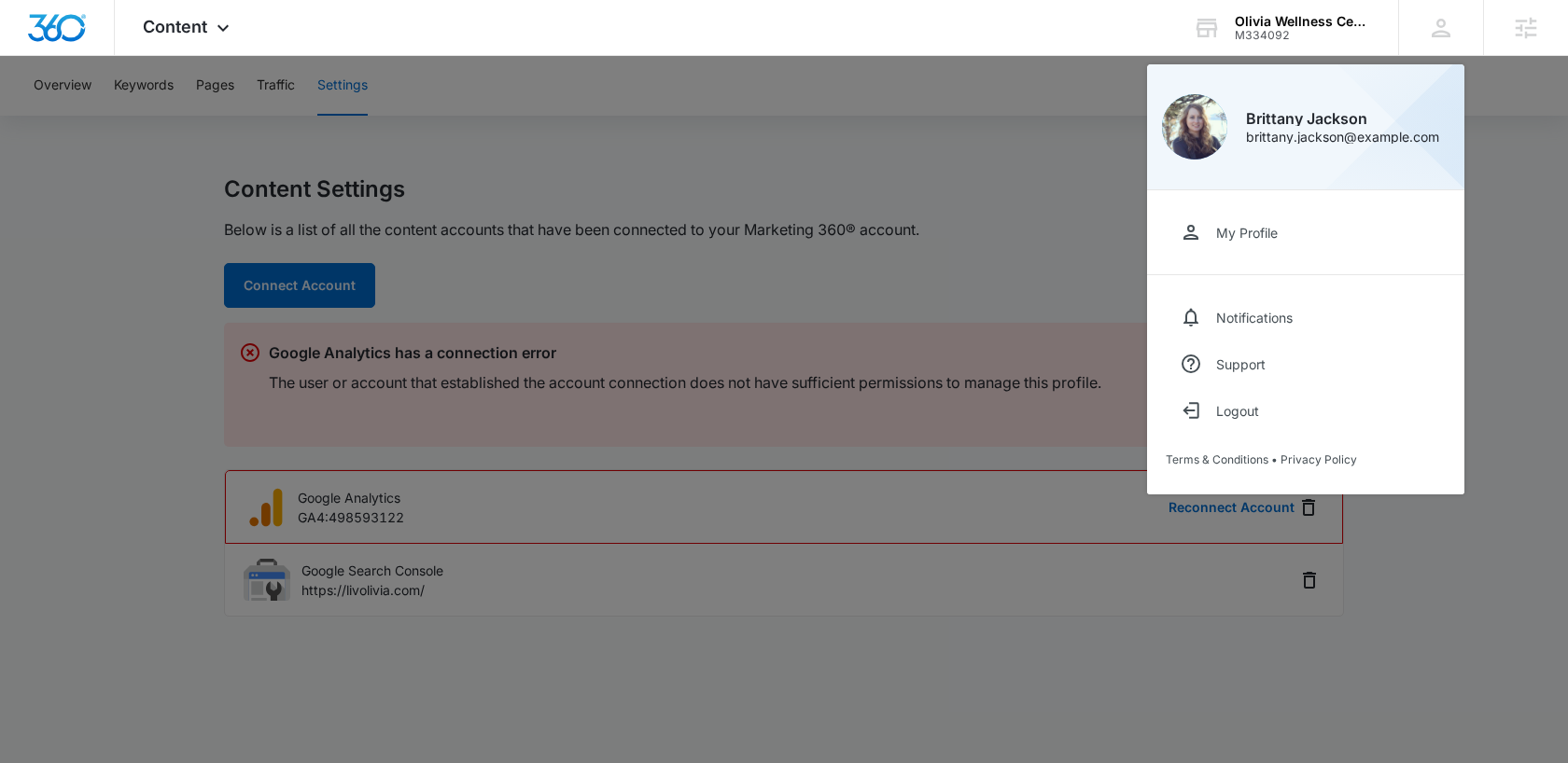 click at bounding box center [784, 382] 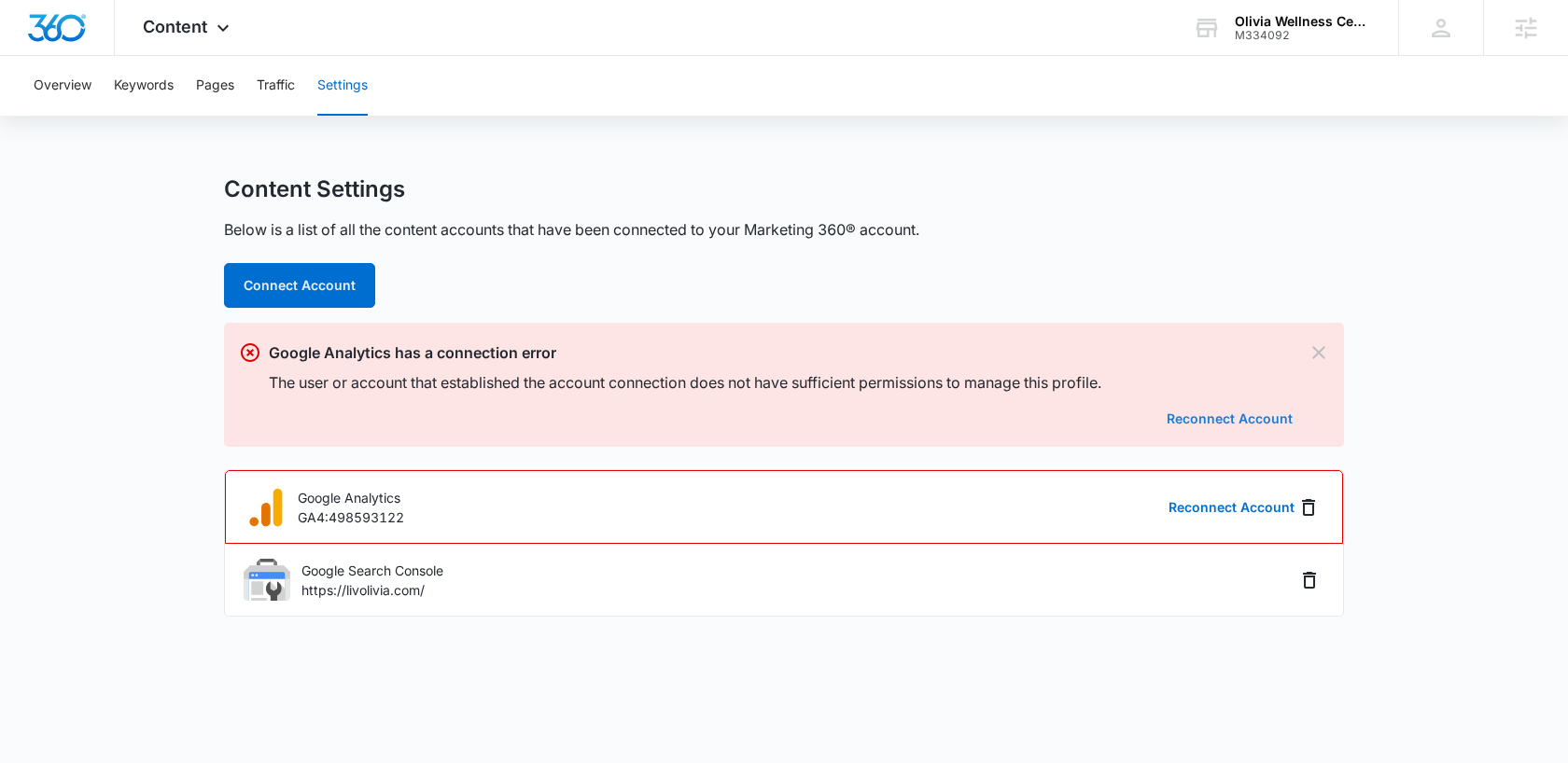 click on "Reconnect Account" at bounding box center [1229, 419] 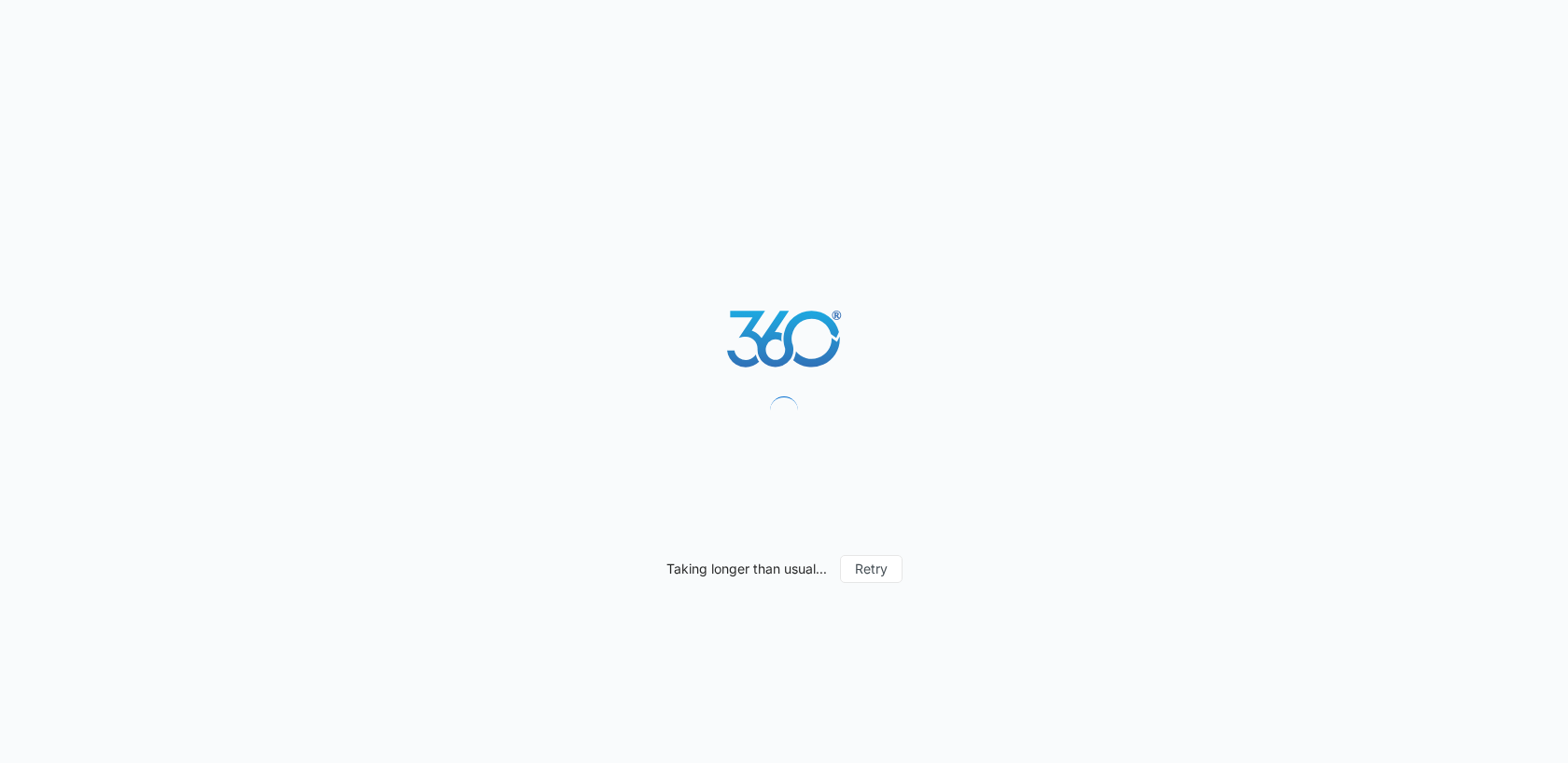 scroll, scrollTop: 0, scrollLeft: 0, axis: both 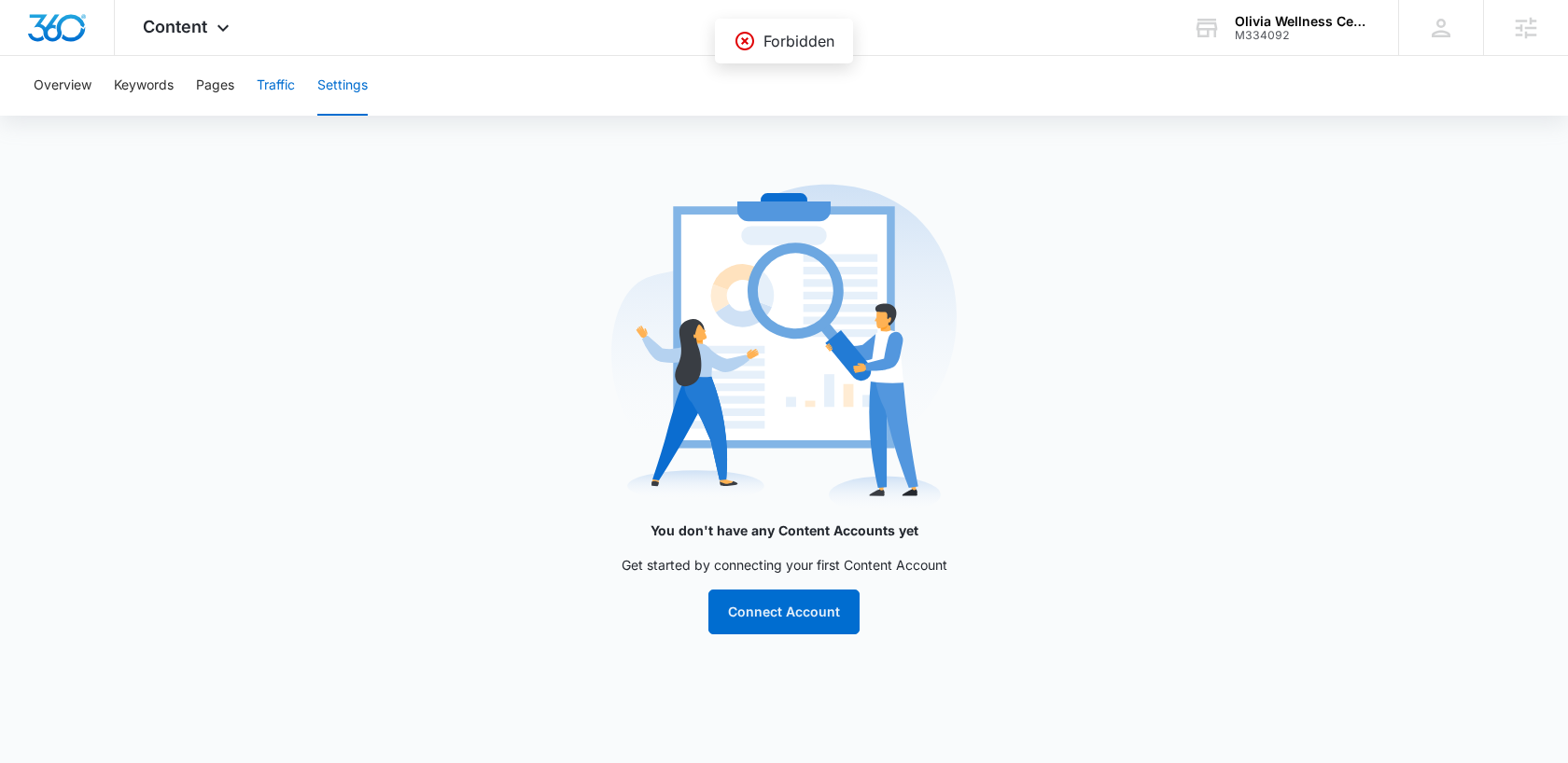click on "Traffic" at bounding box center (275, 86) 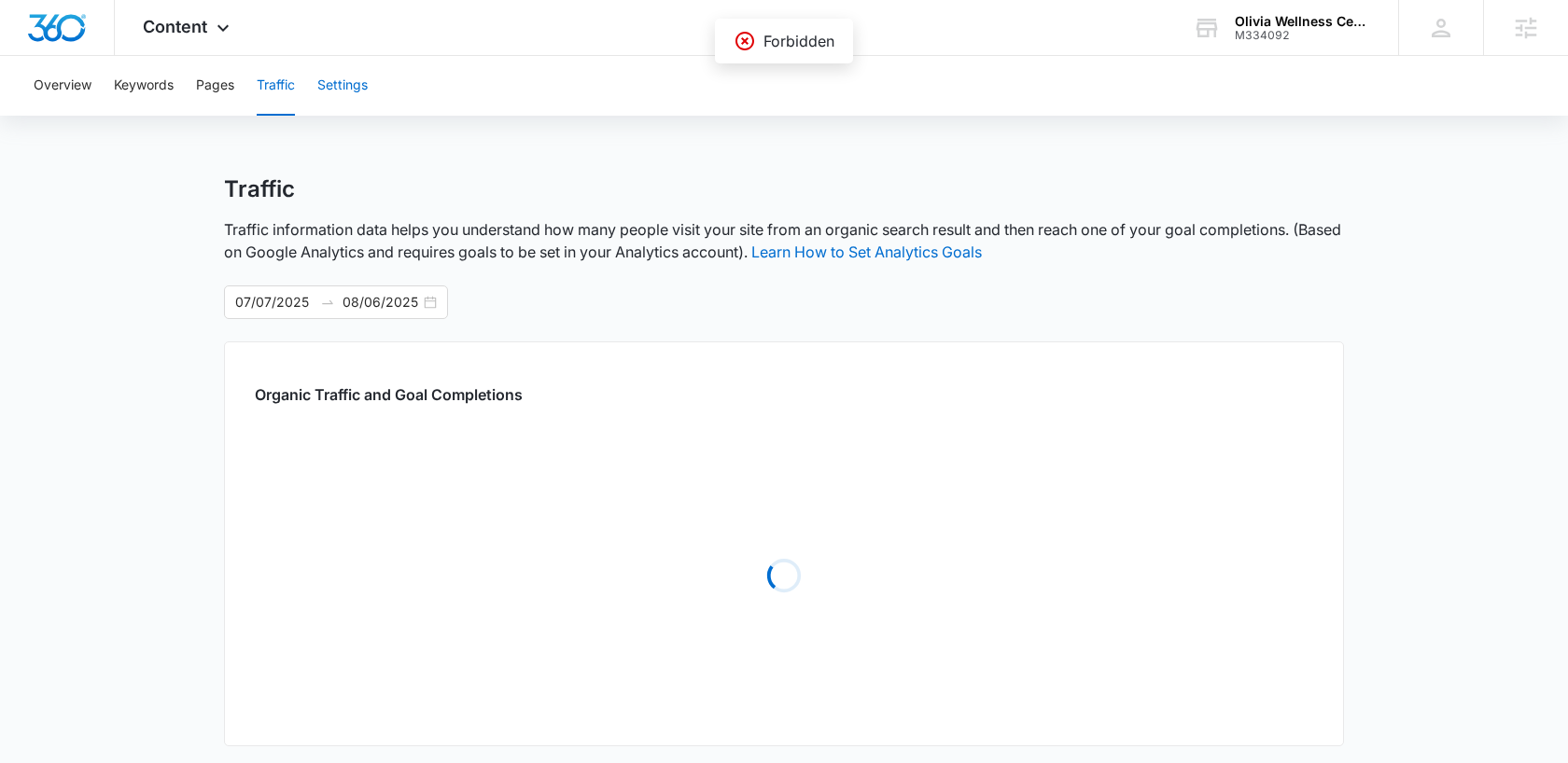 click on "Settings" at bounding box center [343, 86] 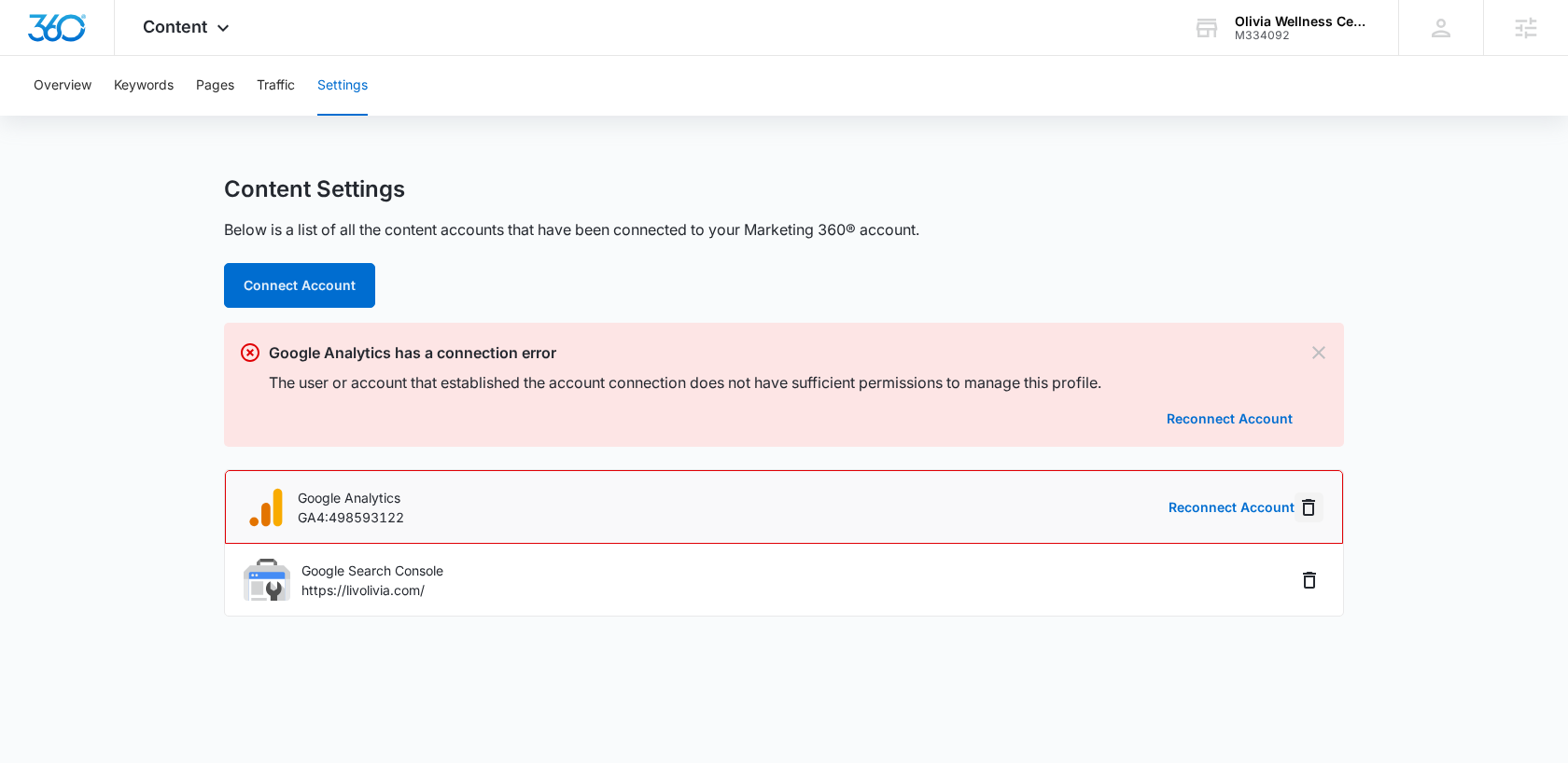 click 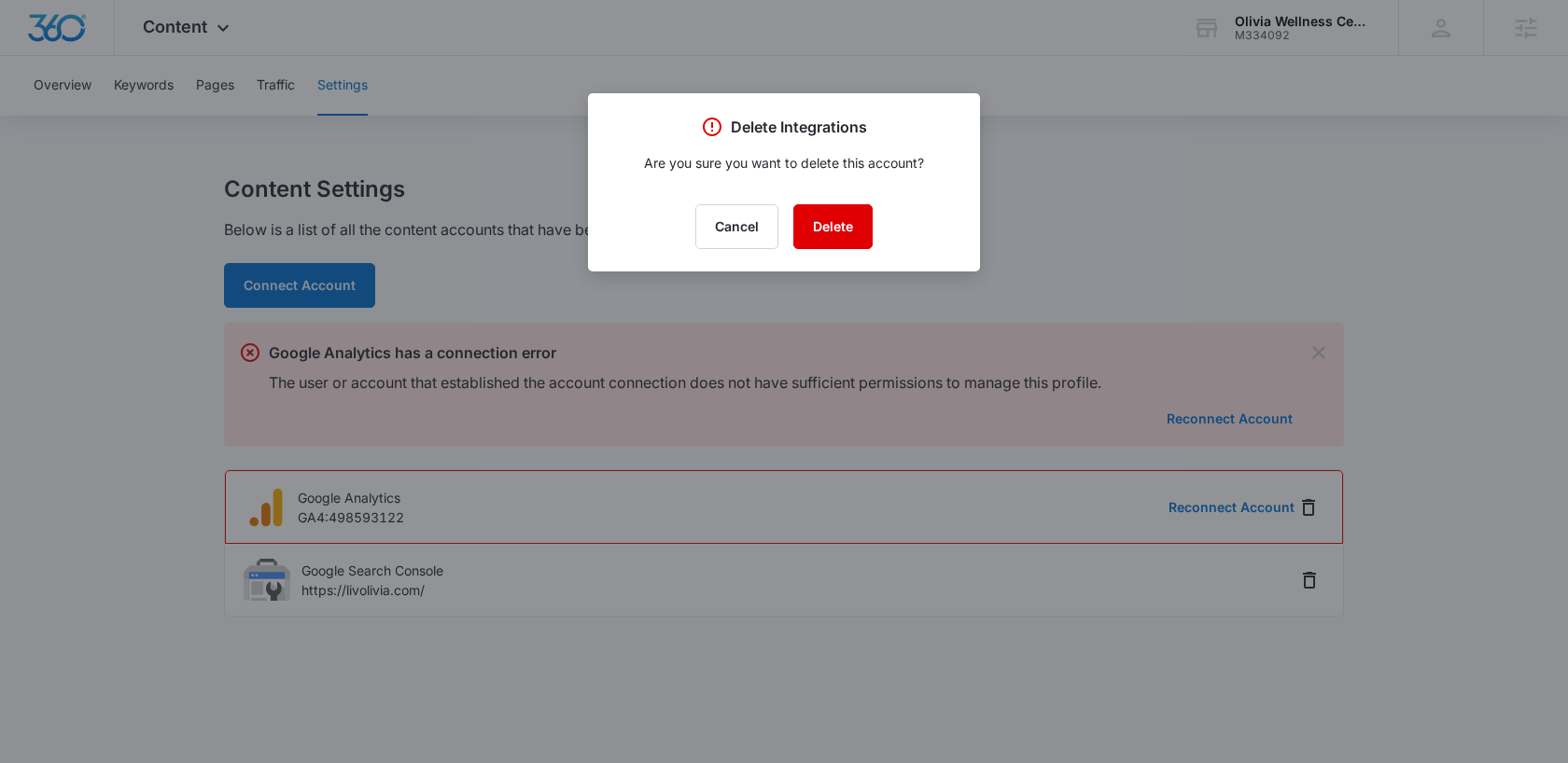 click on "Delete" at bounding box center (833, 227) 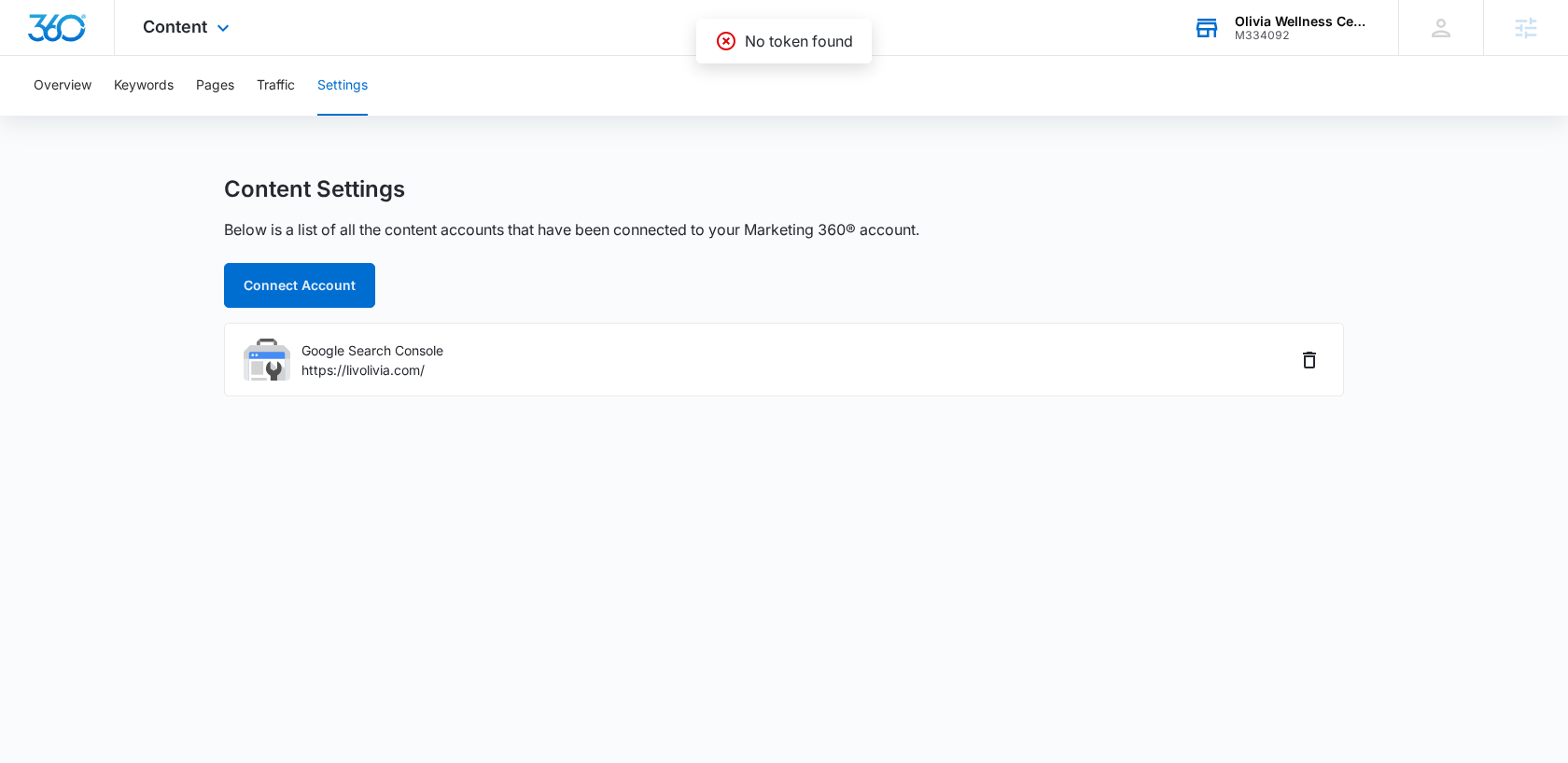 click on "Olivia Wellness Centers" at bounding box center [1303, 21] 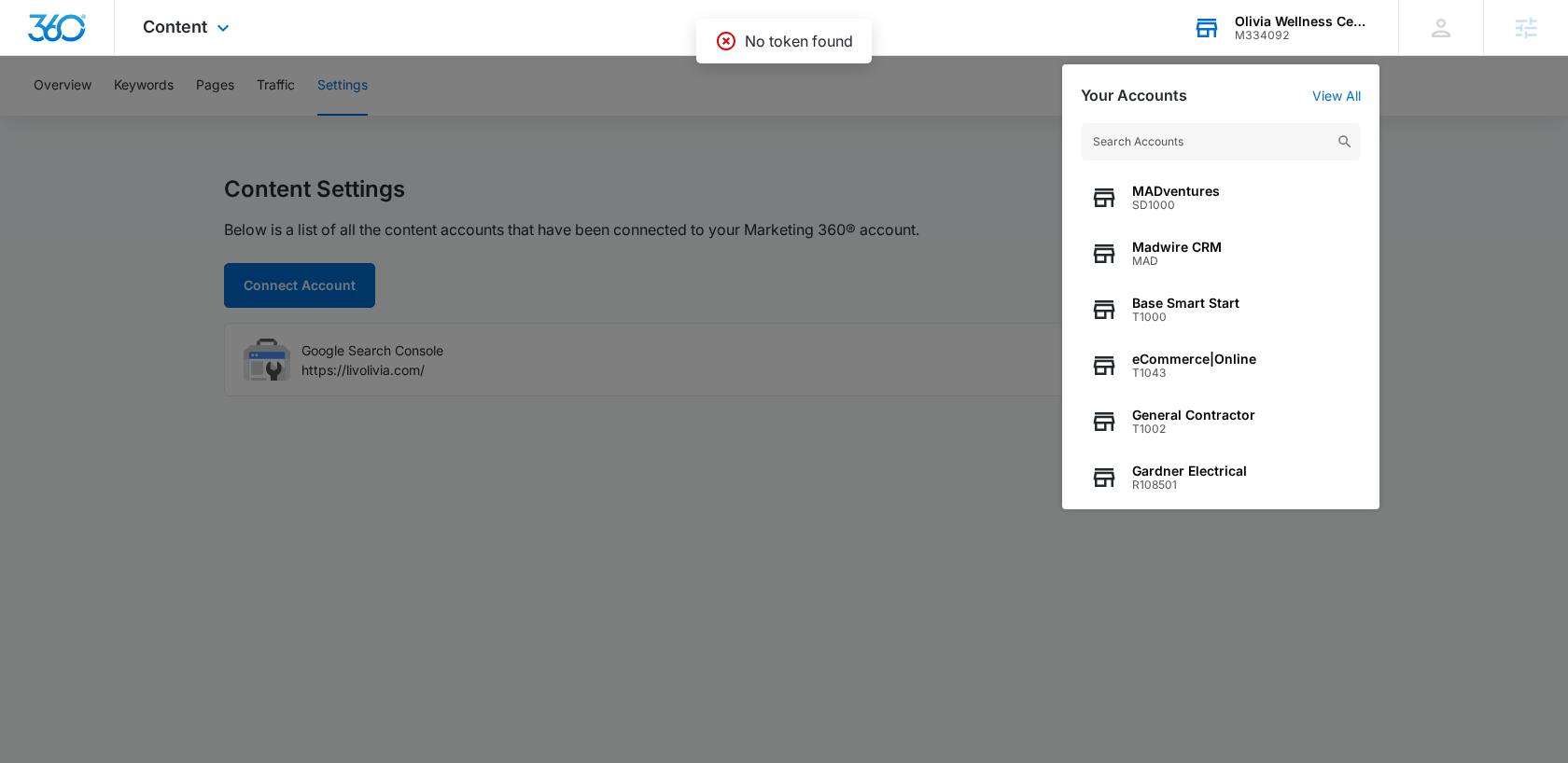 click at bounding box center (1221, 142) 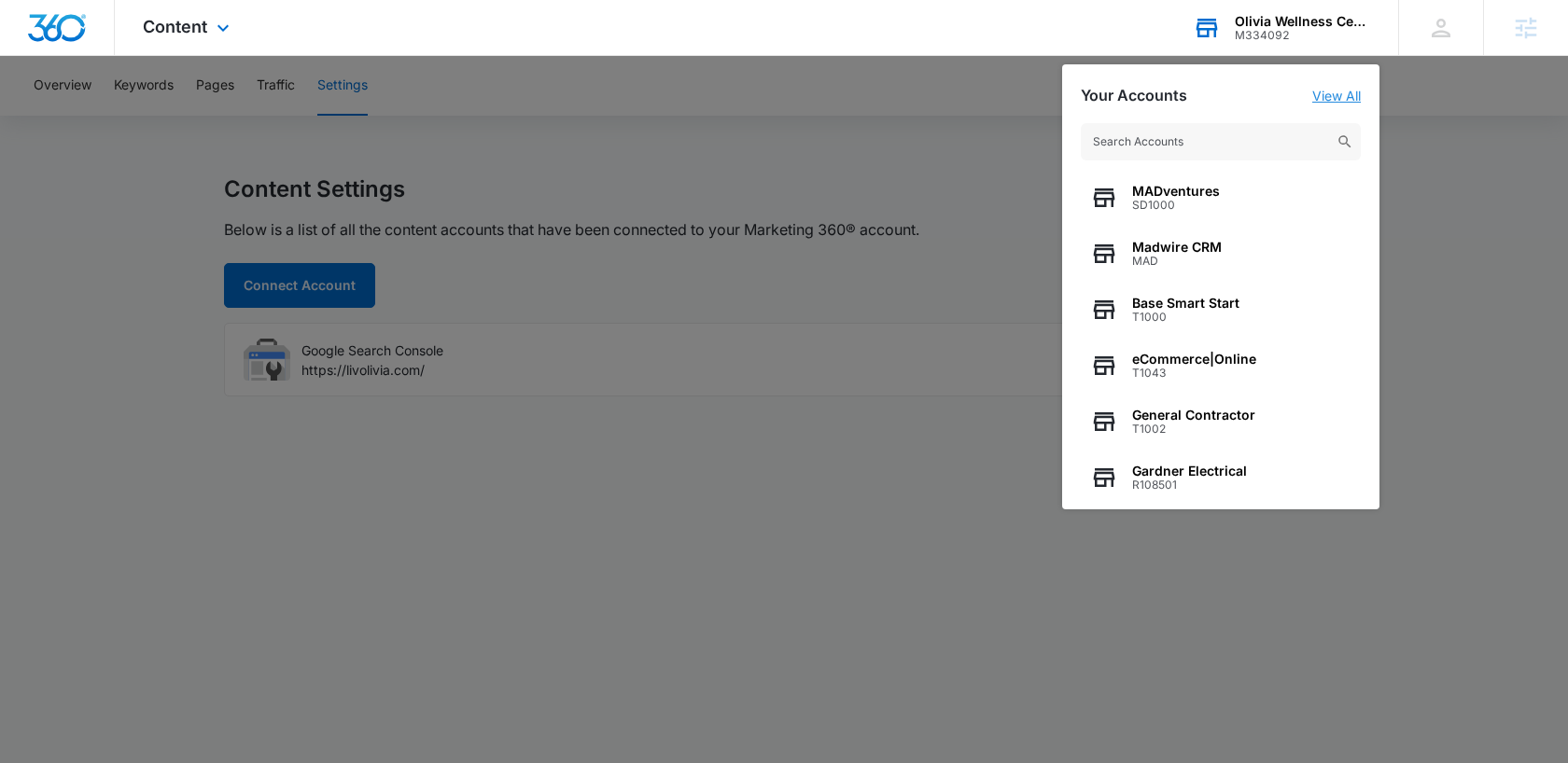 click on "View All" at bounding box center (1337, 95) 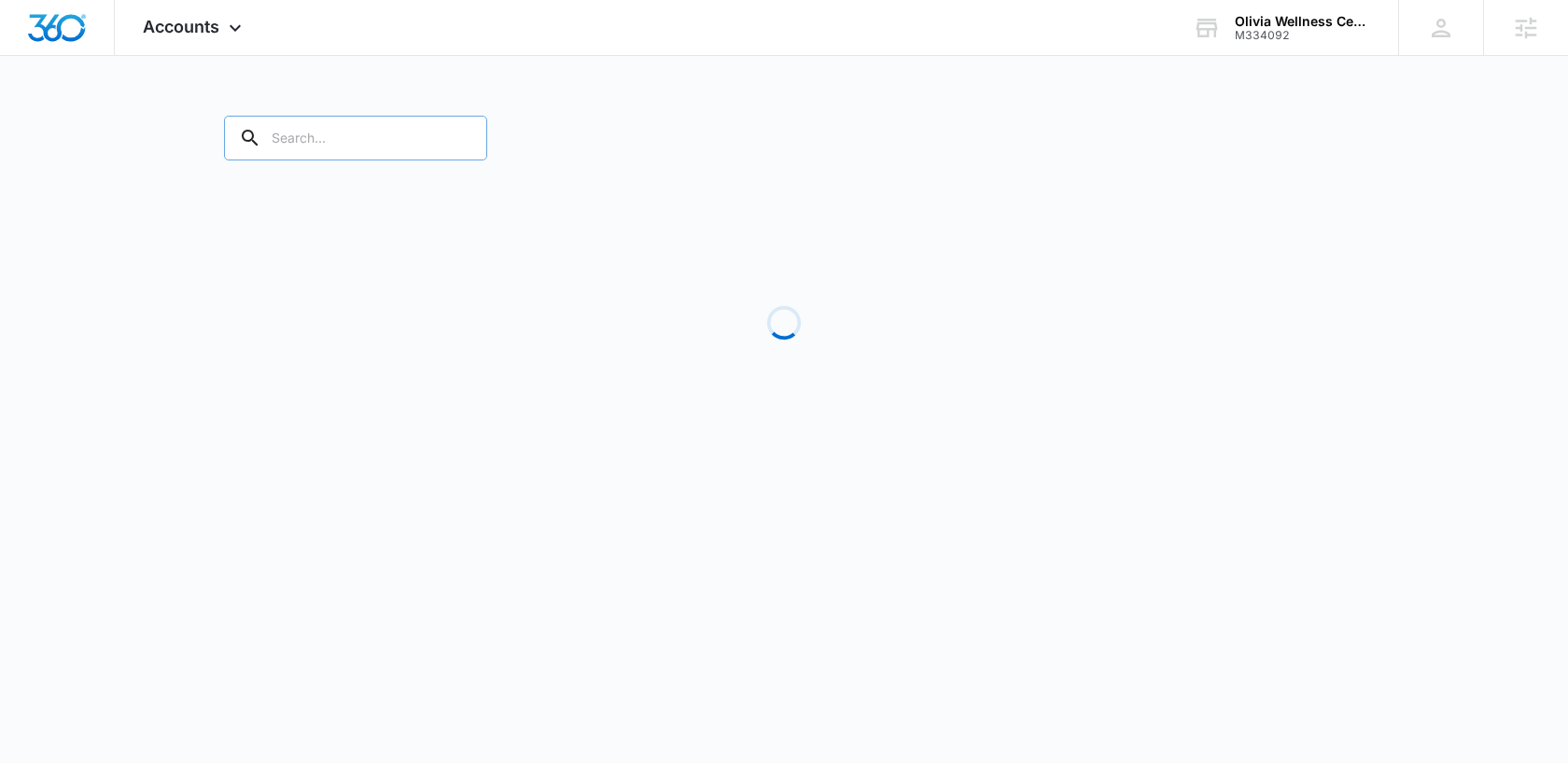 click at bounding box center (356, 138) 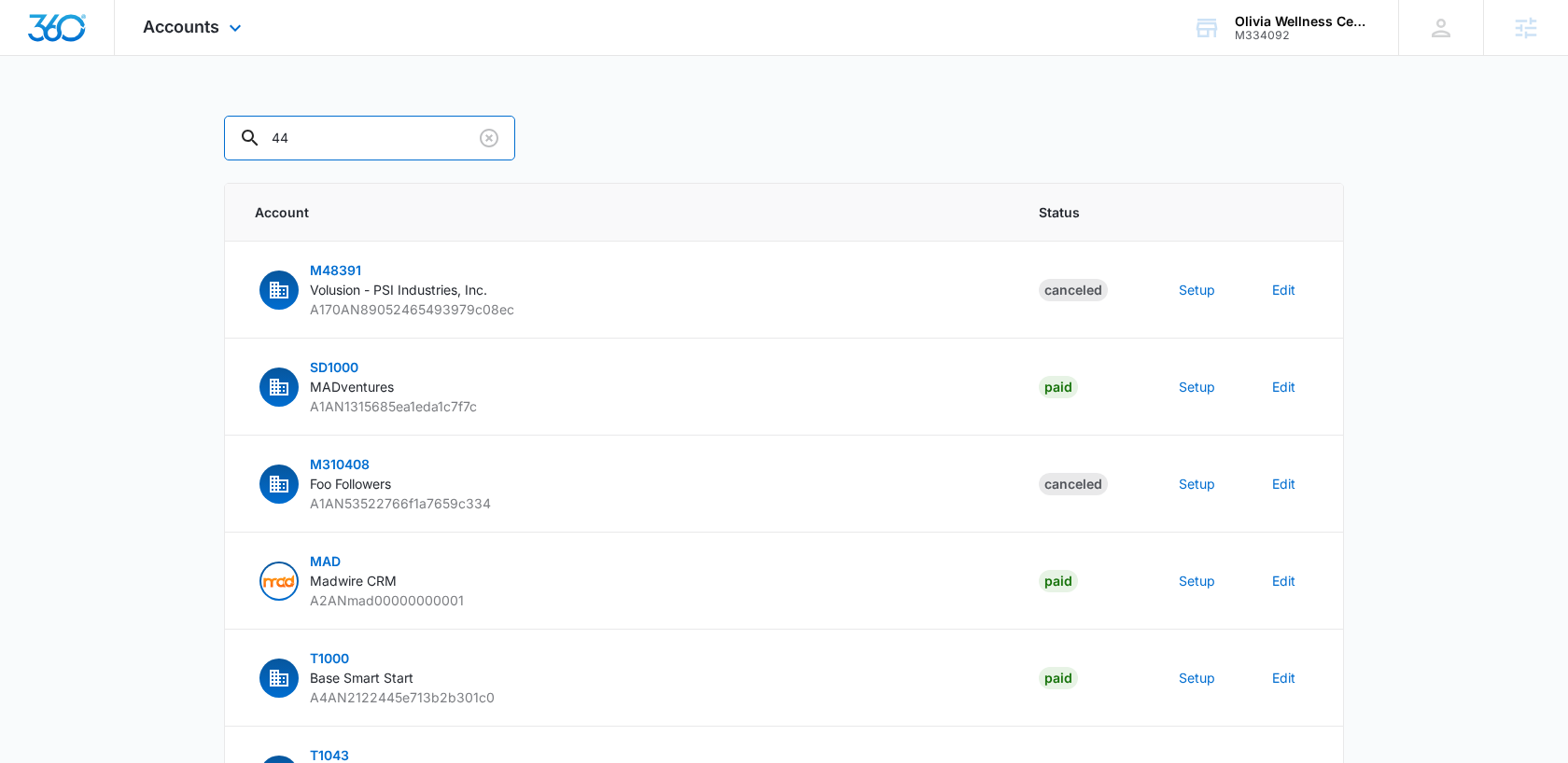 type on "4" 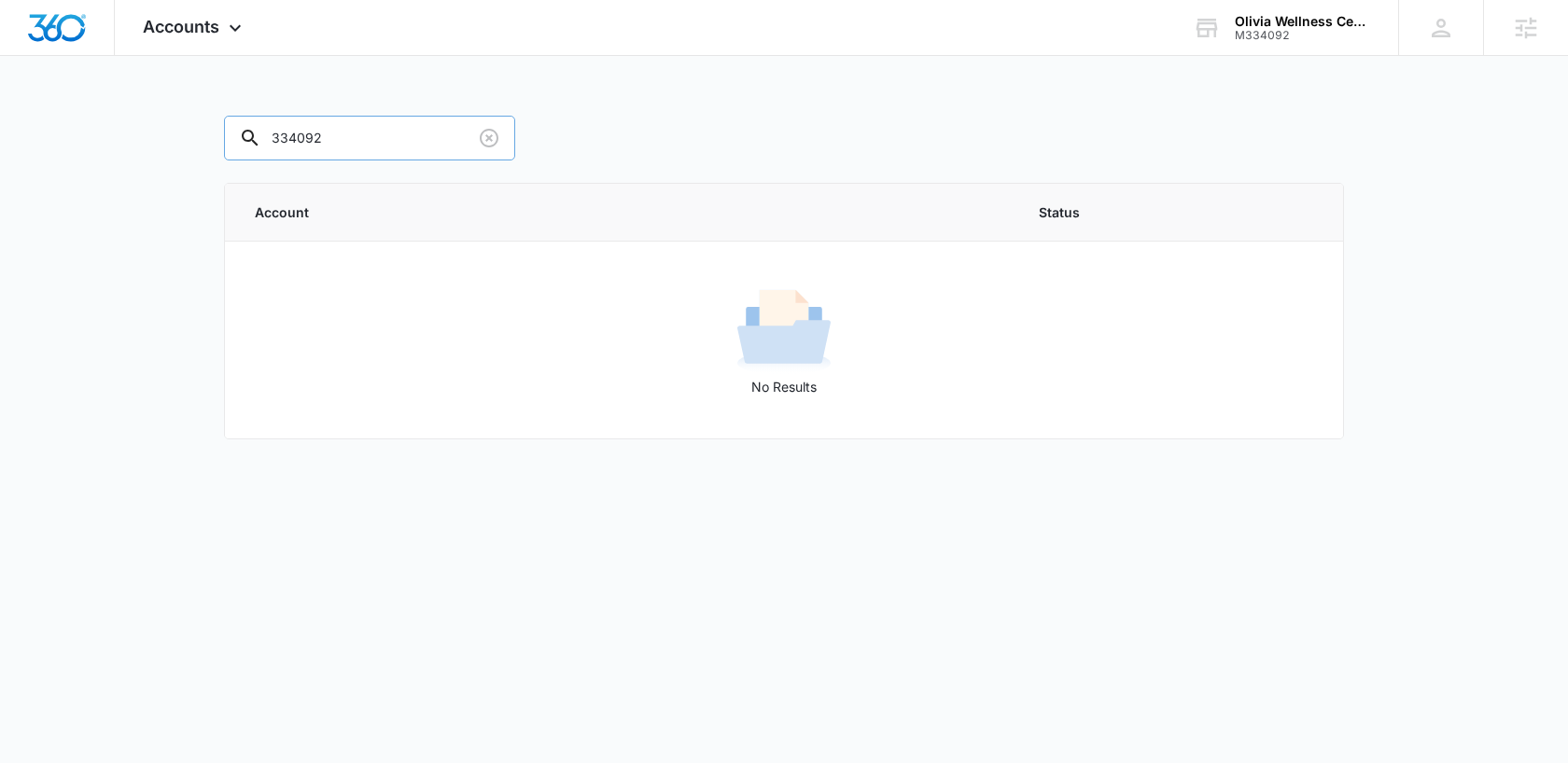 click at bounding box center [250, 138] 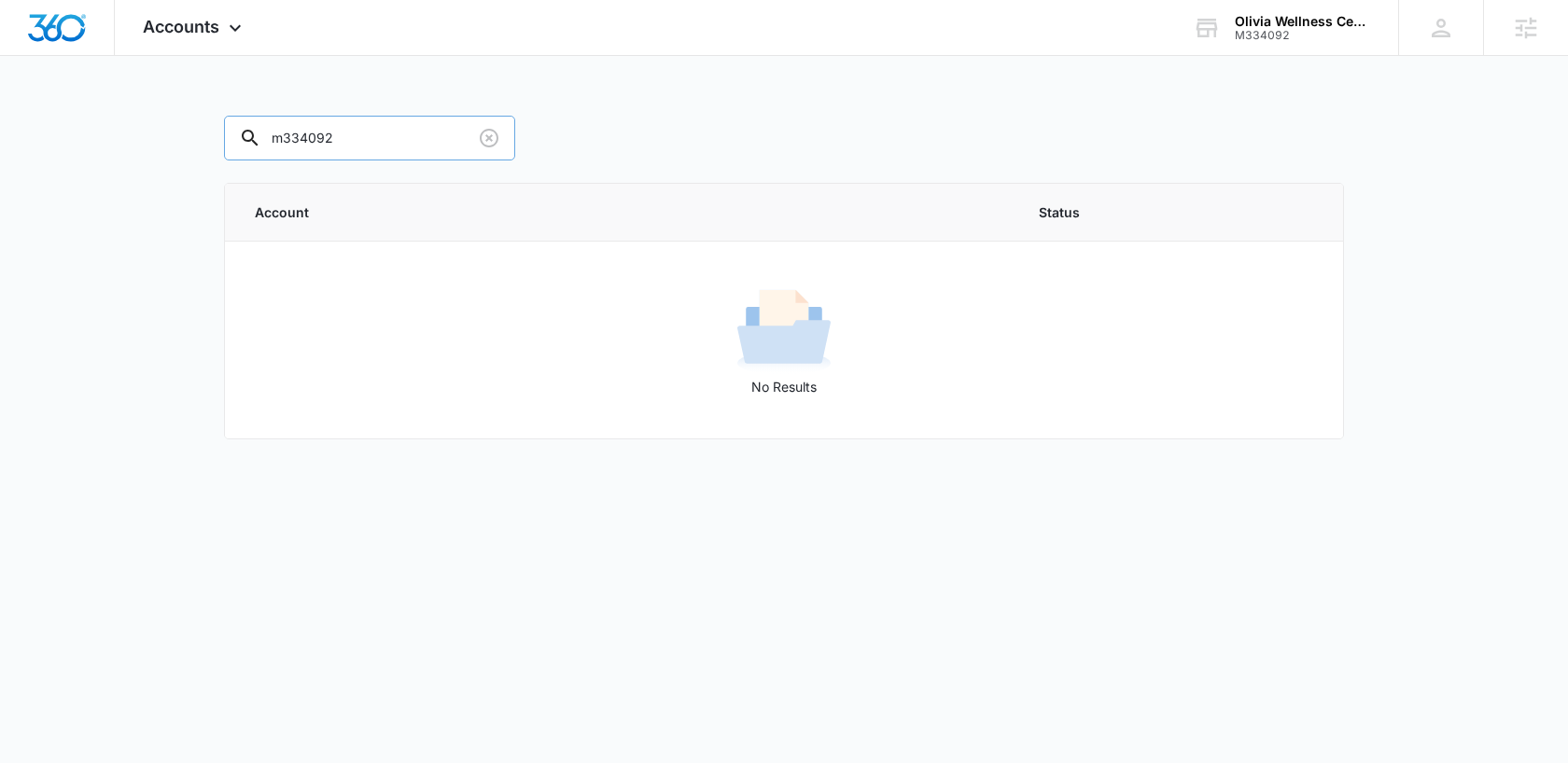type on "m334092" 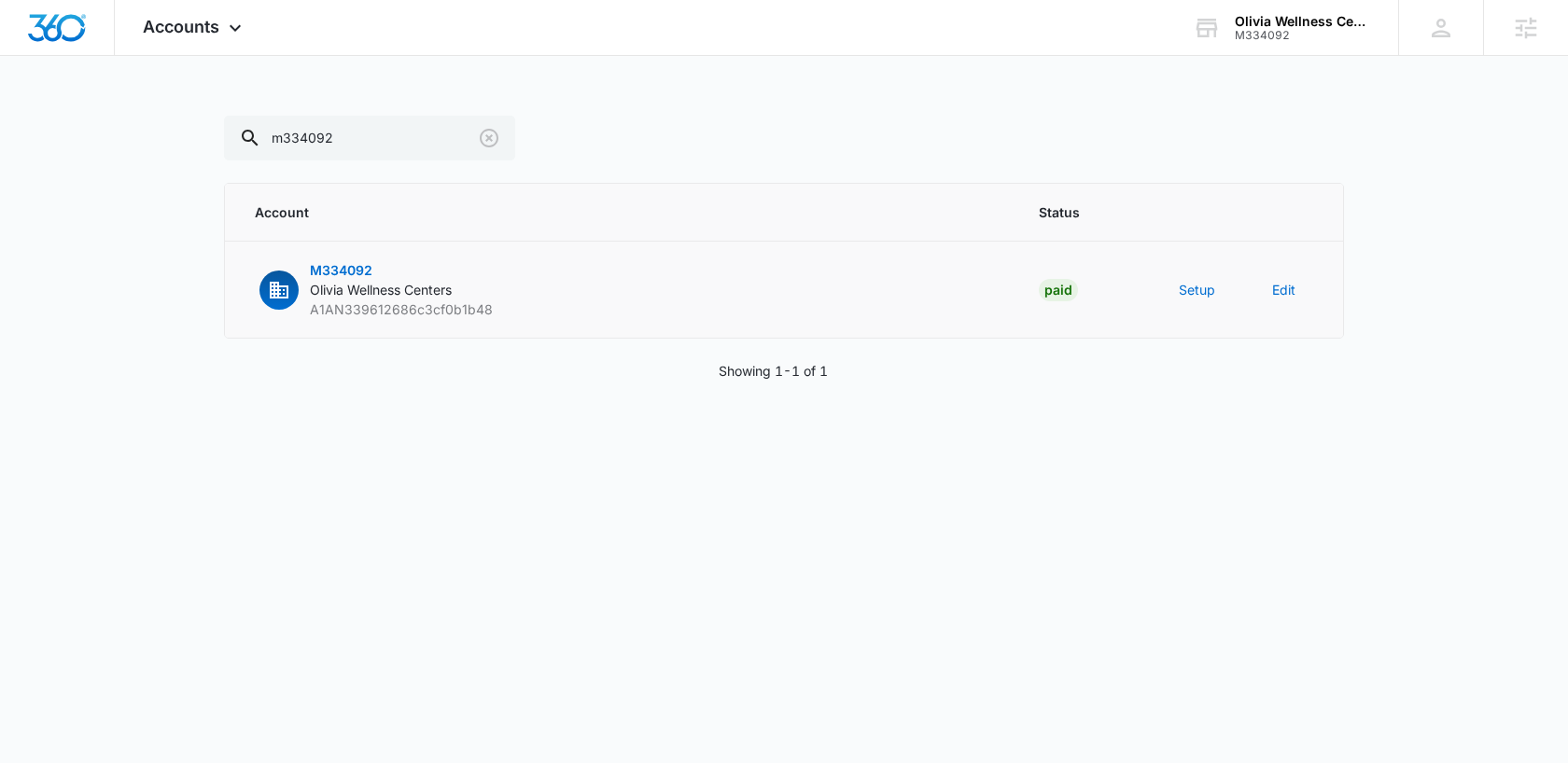 click on "Olivia Wellness Centers" at bounding box center [381, 289] 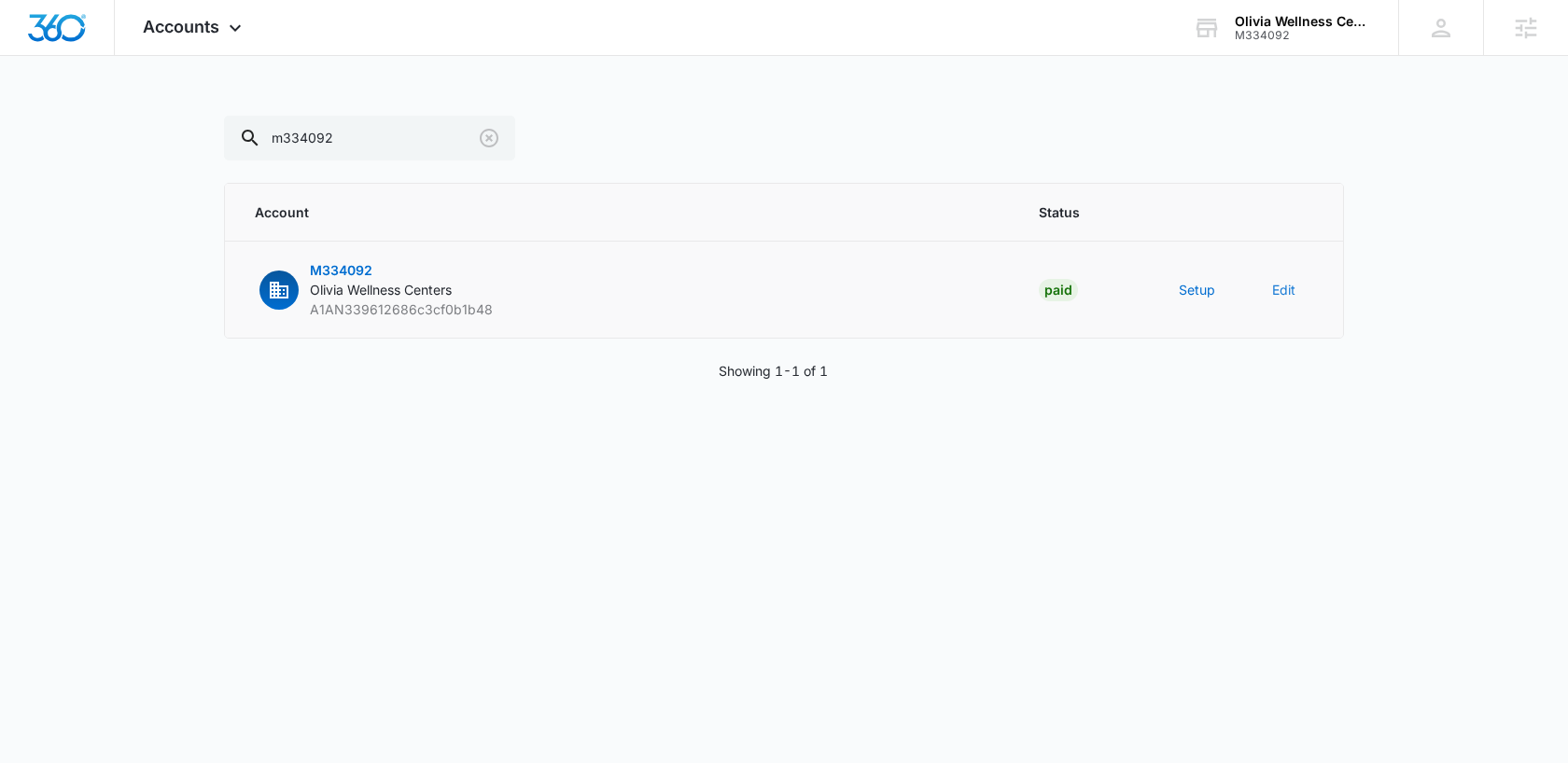 click on "Edit" at bounding box center (1283, 289) 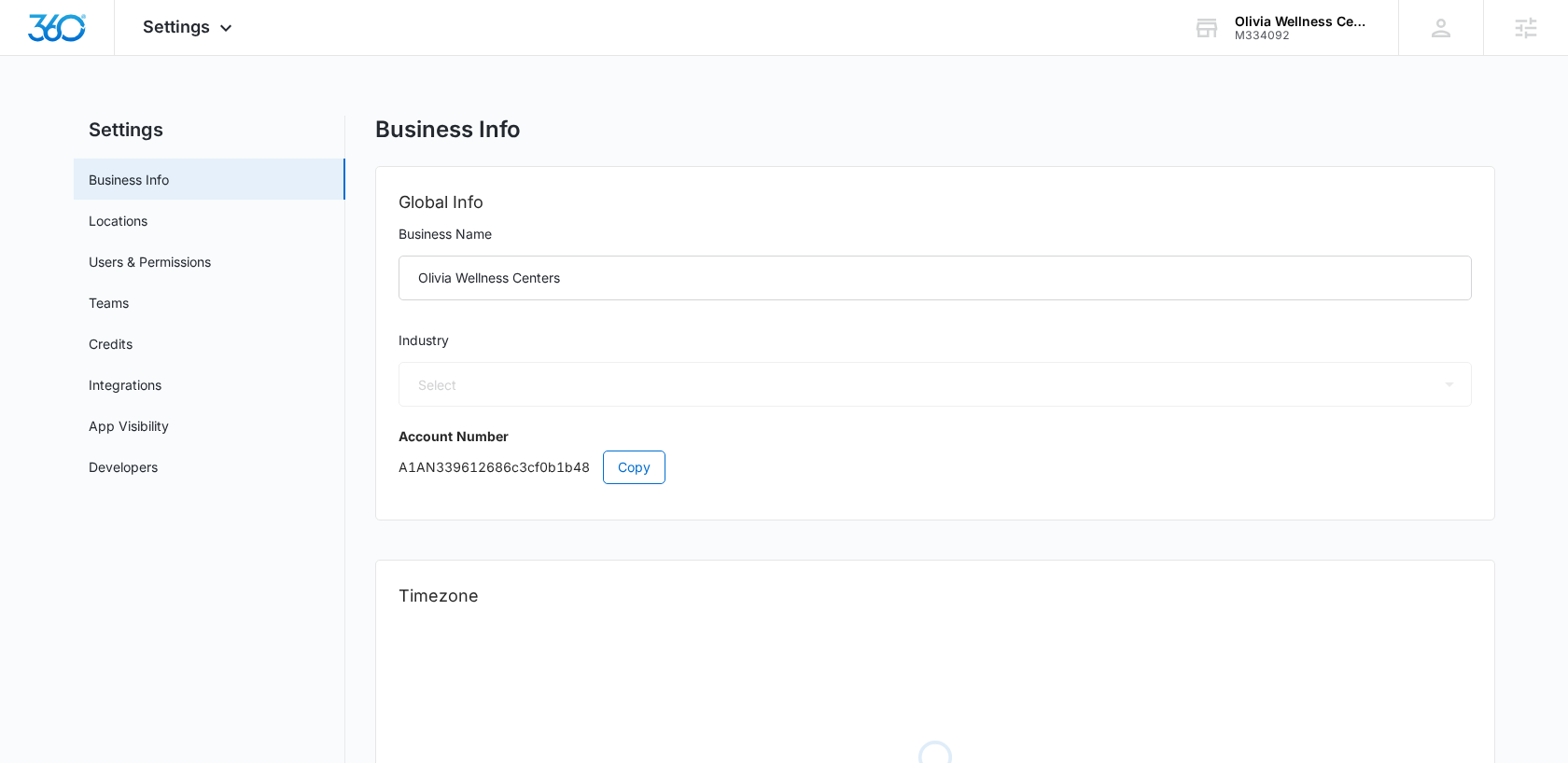 select on "52" 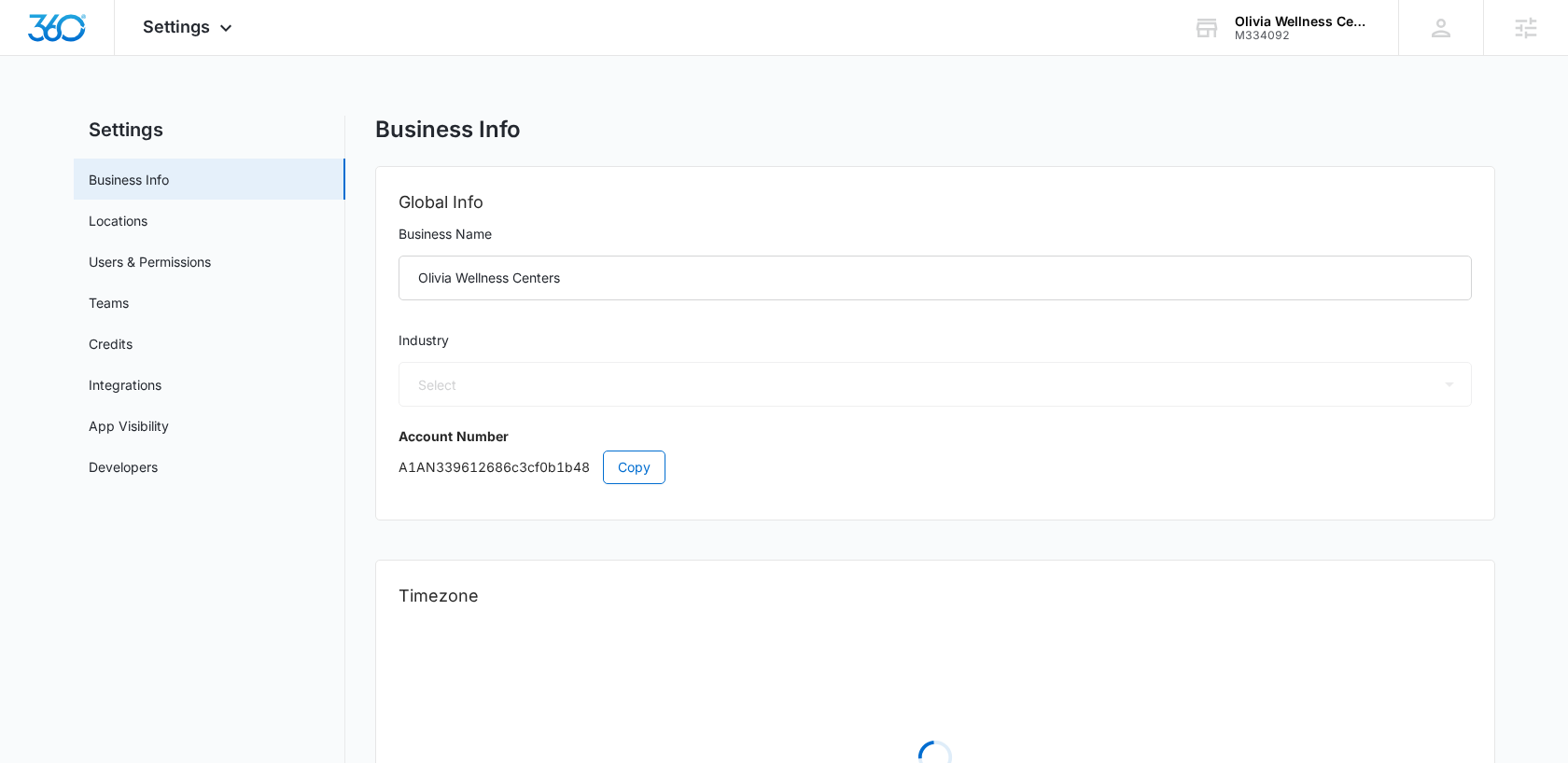 select on "US" 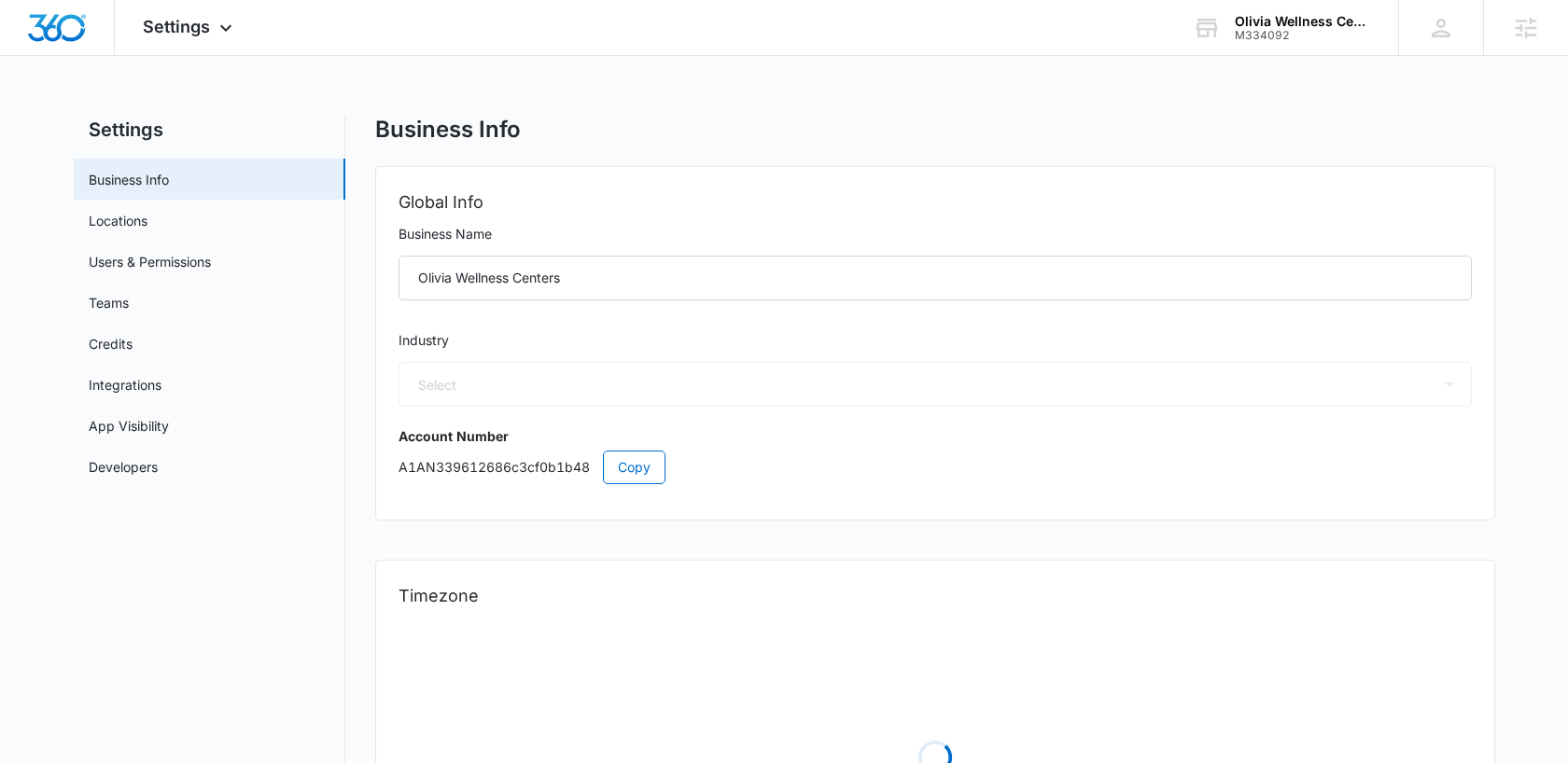 select on "America/Denver" 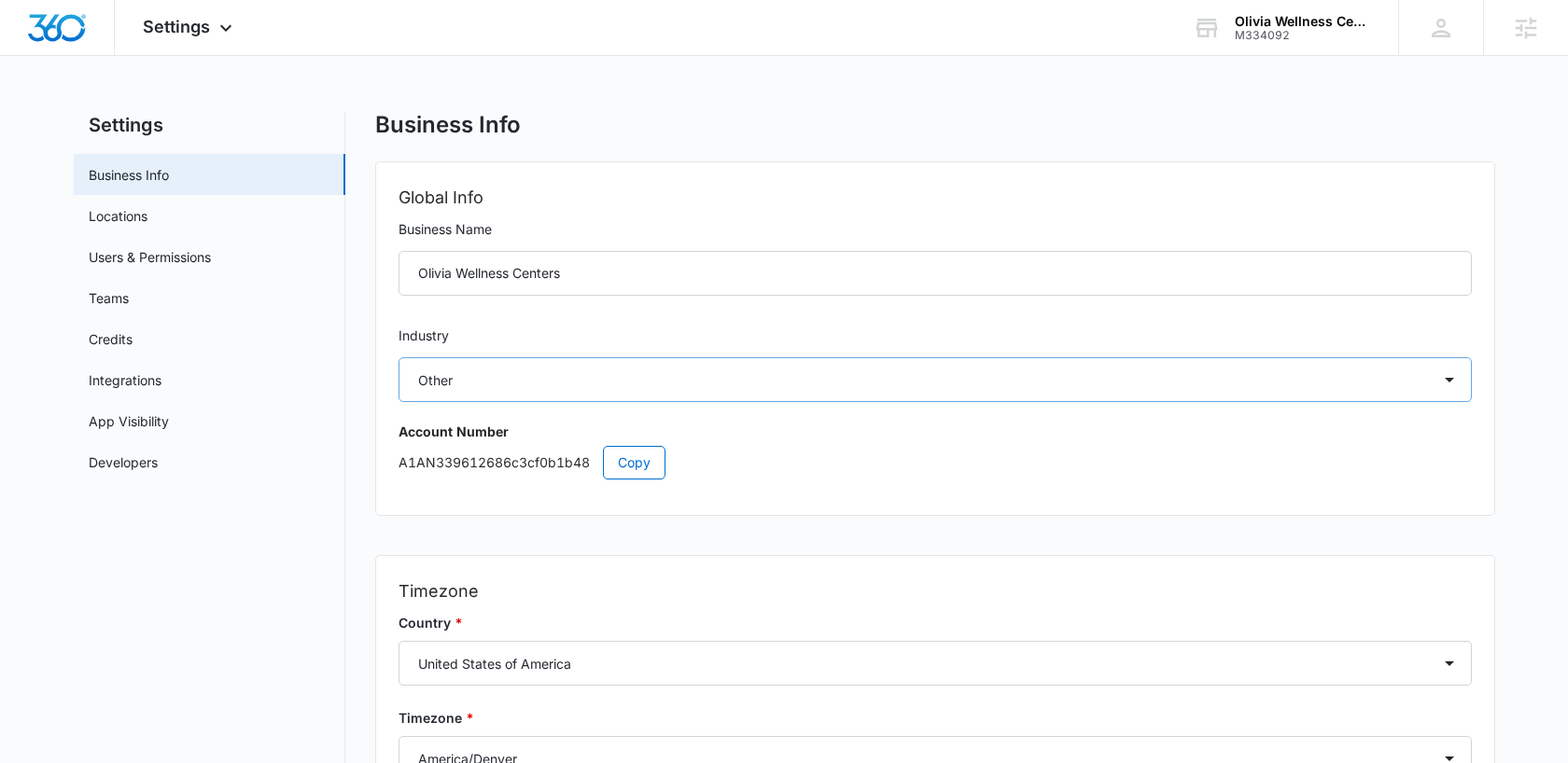 scroll, scrollTop: 0, scrollLeft: 0, axis: both 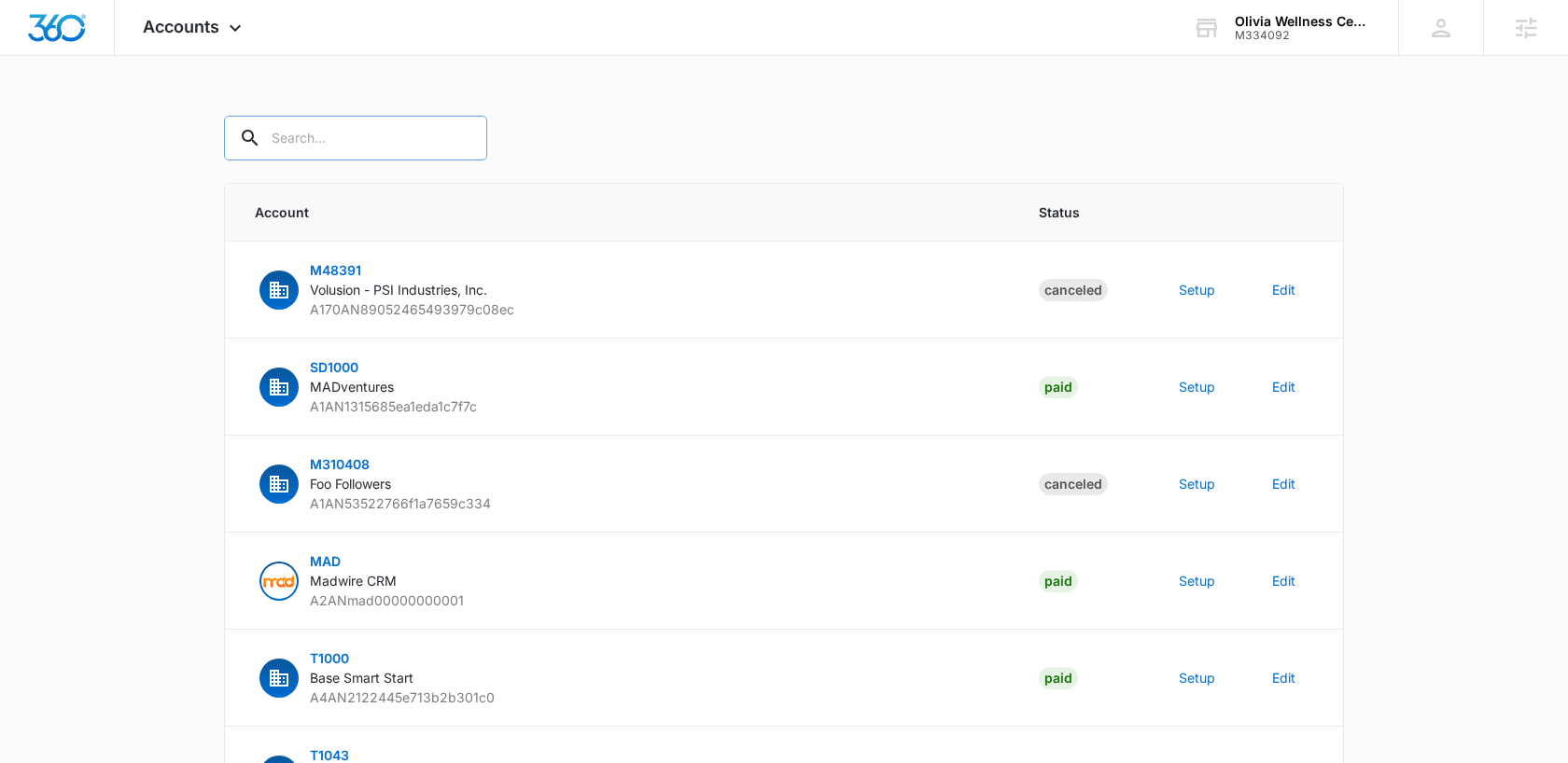 click at bounding box center [356, 138] 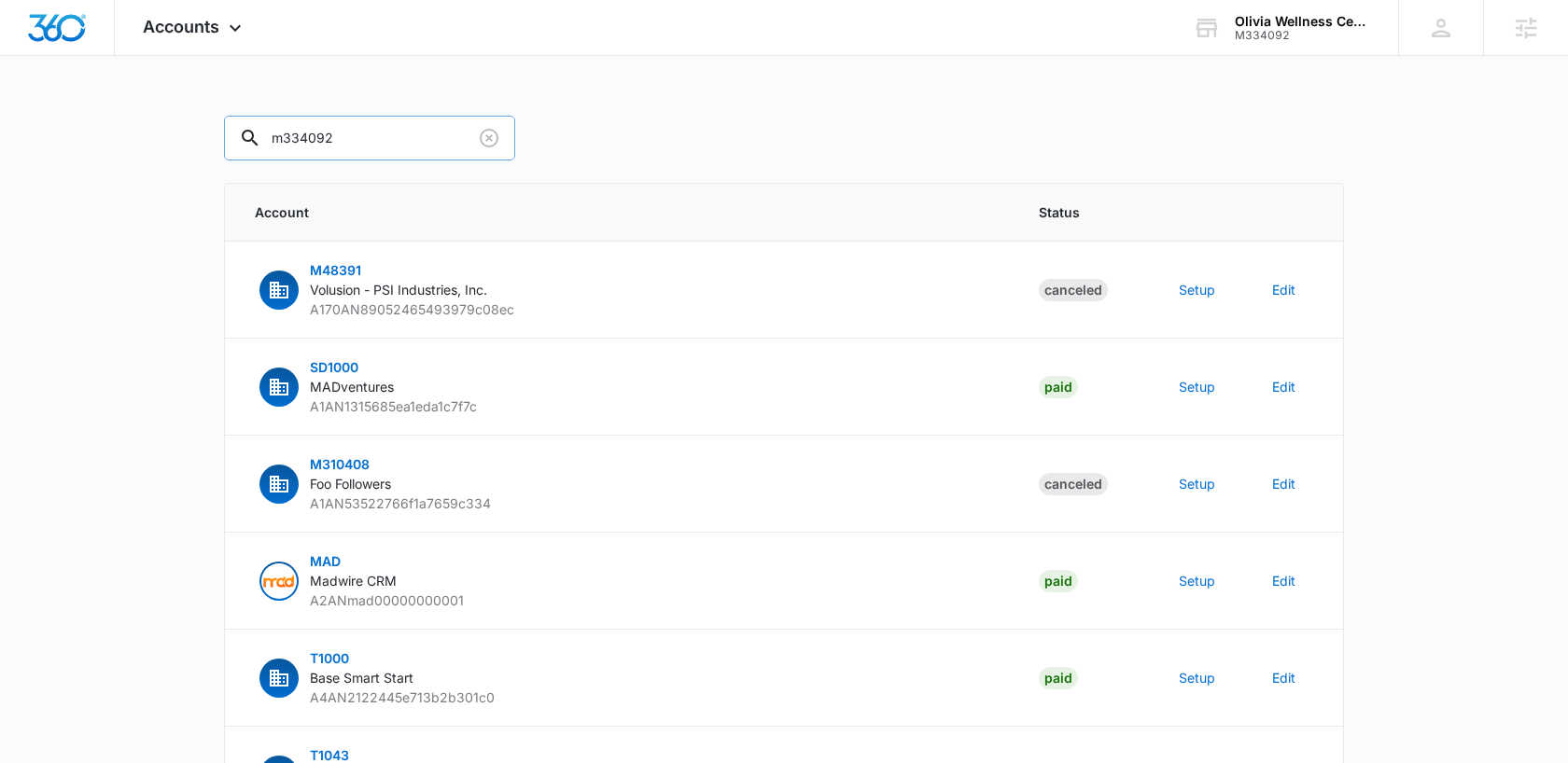 type on "m334092" 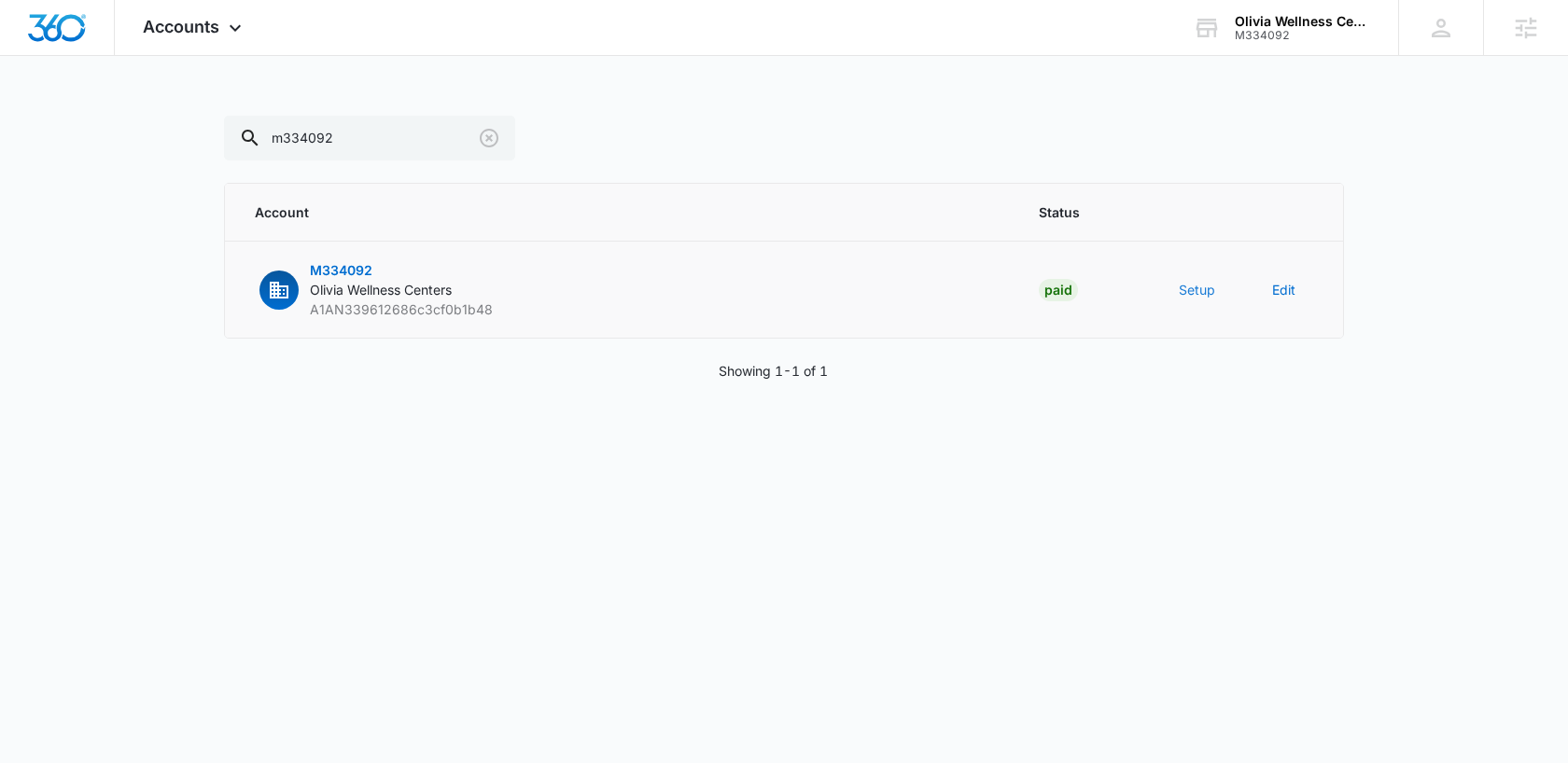 click on "Setup" at bounding box center [1197, 289] 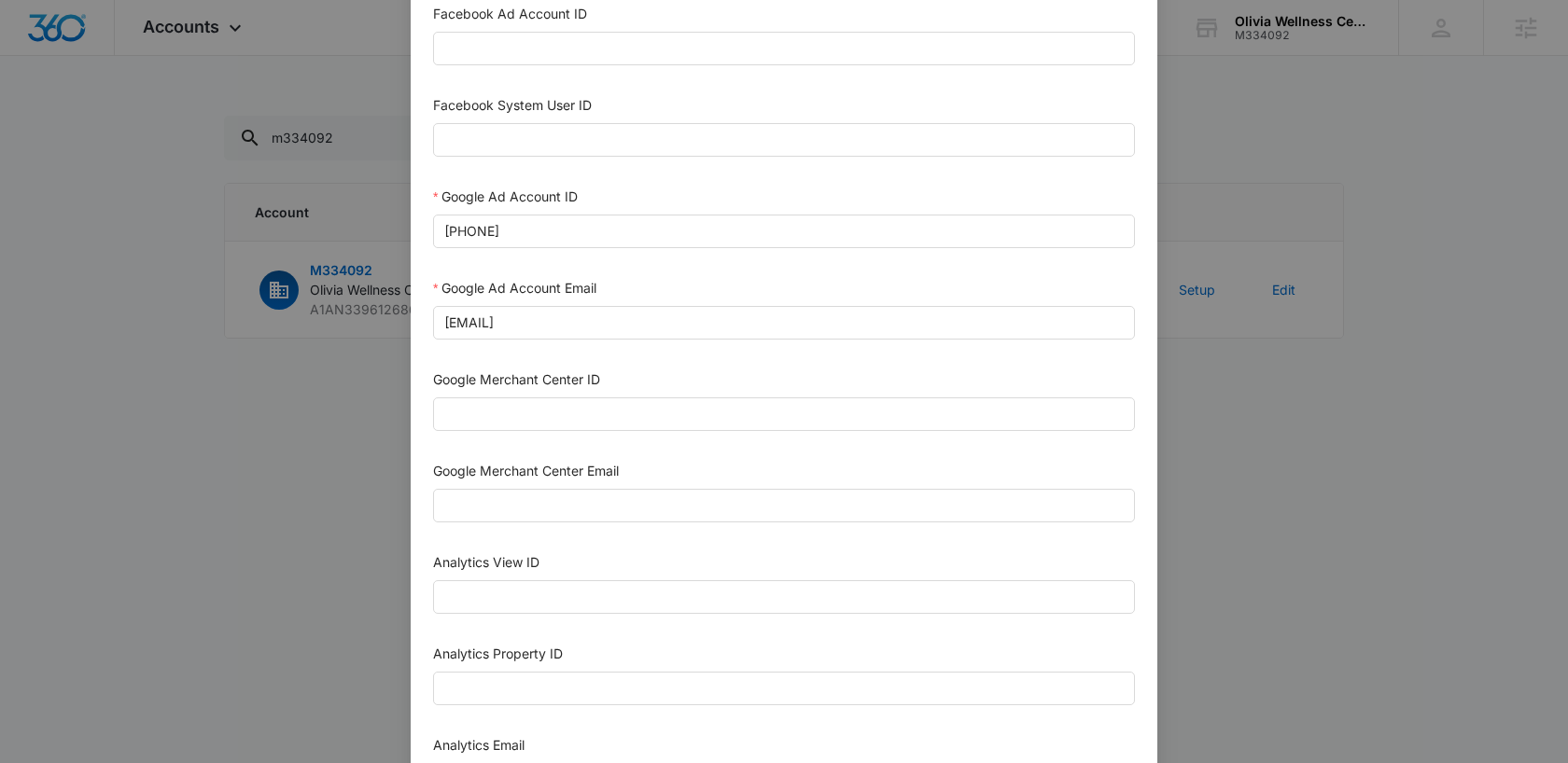 scroll, scrollTop: 465, scrollLeft: 0, axis: vertical 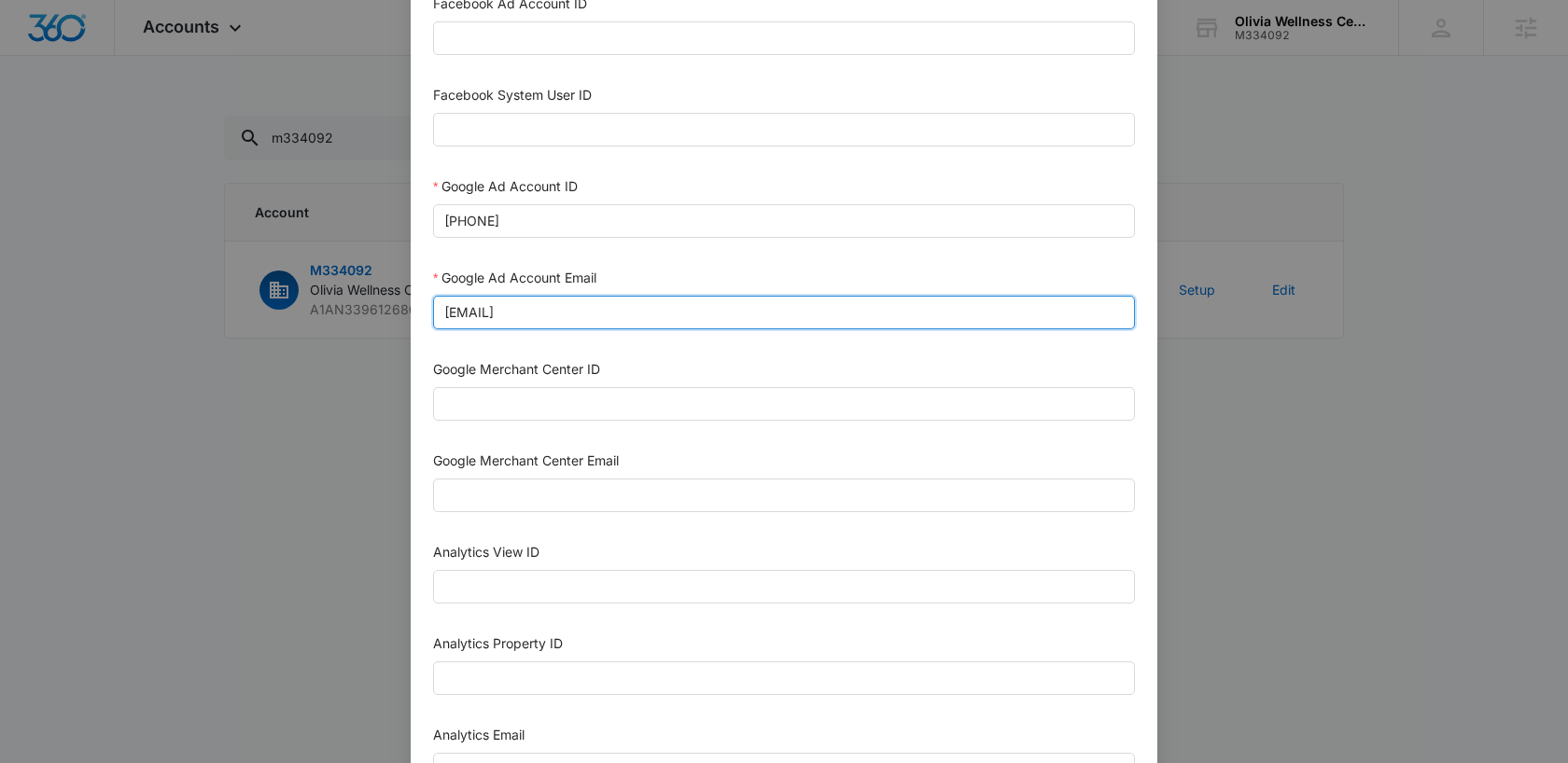 click on "m360+accounts1020@madwiremedia.com" at bounding box center [784, 312] 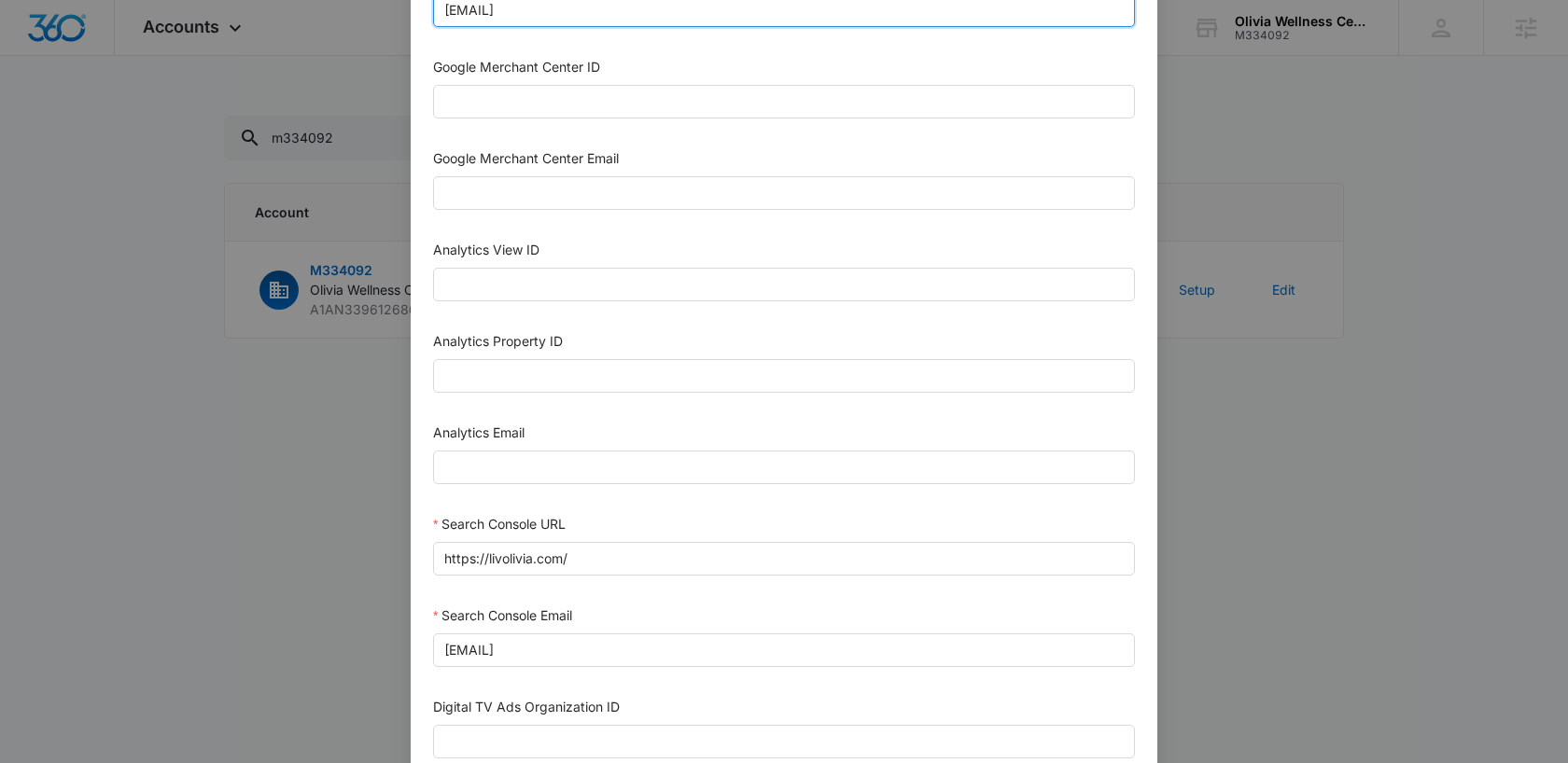scroll, scrollTop: 812, scrollLeft: 0, axis: vertical 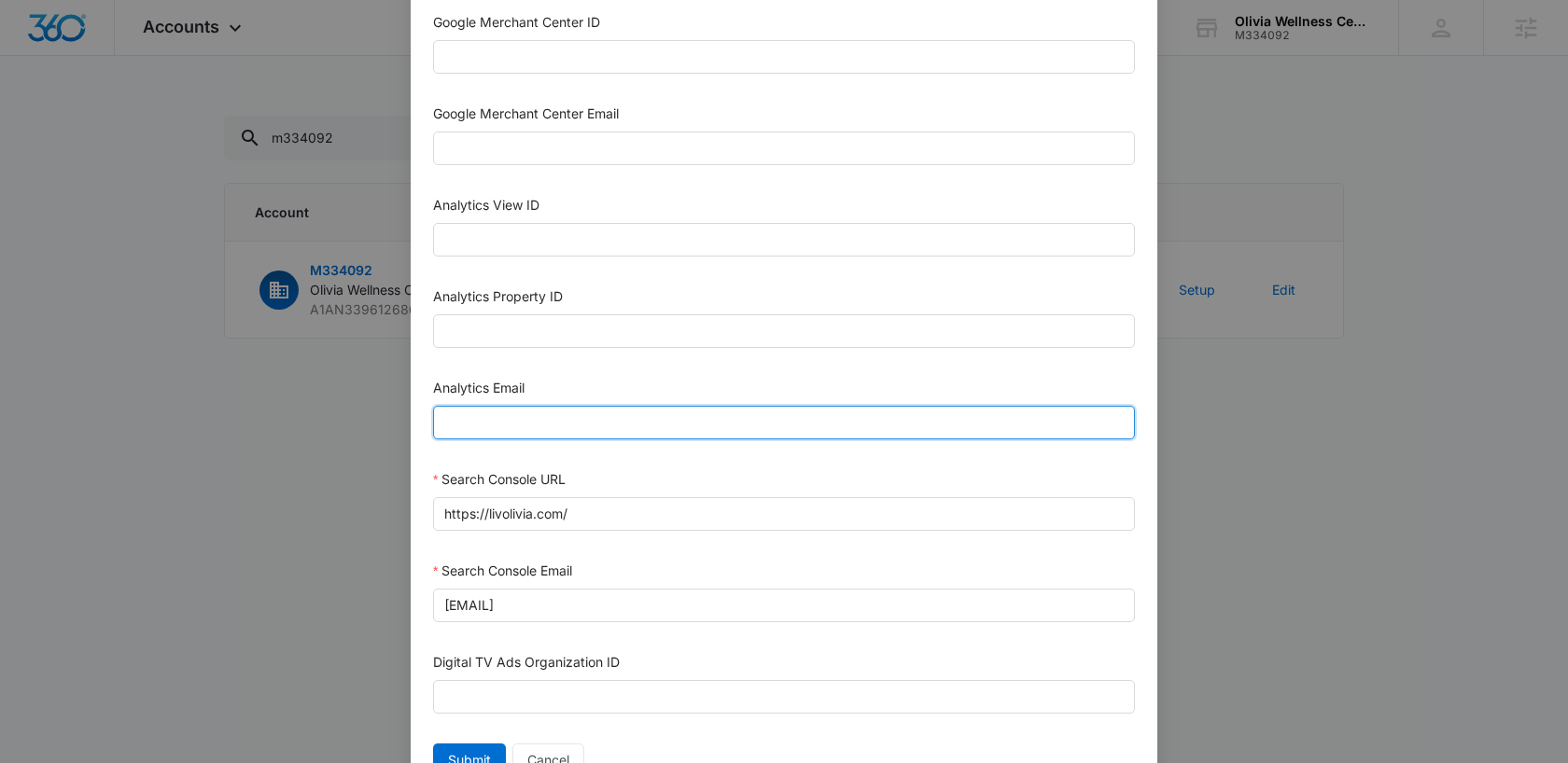 click on "Analytics Email" at bounding box center (784, 423) 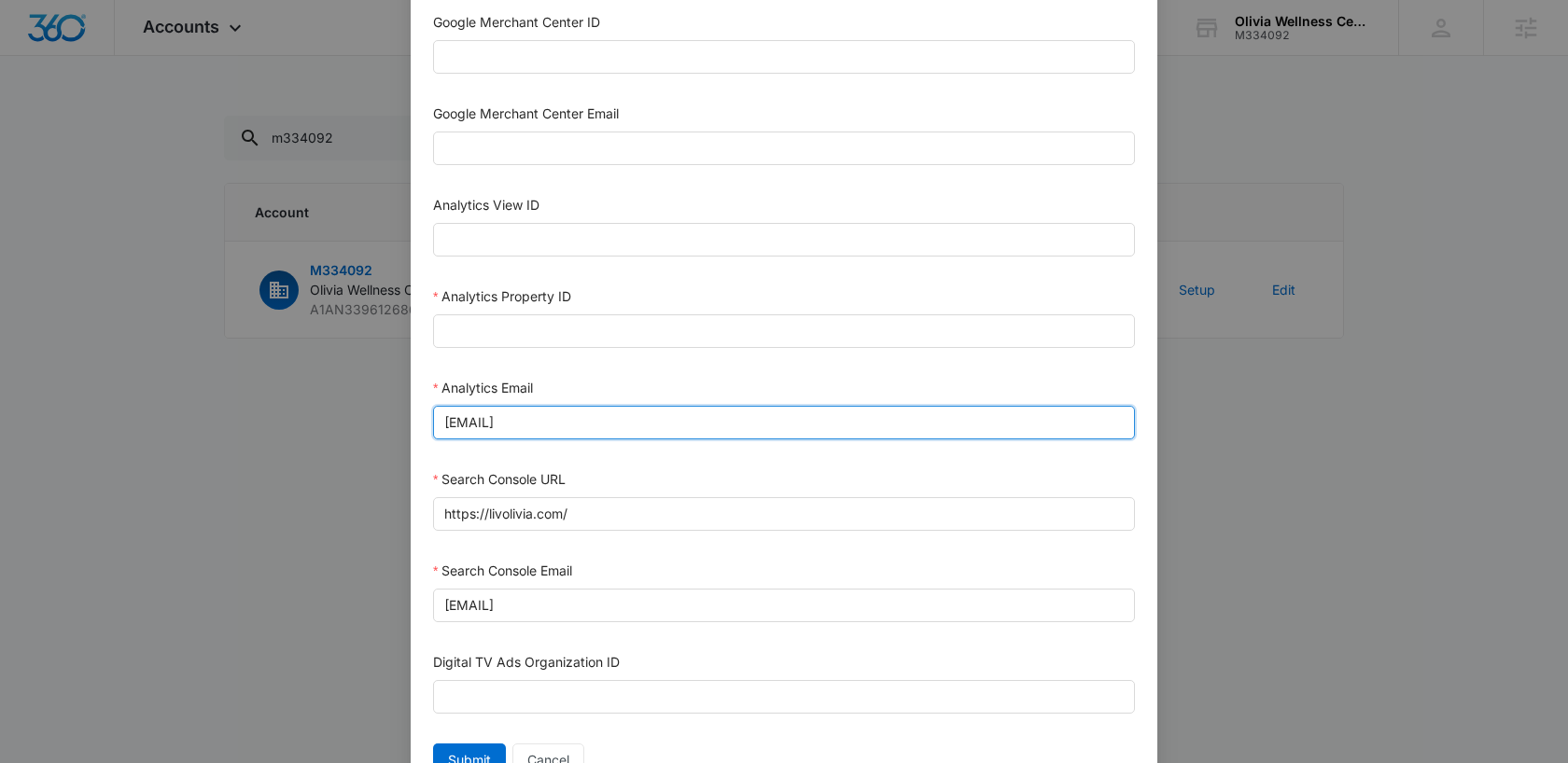 type on "m360+accounts1020@madwiremedia.com" 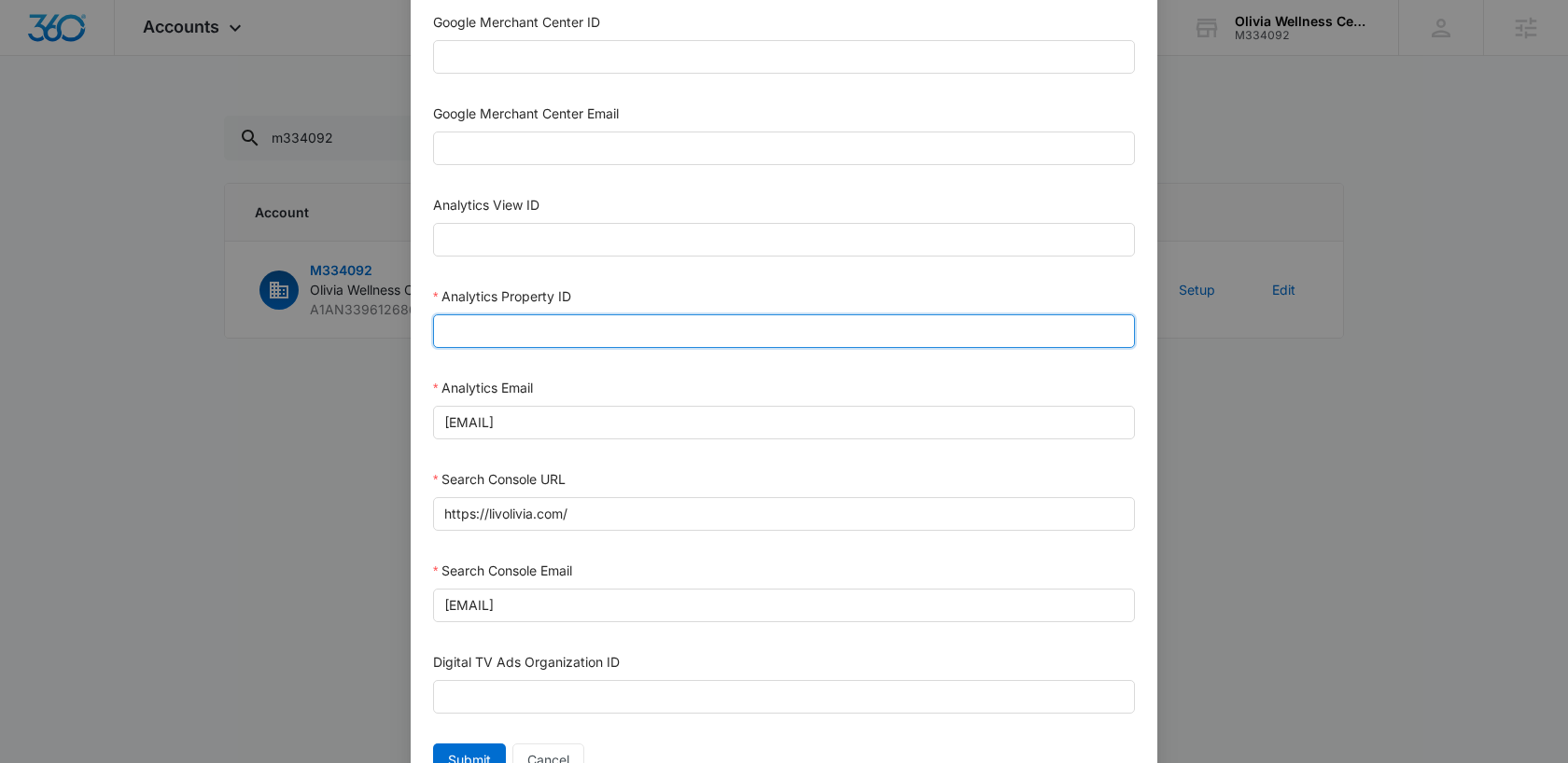 click on "Analytics Property ID" at bounding box center (784, 331) 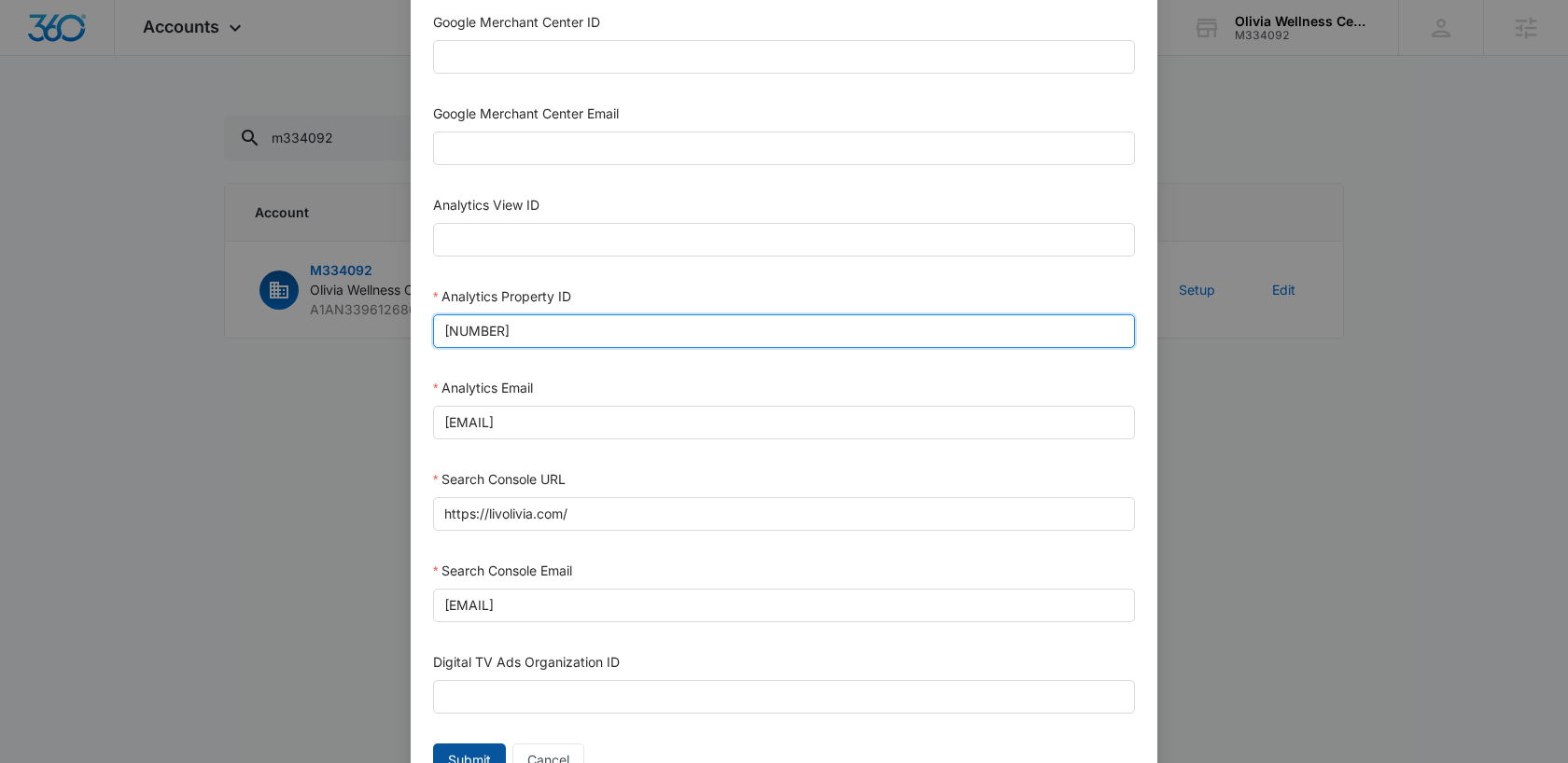 type on "498593122" 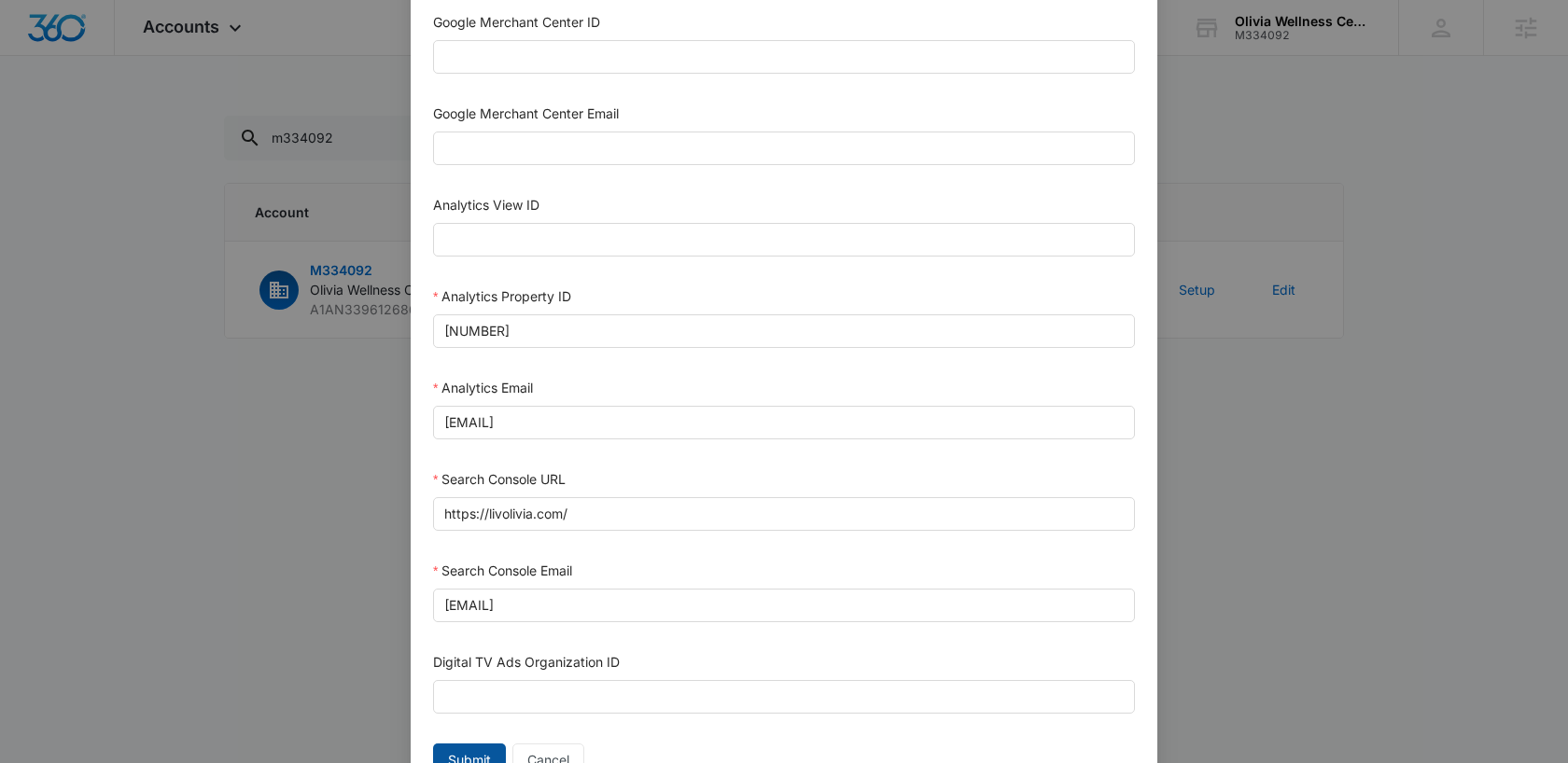 click on "Submit" at bounding box center [469, 760] 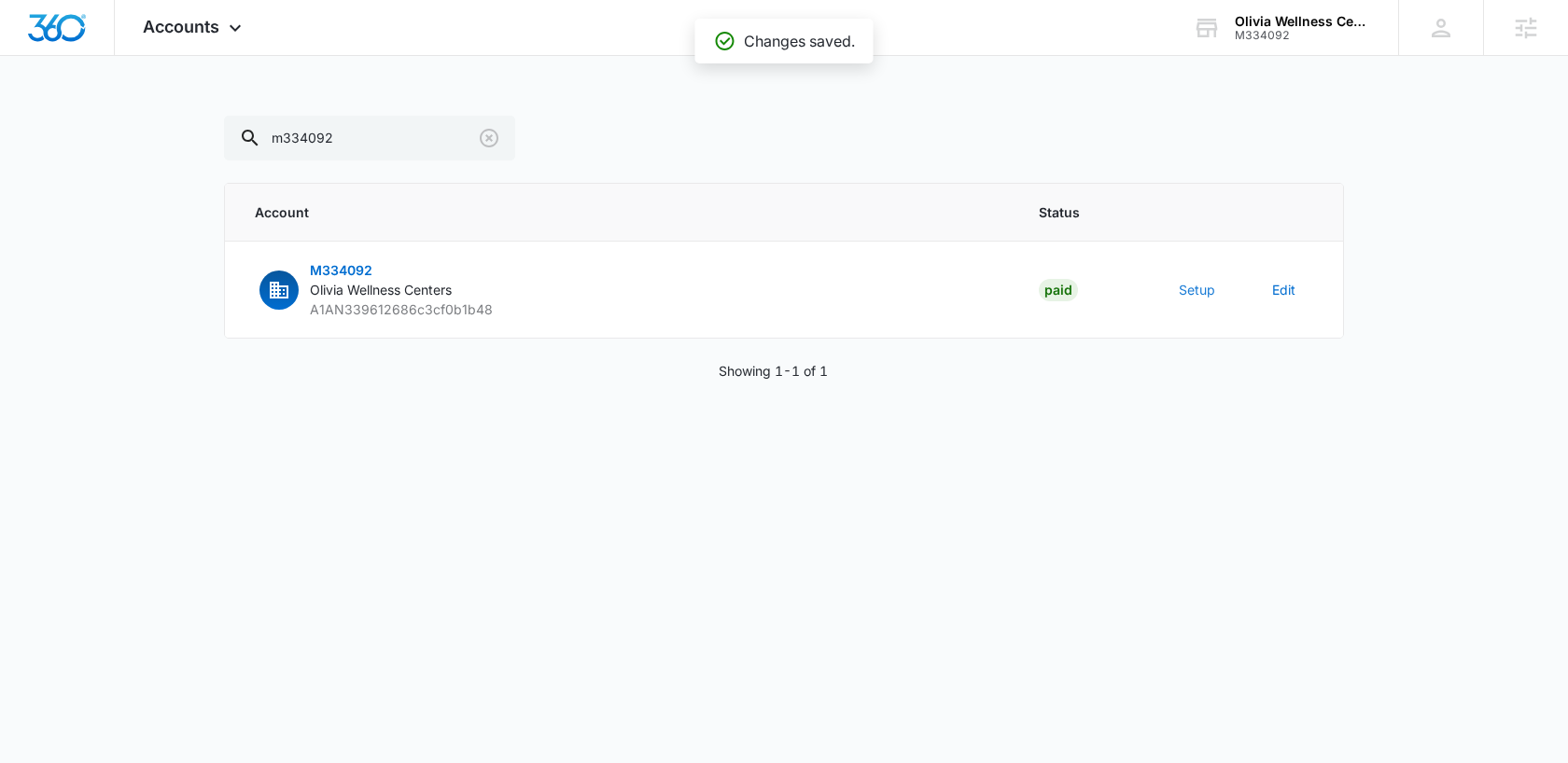 scroll, scrollTop: 0, scrollLeft: 0, axis: both 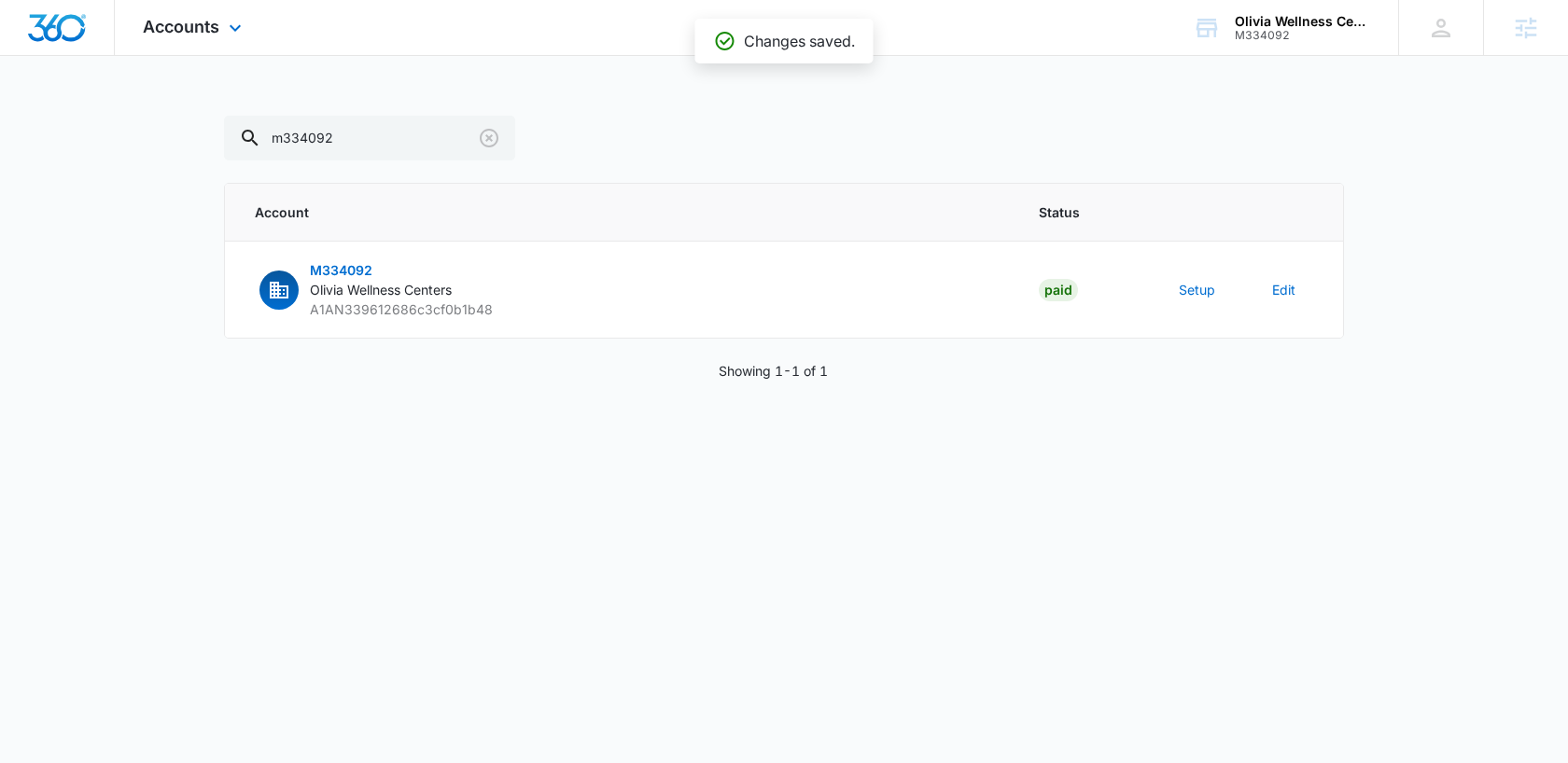 click on "Accounts Apps Reputation Websites Forms CRM Email Social POS Content Ads Intelligence Files Brand Settings" at bounding box center (194, 27) 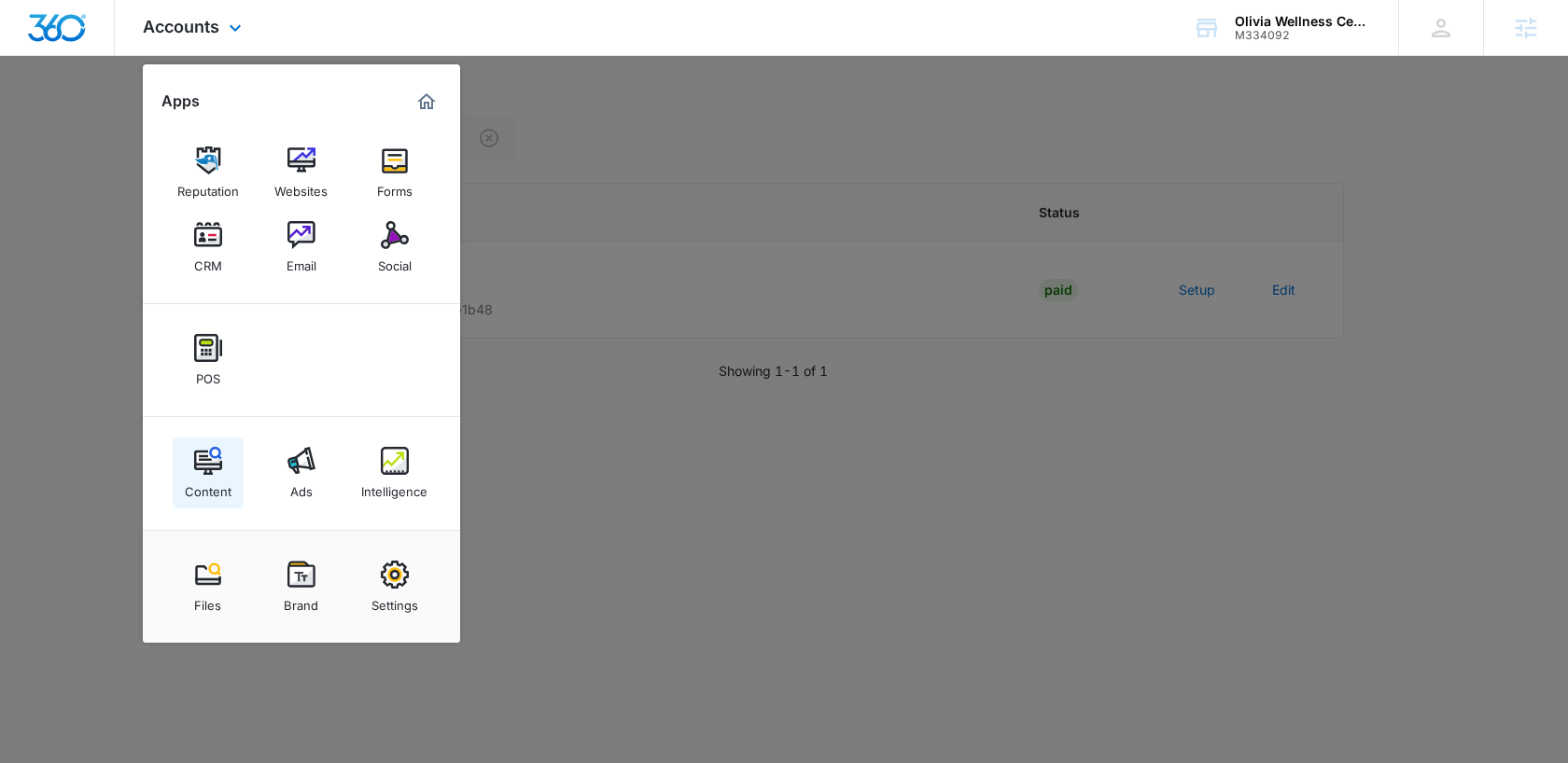 click at bounding box center (208, 461) 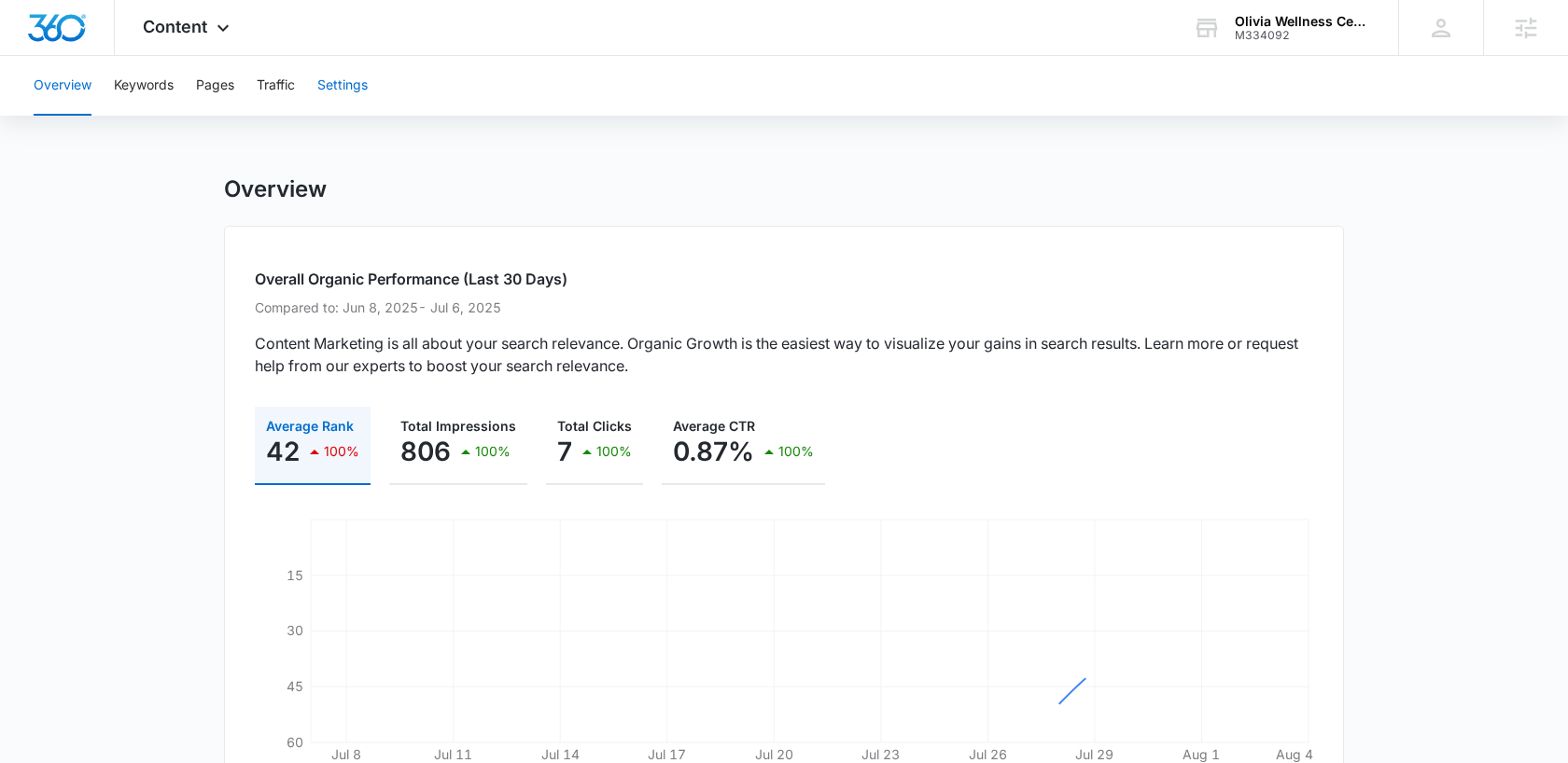 click on "Settings" at bounding box center (343, 86) 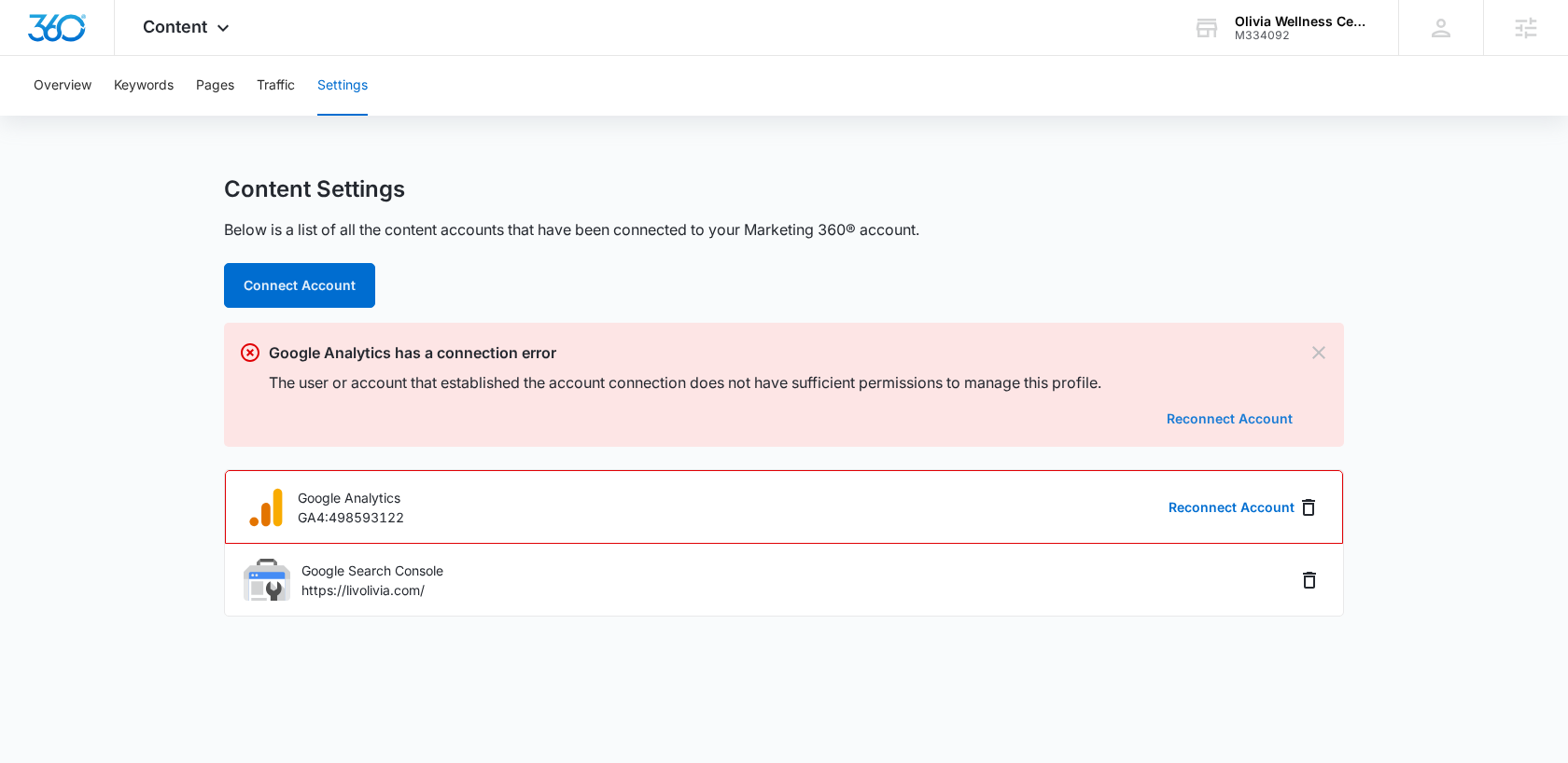 click on "Reconnect Account" at bounding box center (1229, 419) 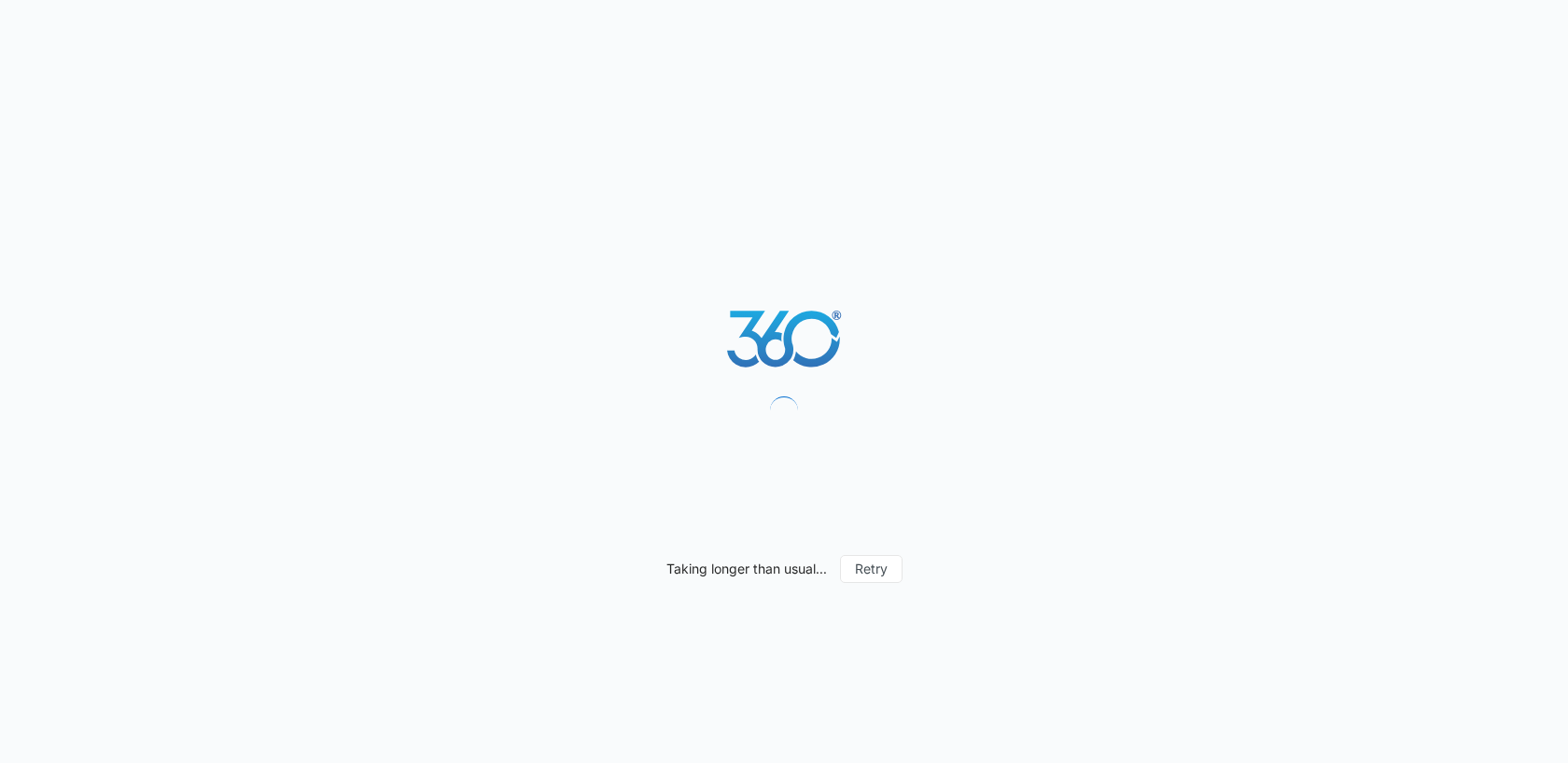 scroll, scrollTop: 0, scrollLeft: 0, axis: both 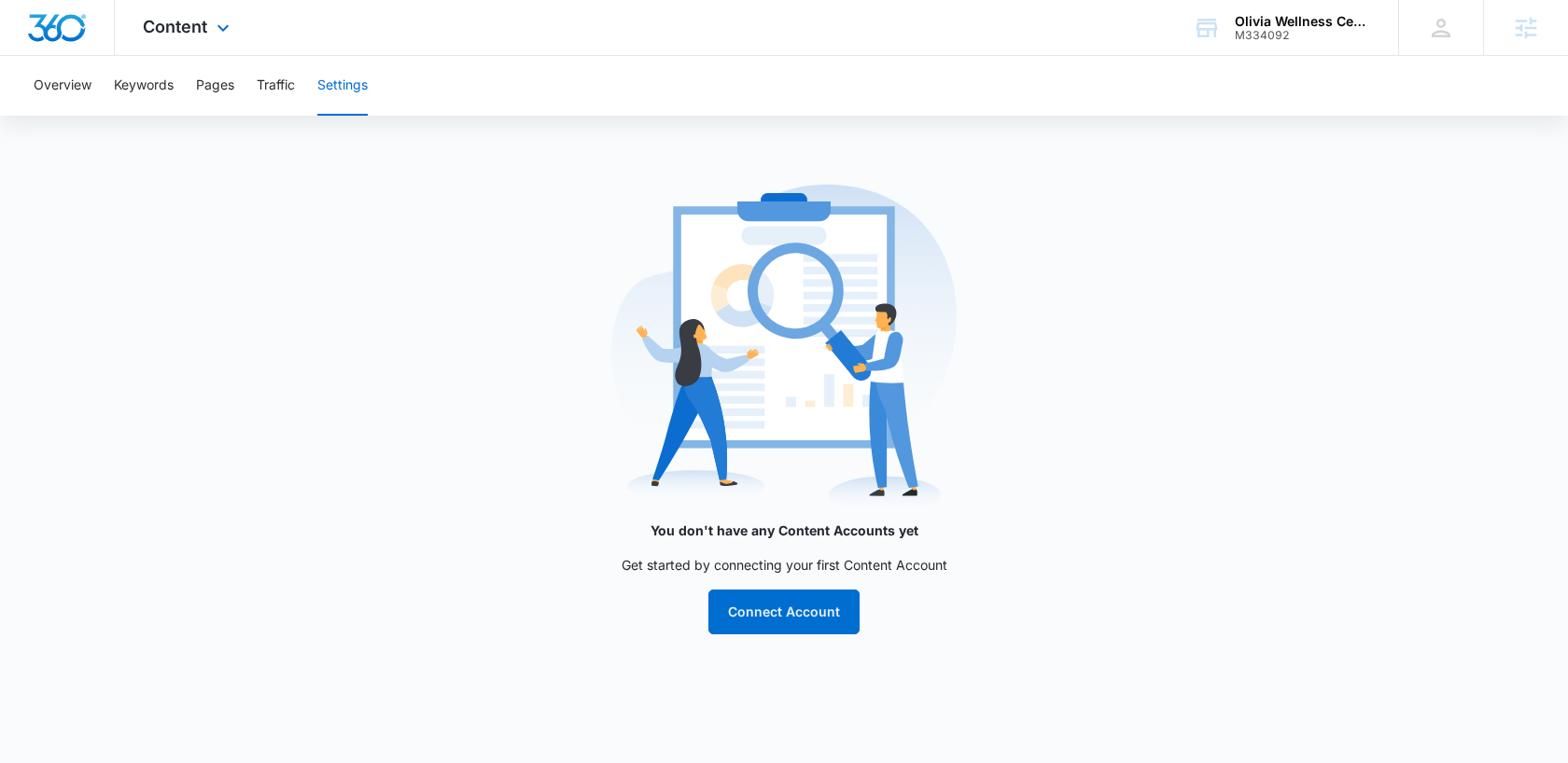 click on "Content Apps Reputation Websites Forms CRM Email Social POS Content Ads Intelligence Files Brand Settings" at bounding box center [189, 27] 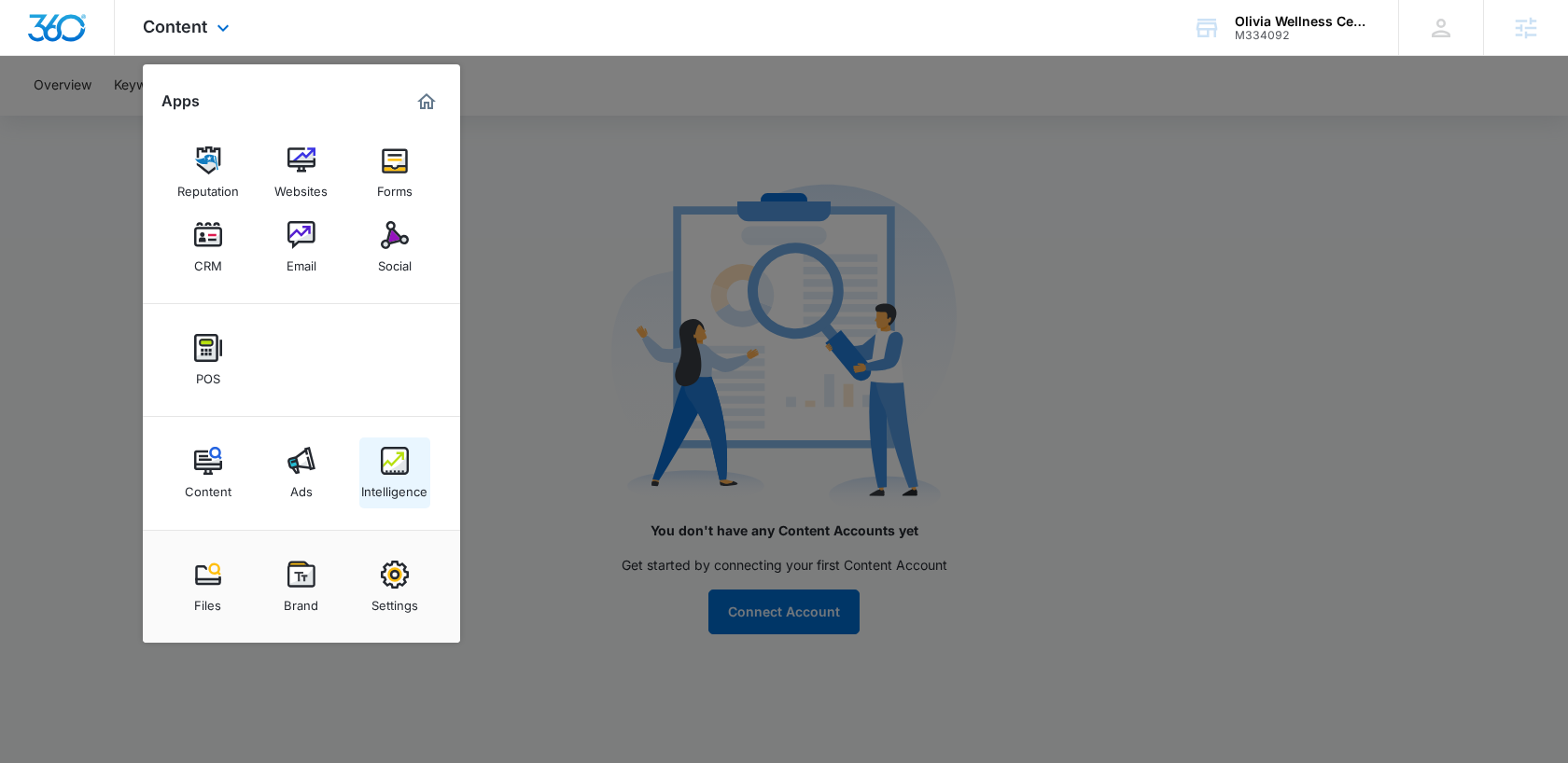 click on "Intelligence" at bounding box center (394, 487) 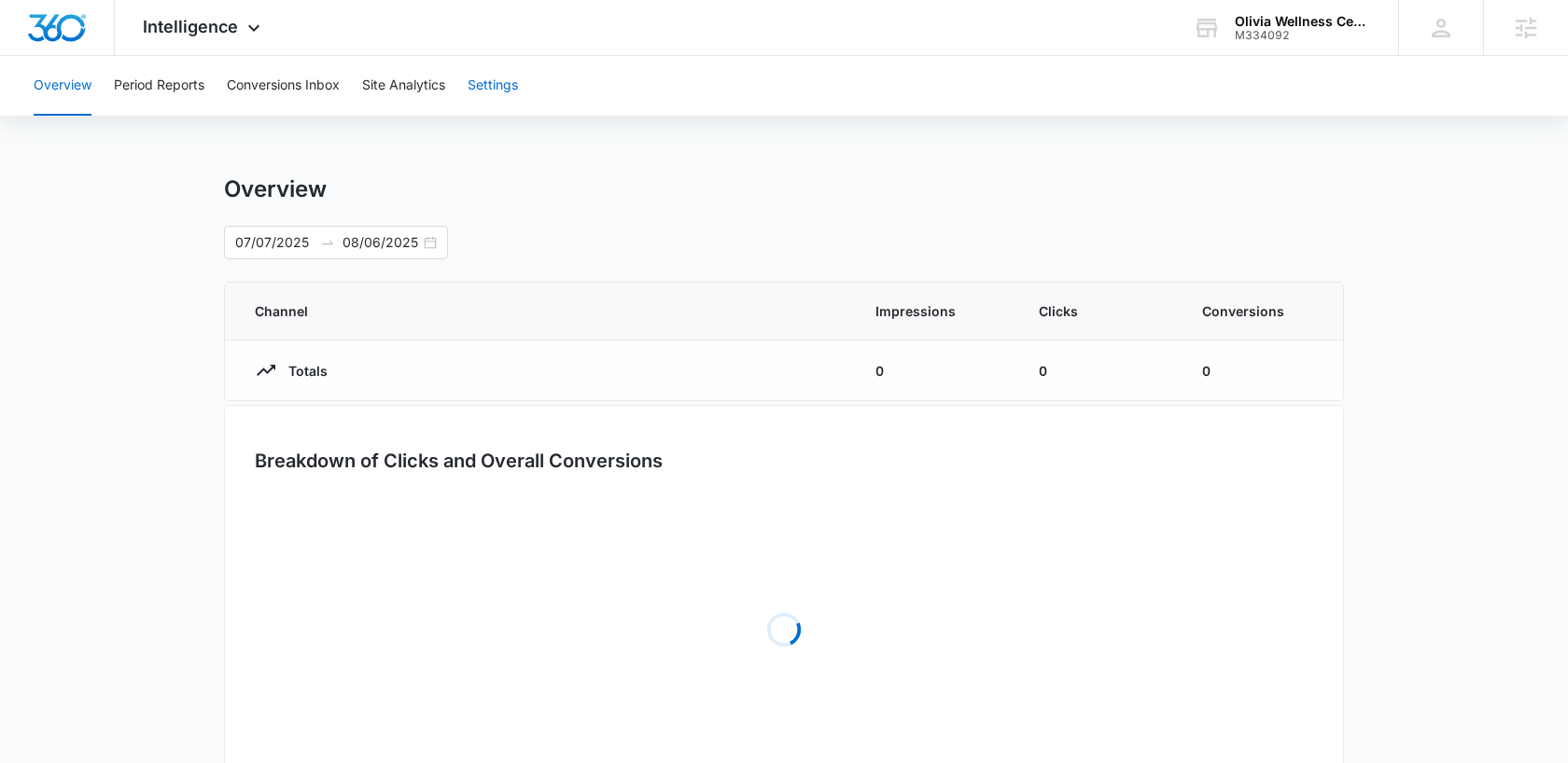click on "Settings" at bounding box center (493, 86) 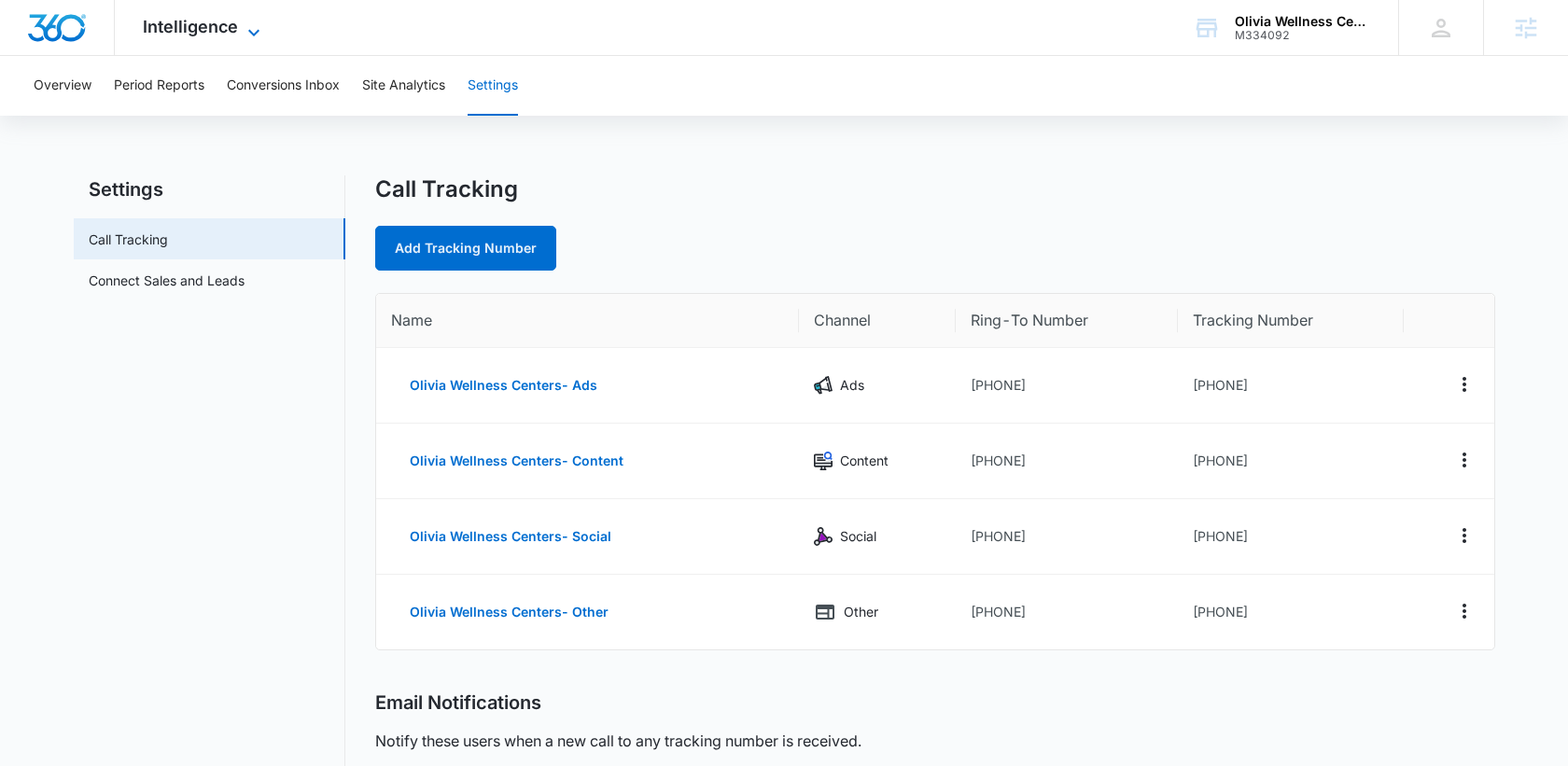 click on "Intelligence" at bounding box center (190, 26) 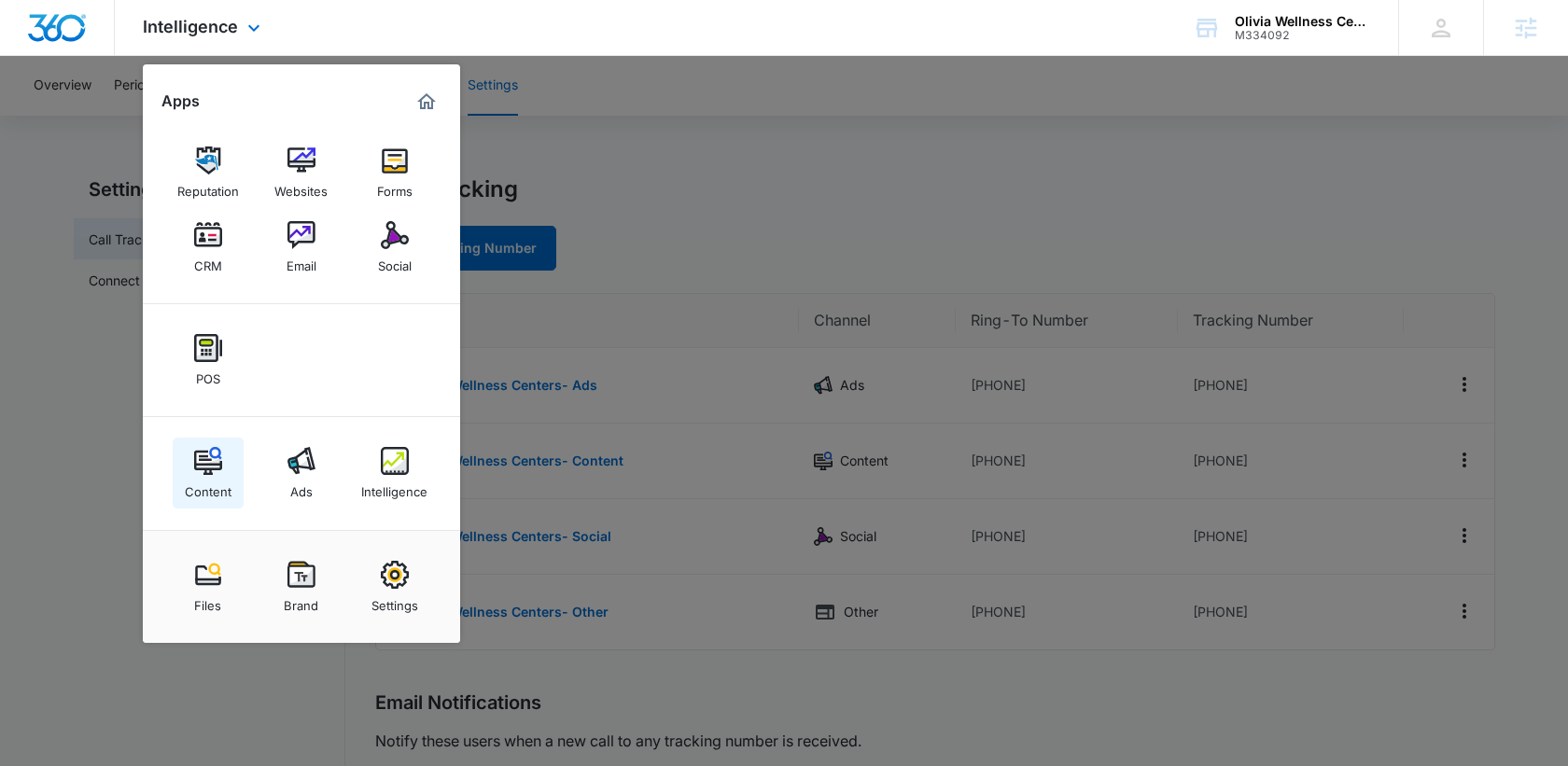 click at bounding box center (208, 461) 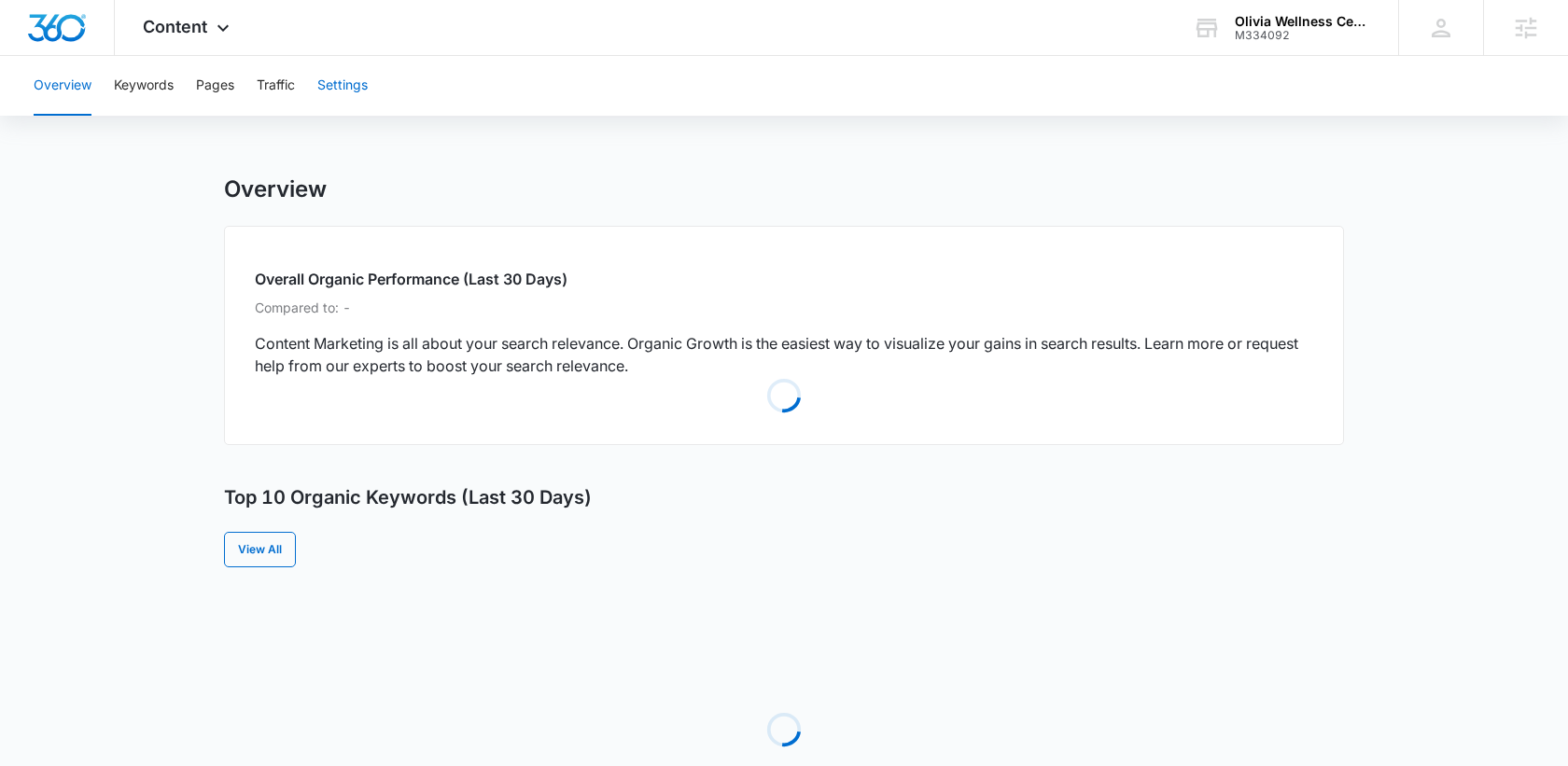 click on "Settings" at bounding box center (343, 86) 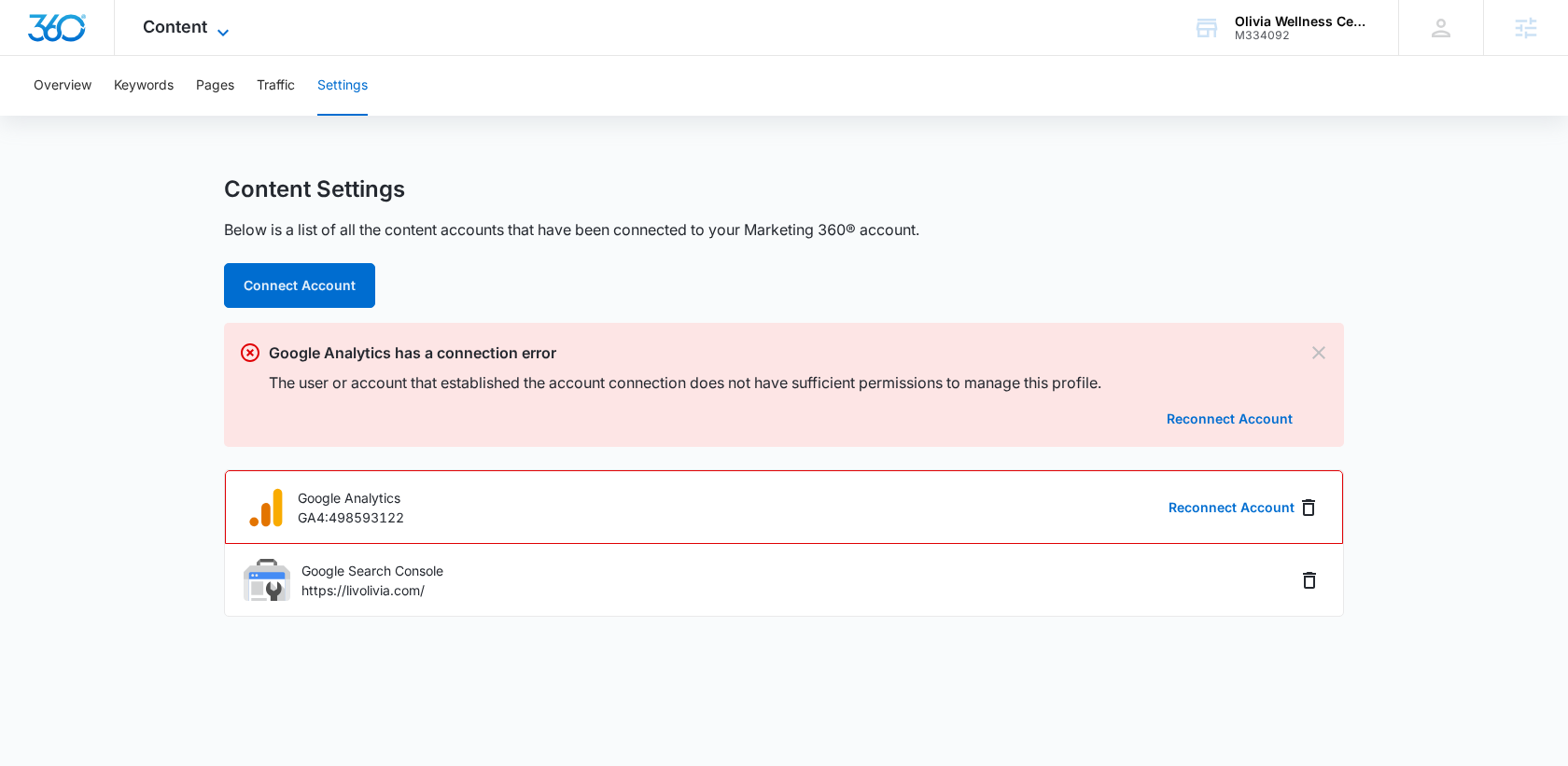 click on "Content" at bounding box center [175, 26] 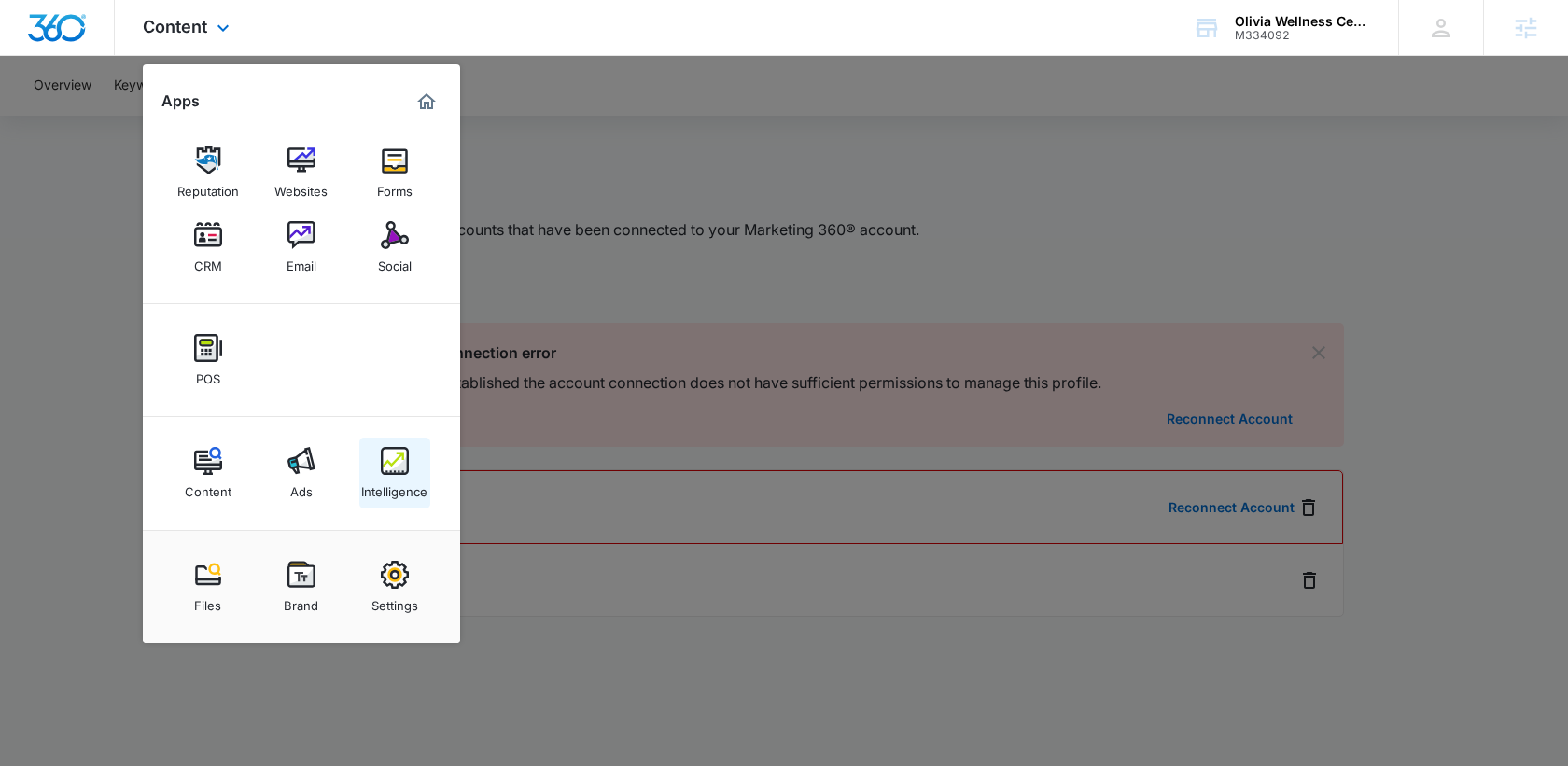 click on "Intelligence" at bounding box center (394, 487) 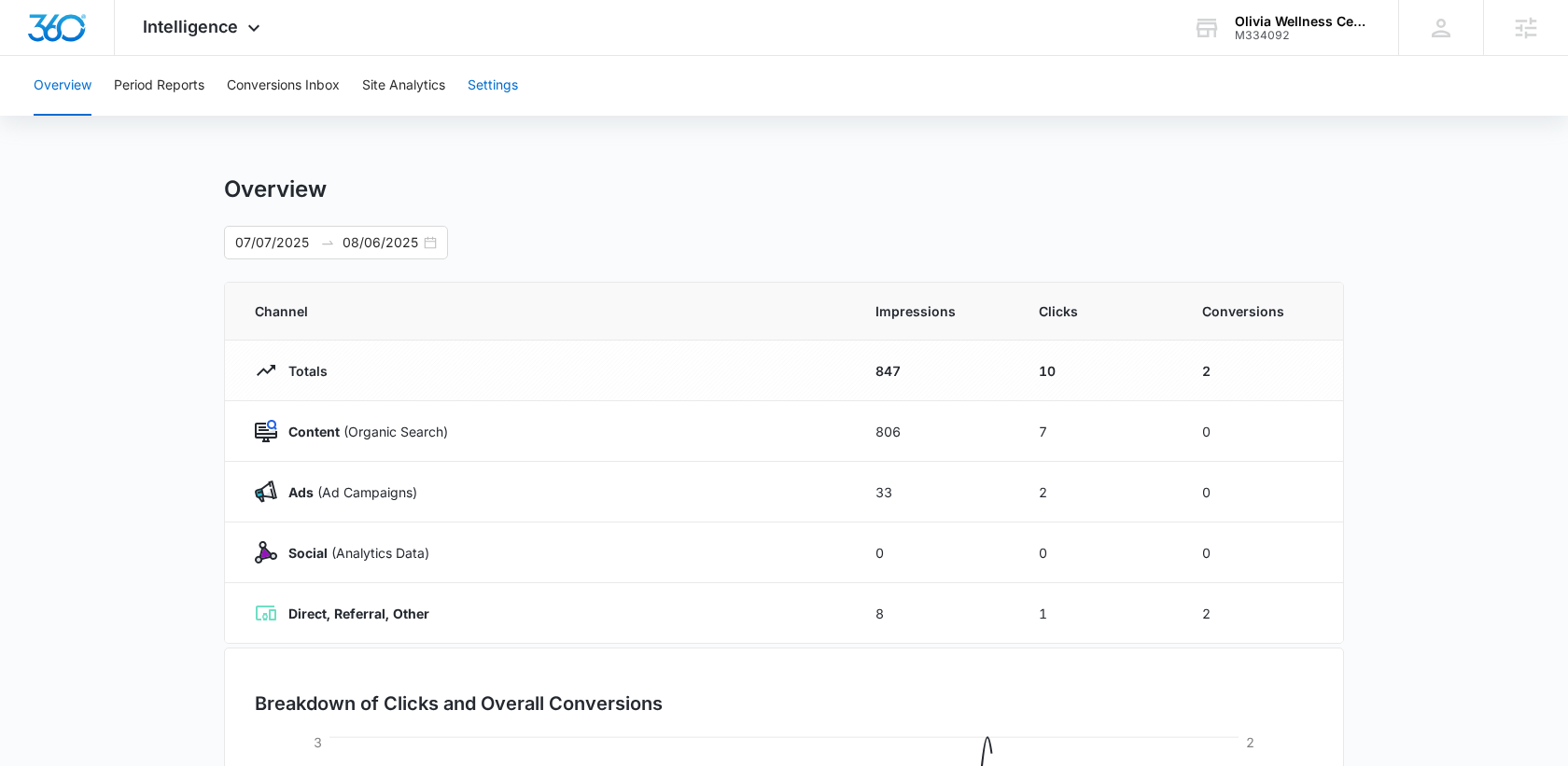 click on "Settings" at bounding box center [493, 86] 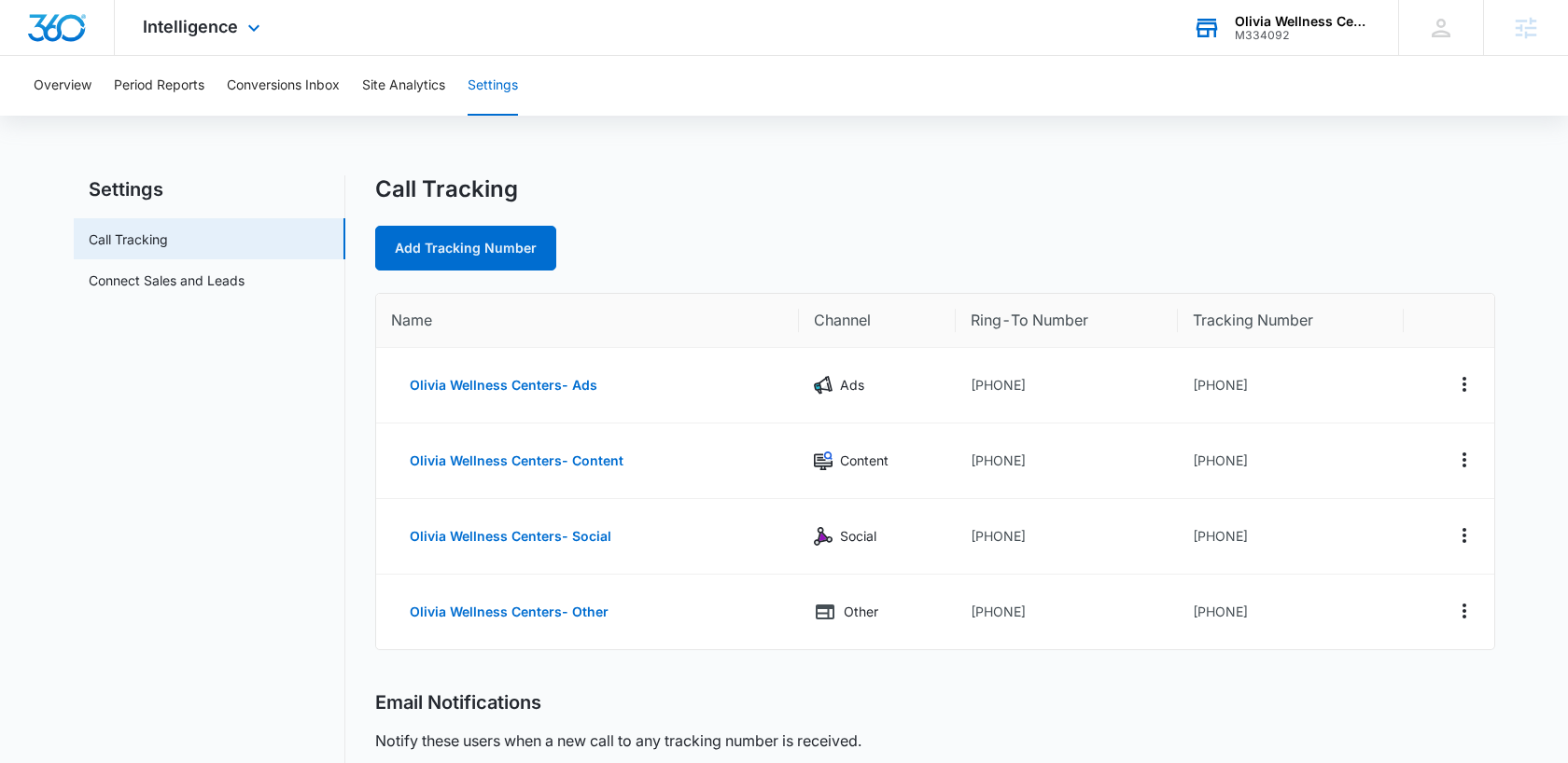 click on "Olivia Wellness Centers" at bounding box center (1303, 21) 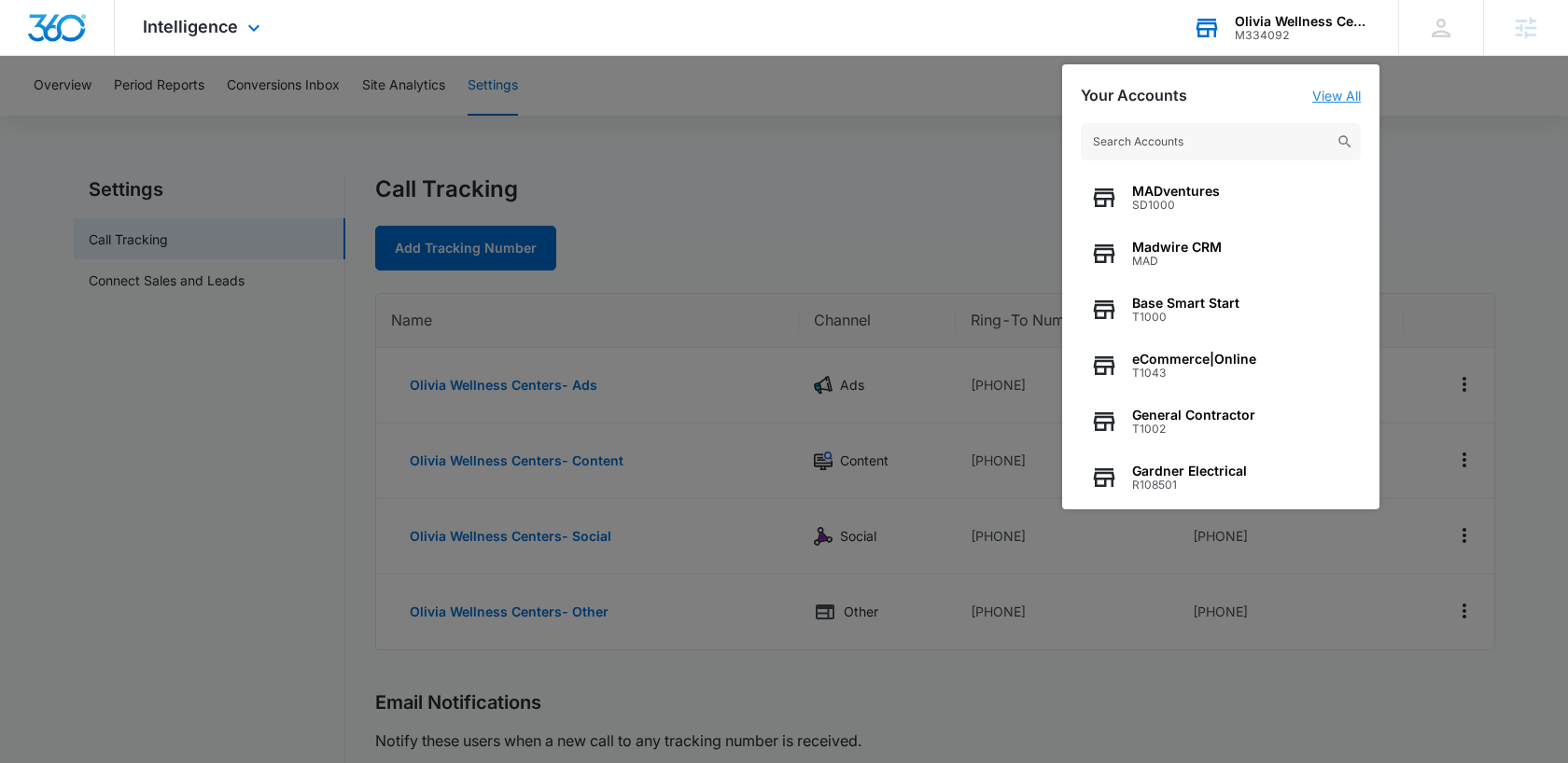 click on "View All" at bounding box center [1337, 95] 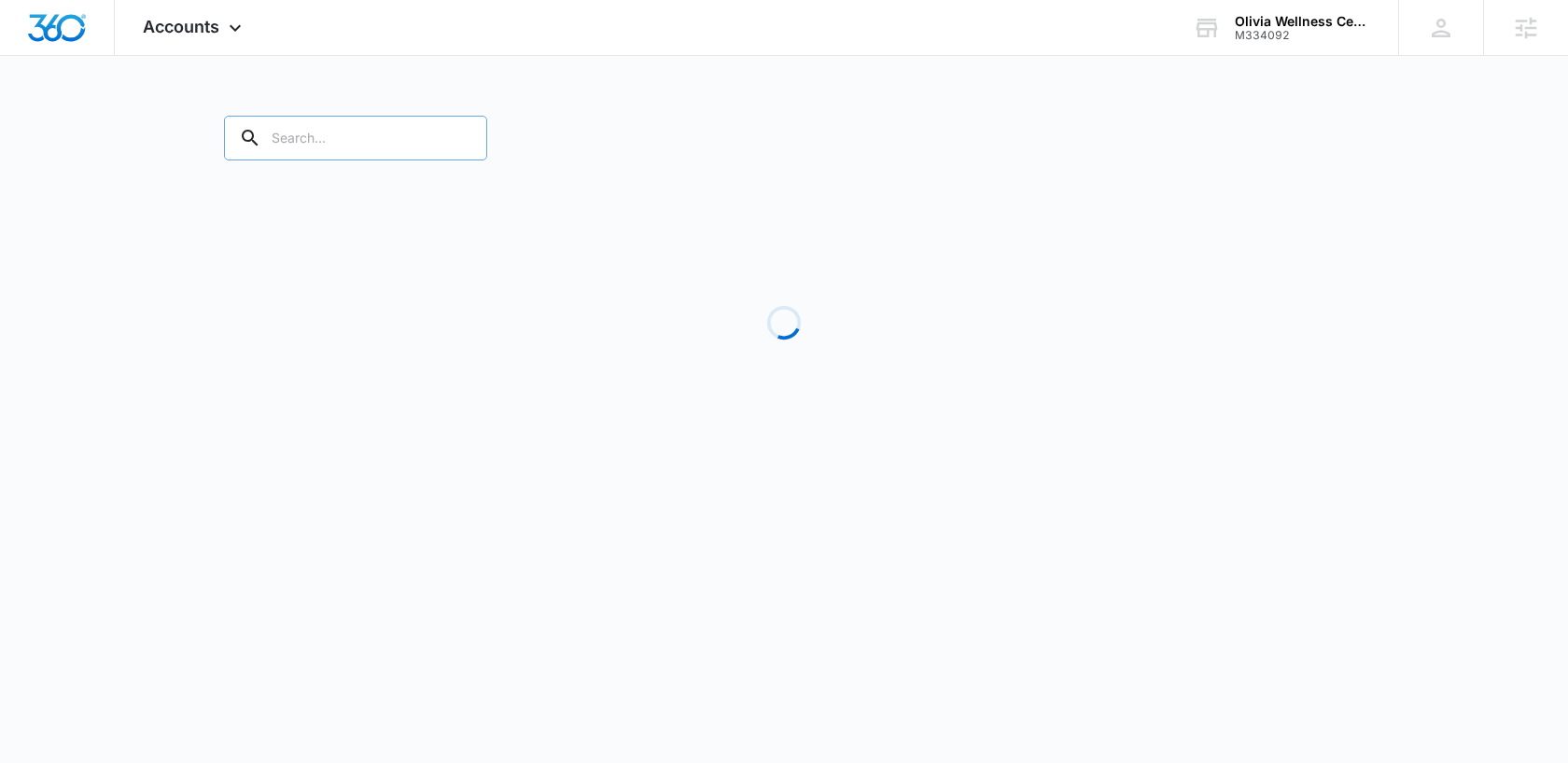 click at bounding box center (356, 138) 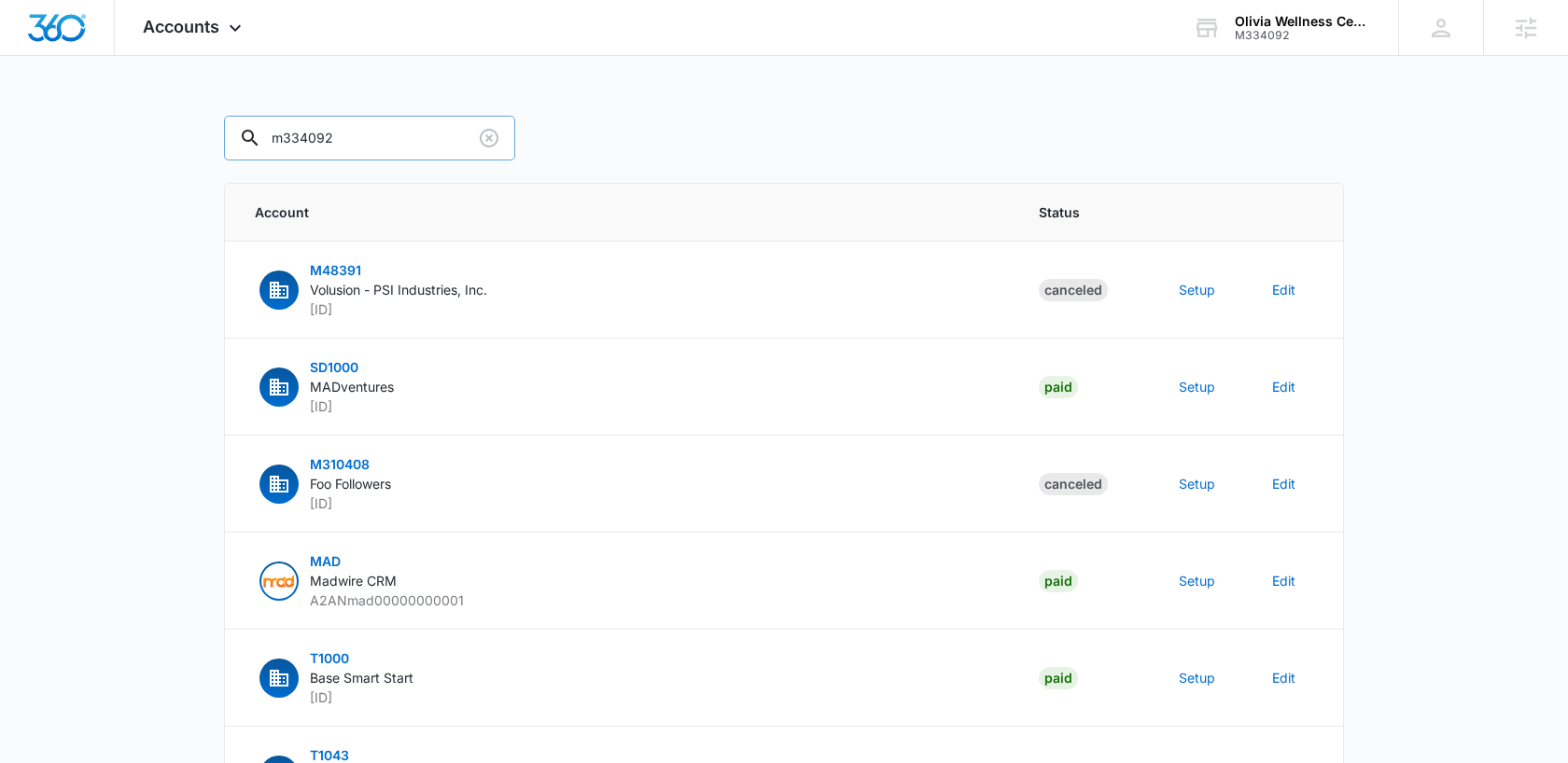 type on "m334092" 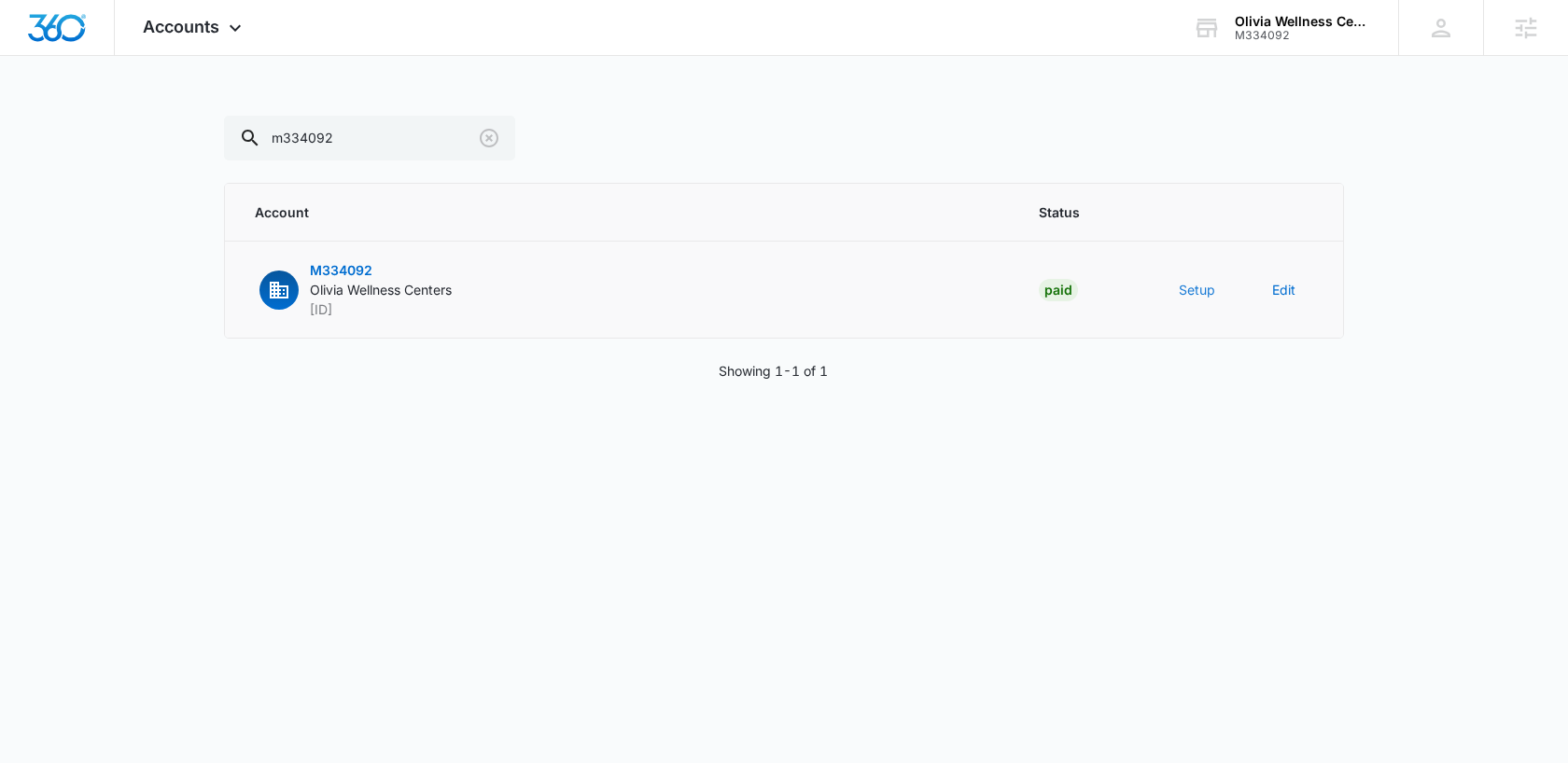 click on "Setup" at bounding box center [1197, 289] 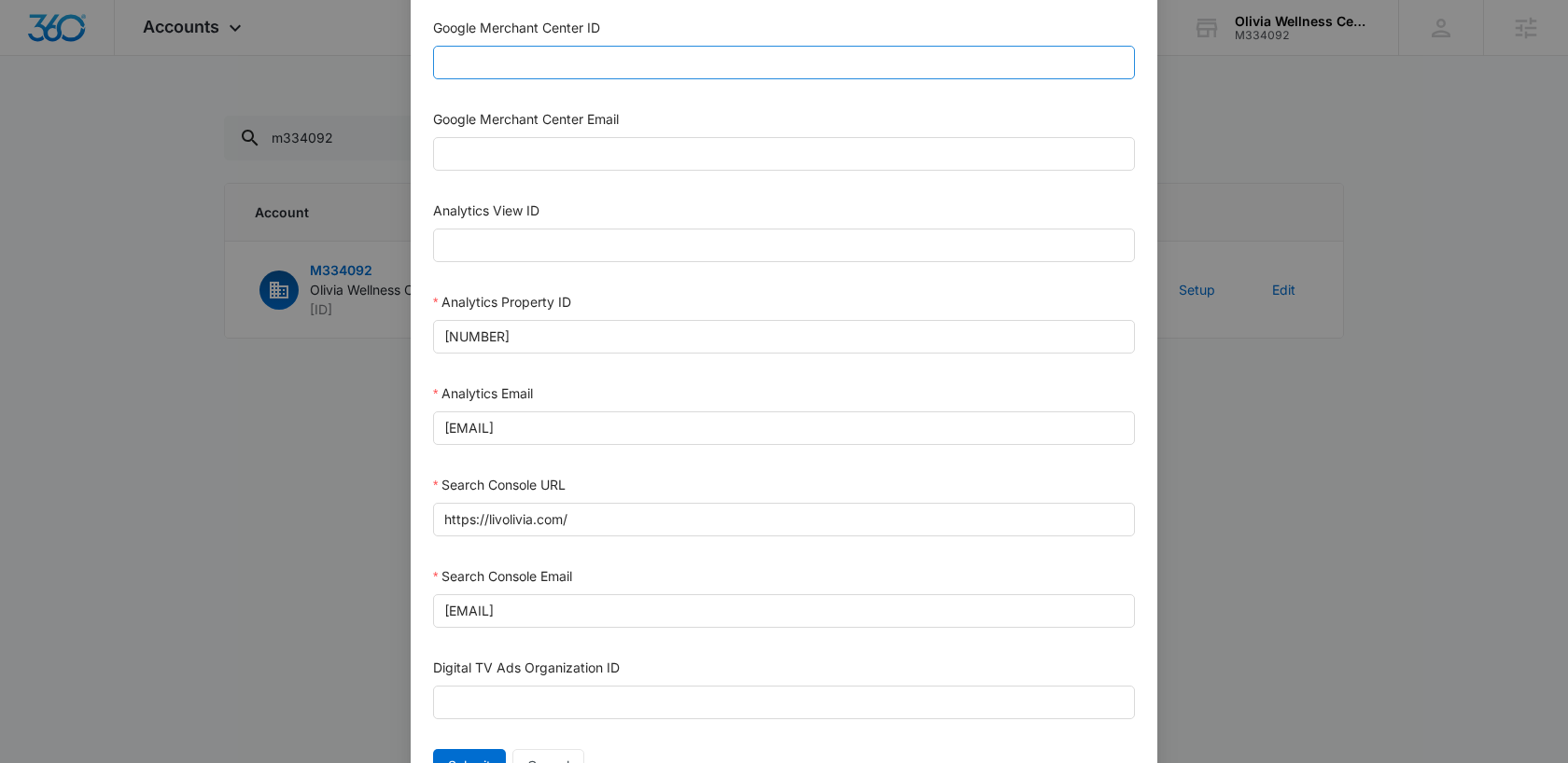 scroll, scrollTop: 886, scrollLeft: 0, axis: vertical 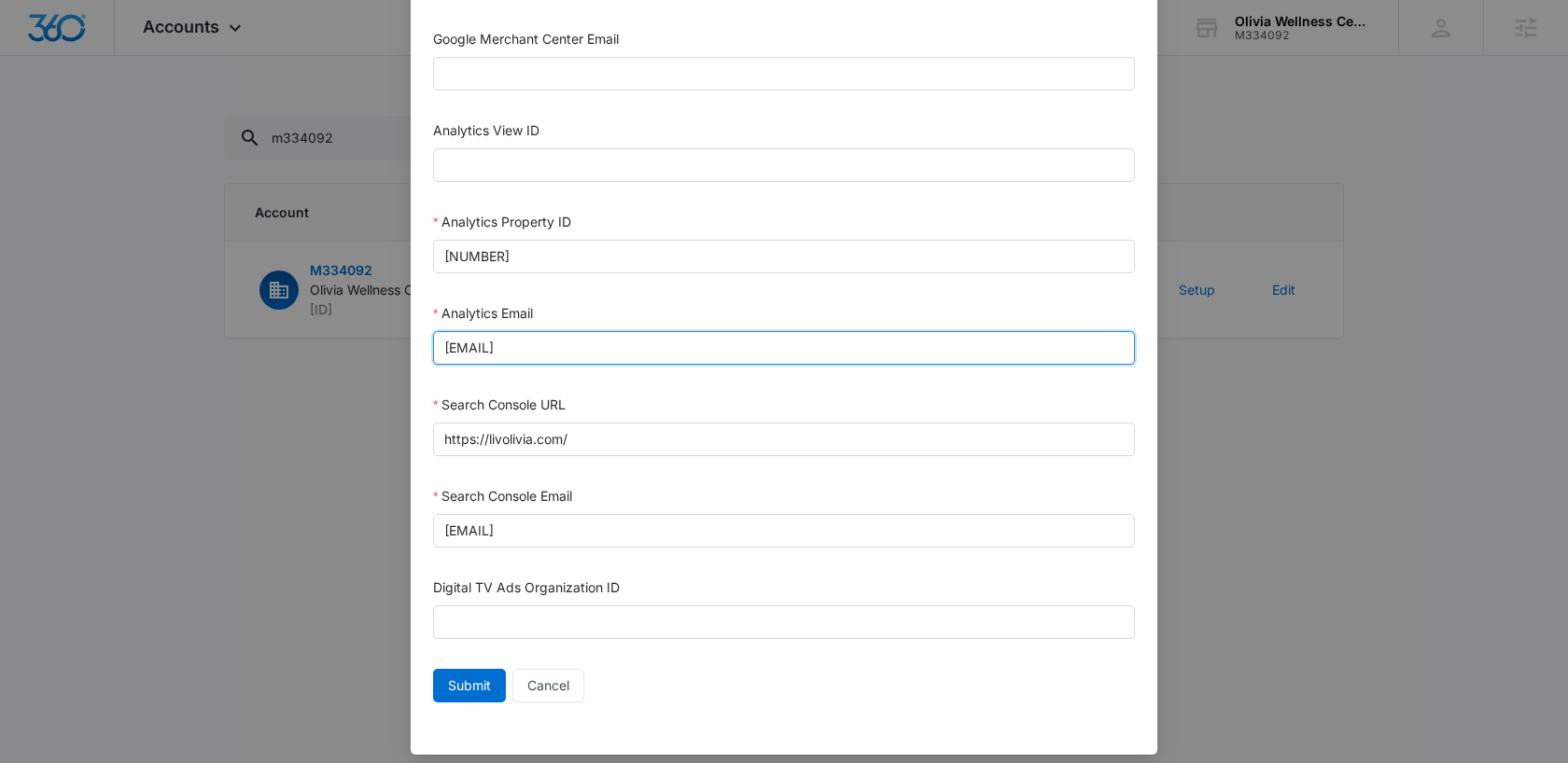 click on "m360+accounts1020@madwiremedia.com" at bounding box center (784, 348) 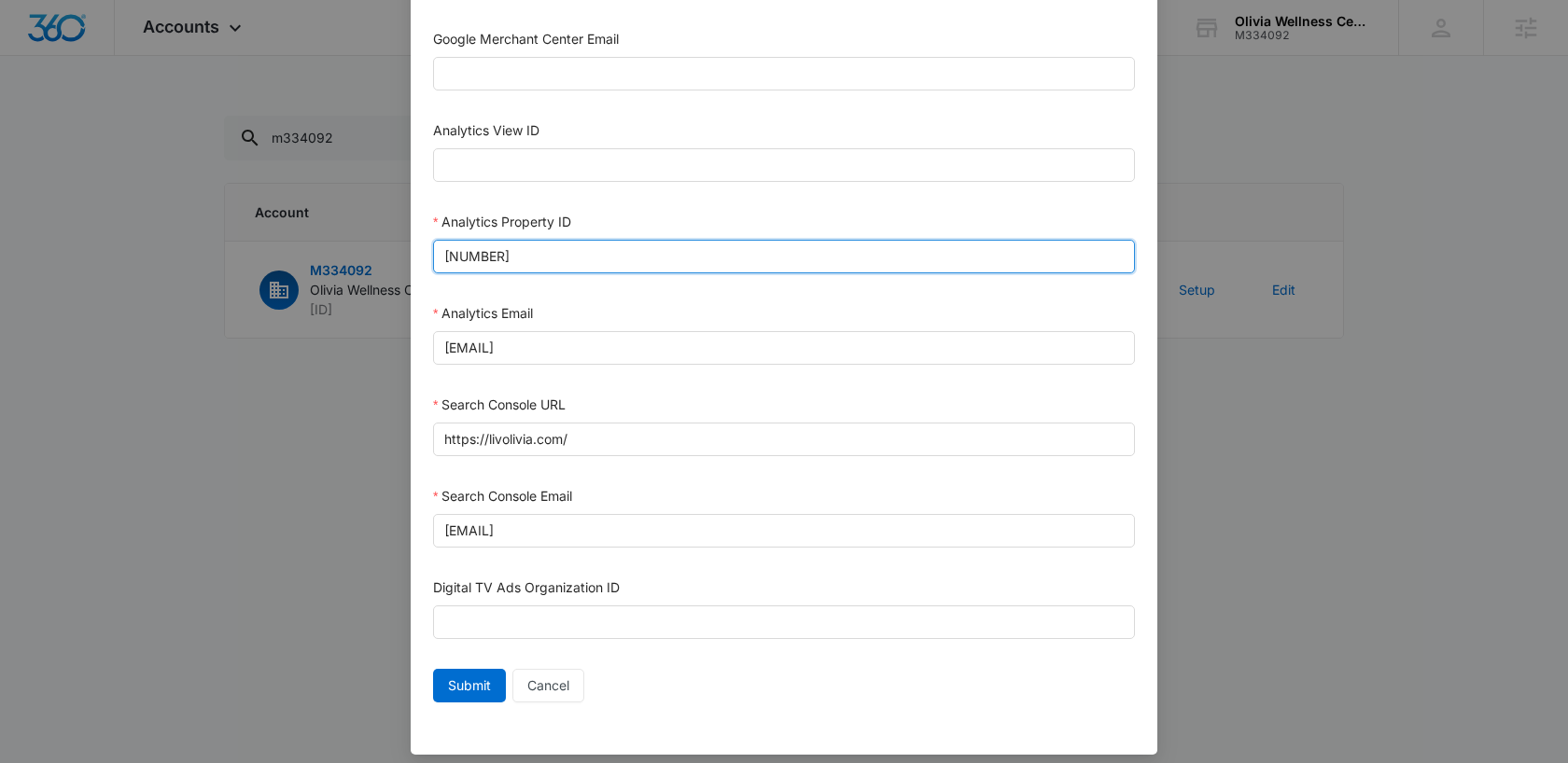 click on "498593122" at bounding box center (784, 257) 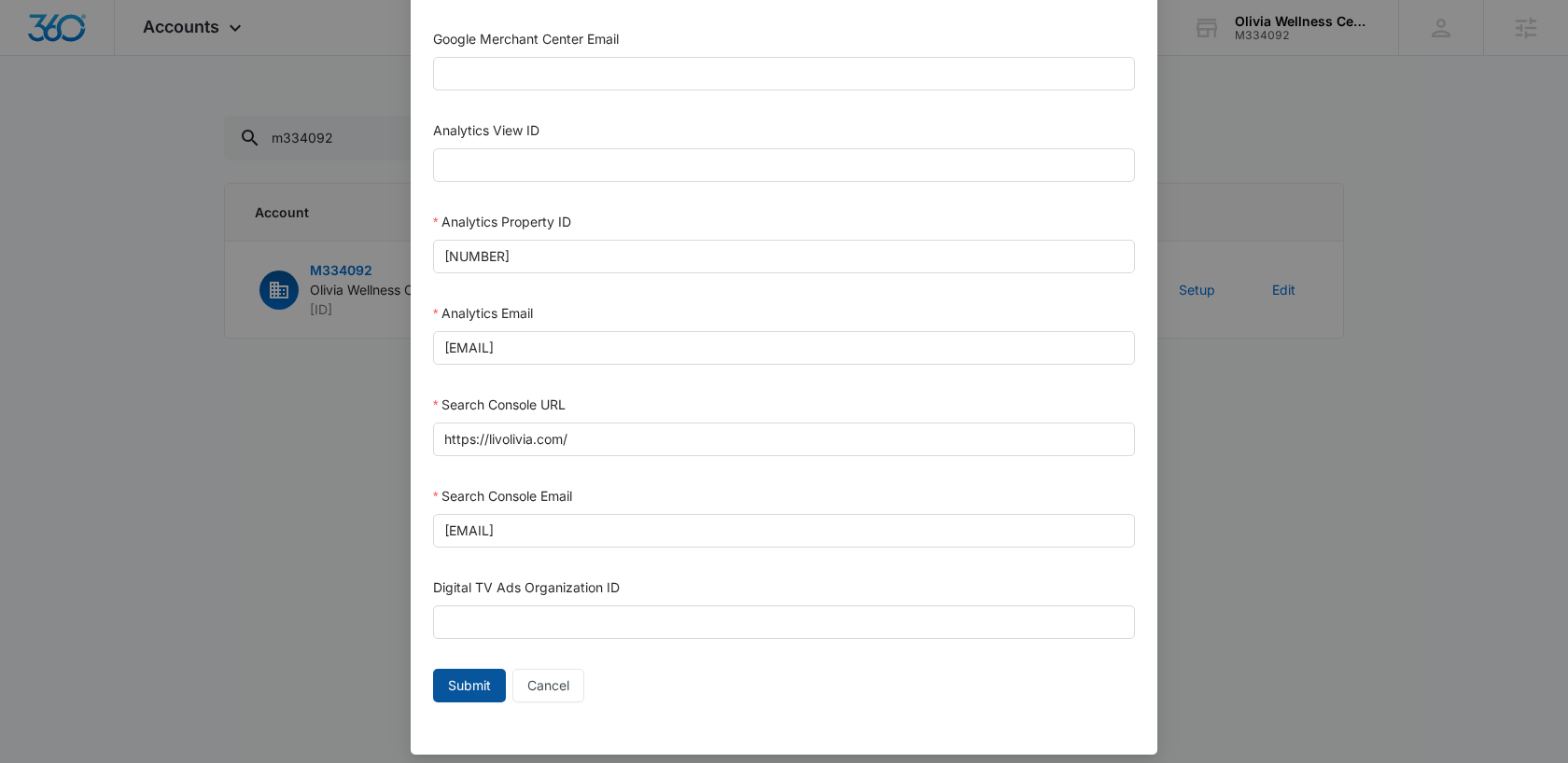 click on "Submit" at bounding box center [469, 686] 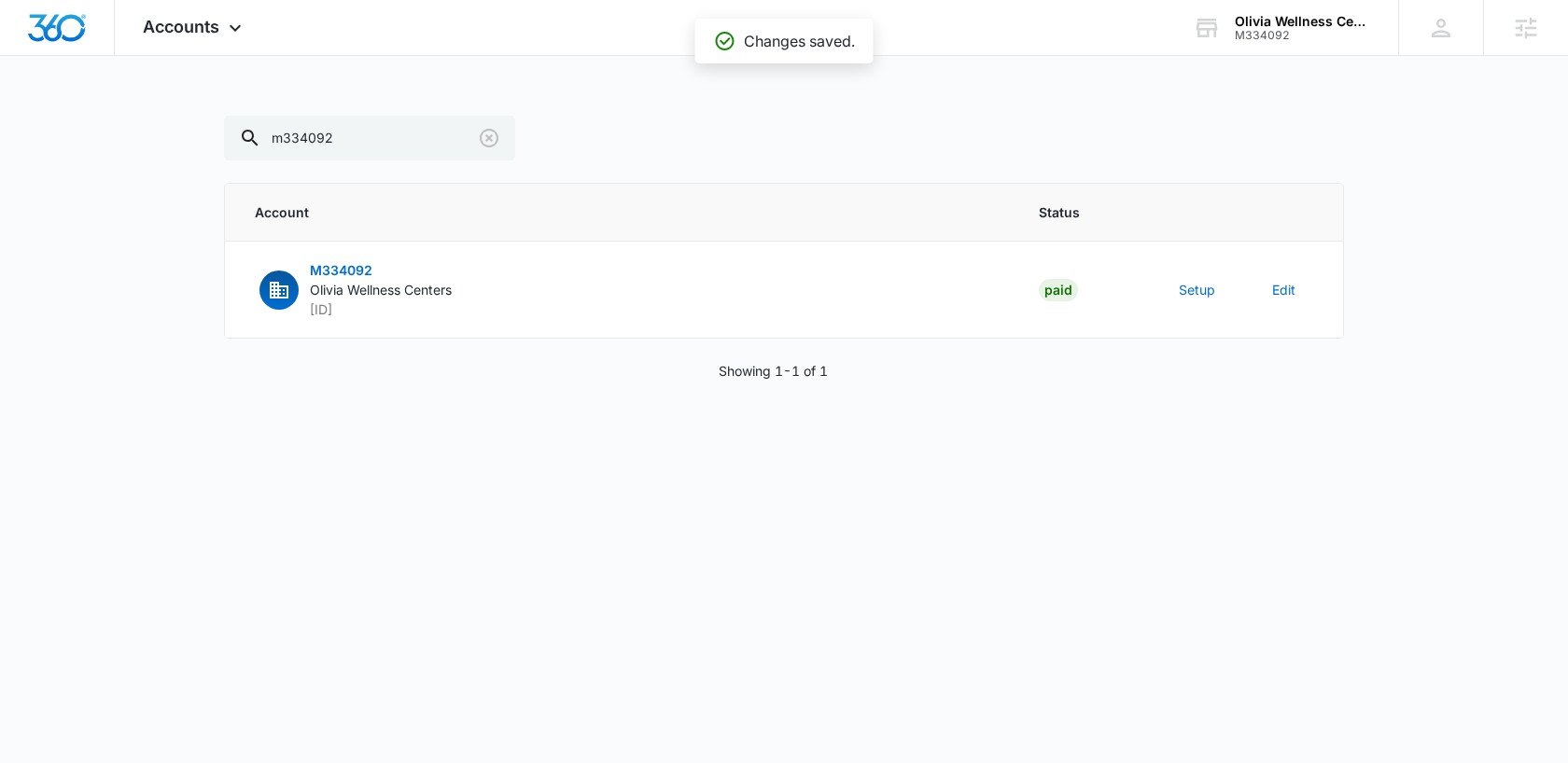 scroll, scrollTop: 867, scrollLeft: 0, axis: vertical 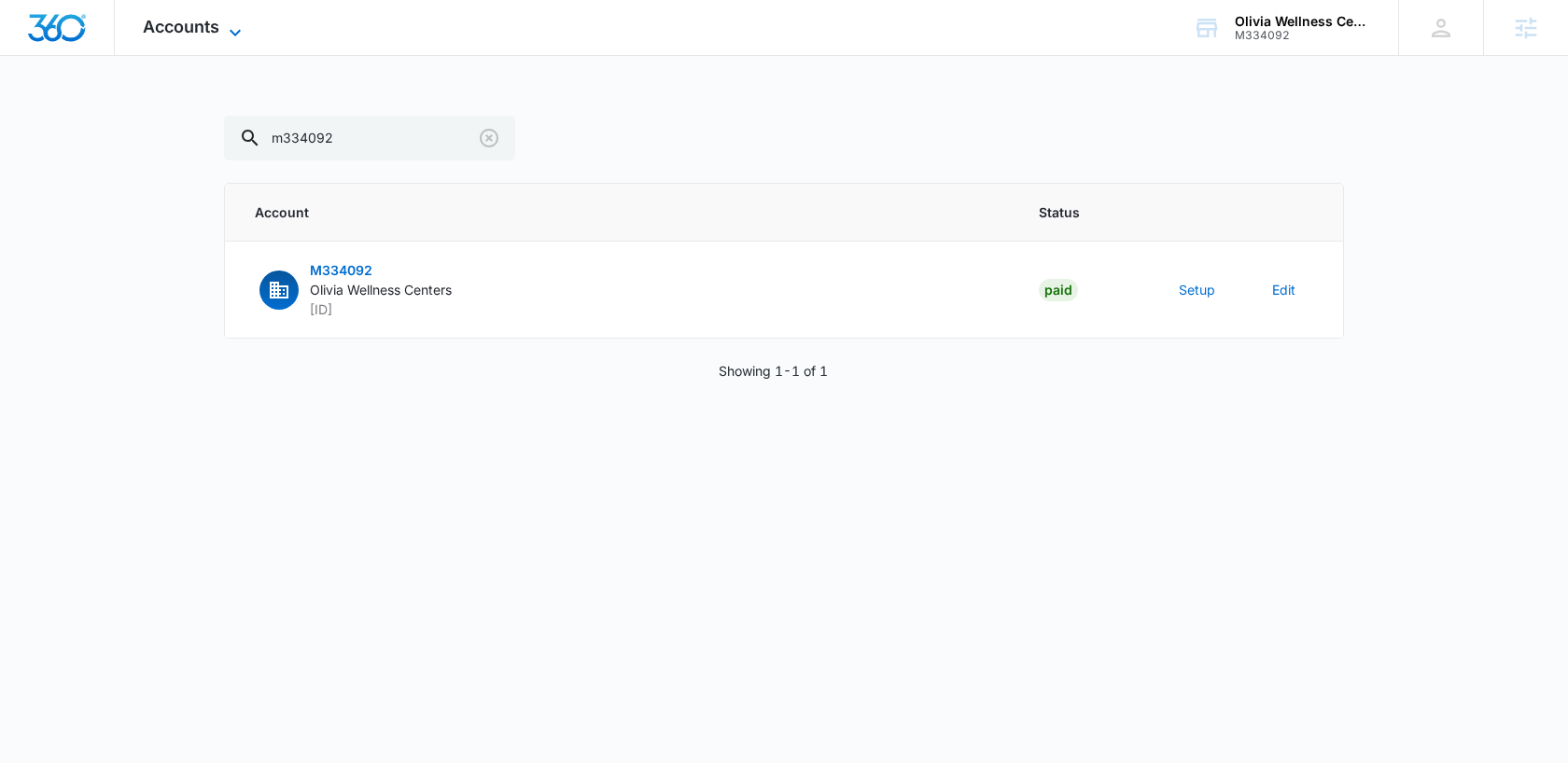 click on "Accounts" at bounding box center [181, 26] 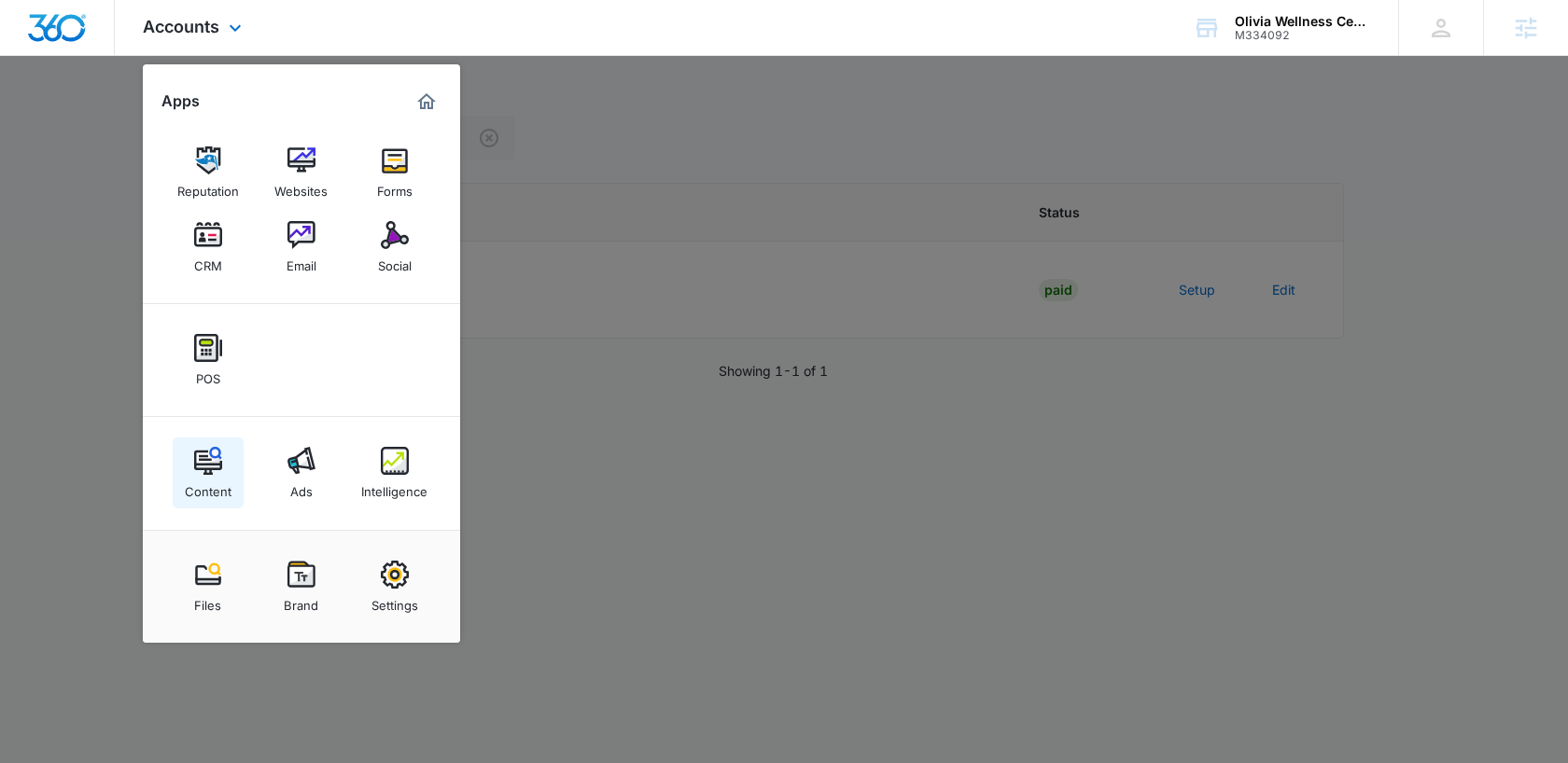 click on "Content" at bounding box center (208, 473) 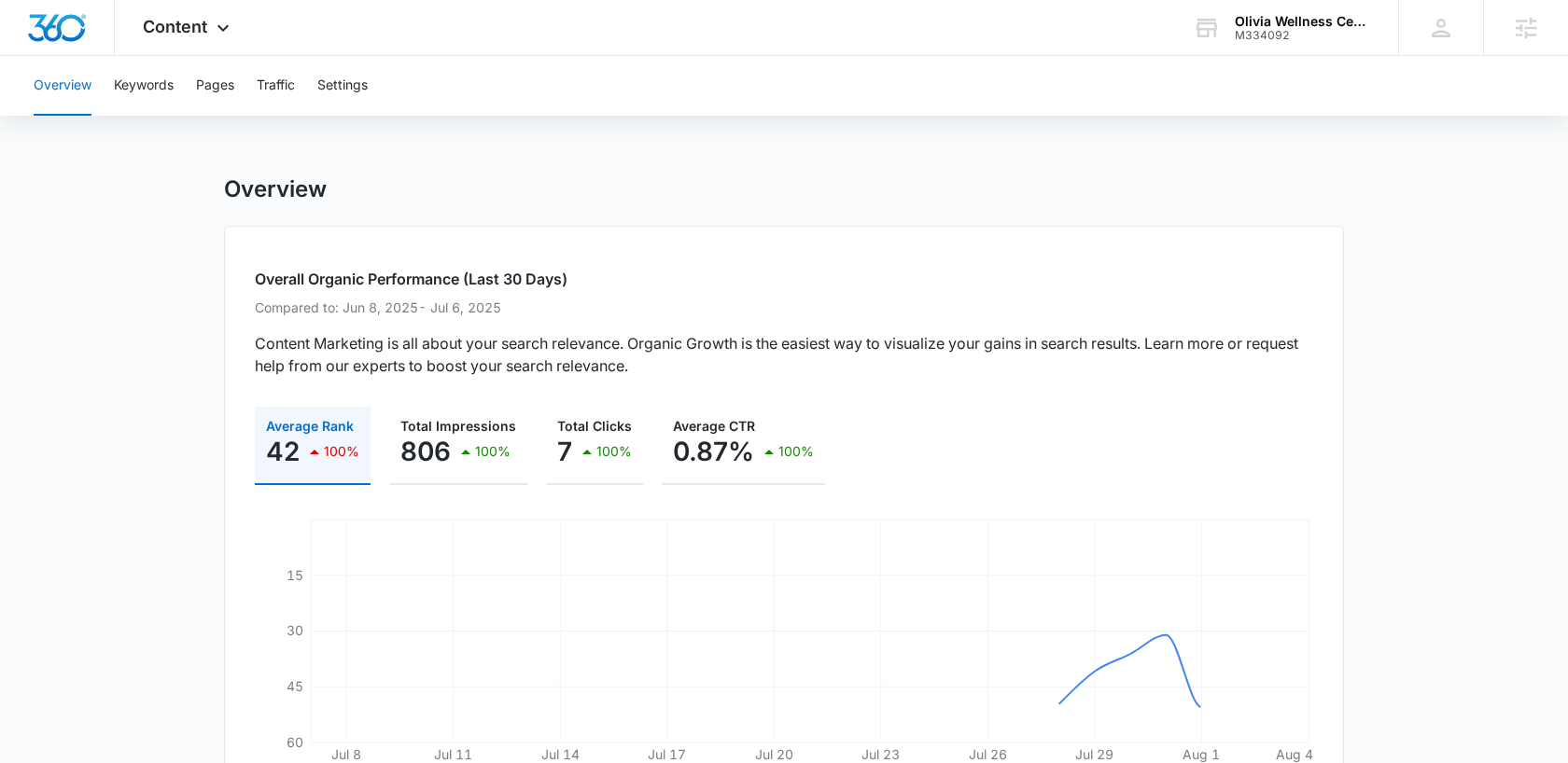 click on "Overview Keywords Pages Traffic Settings" at bounding box center (784, 86) 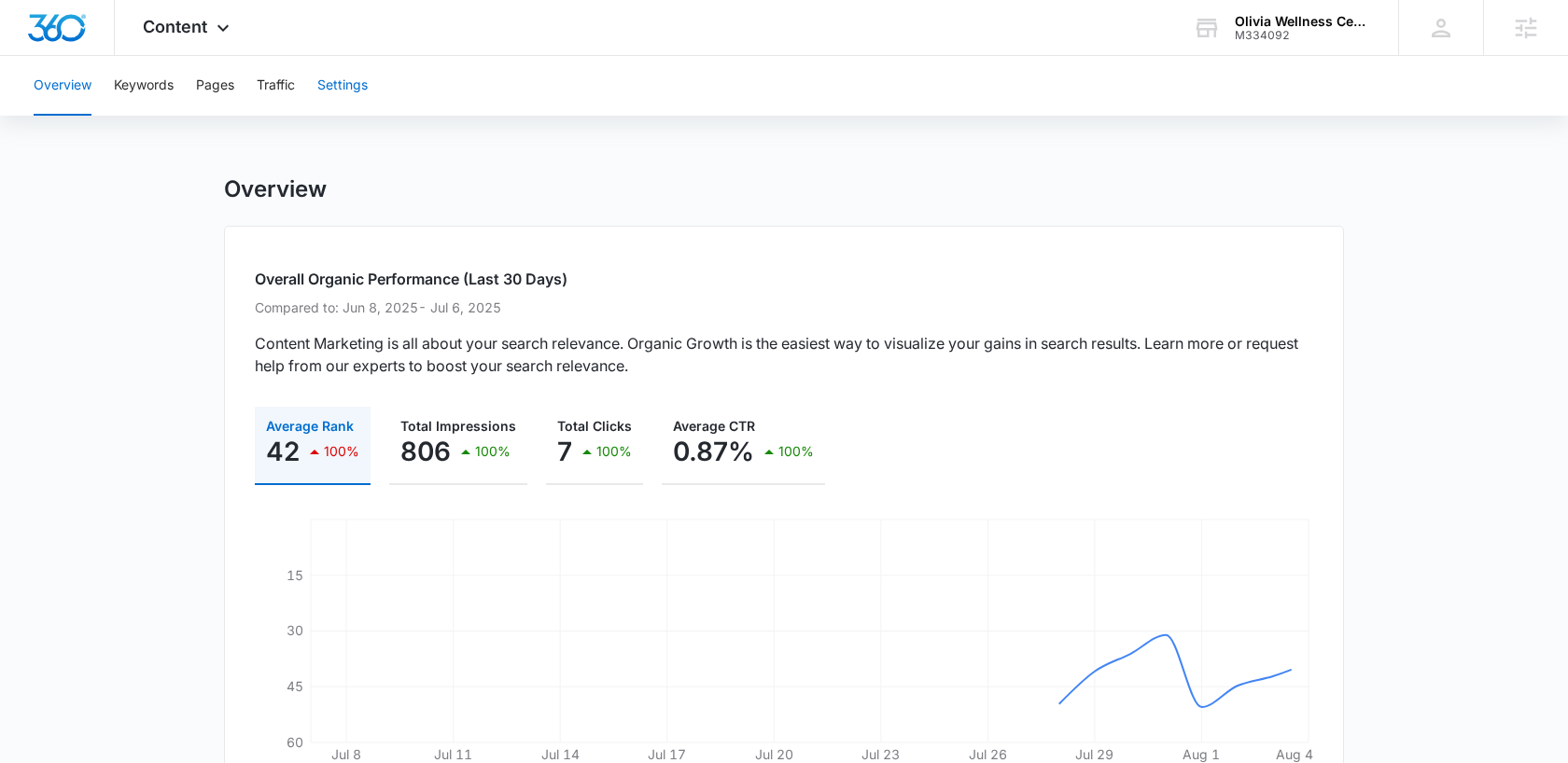 click on "Settings" at bounding box center (343, 86) 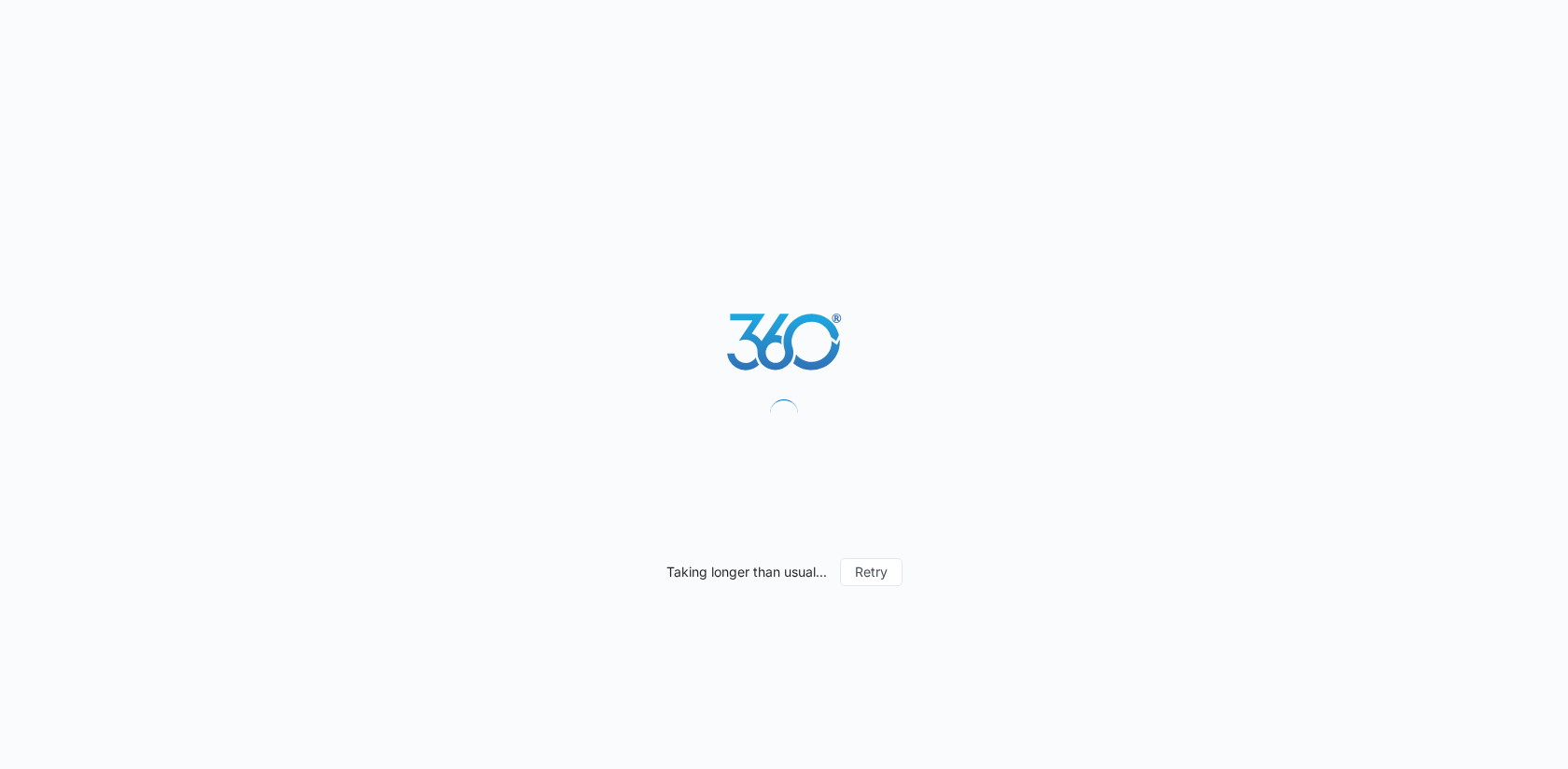 scroll, scrollTop: 0, scrollLeft: 0, axis: both 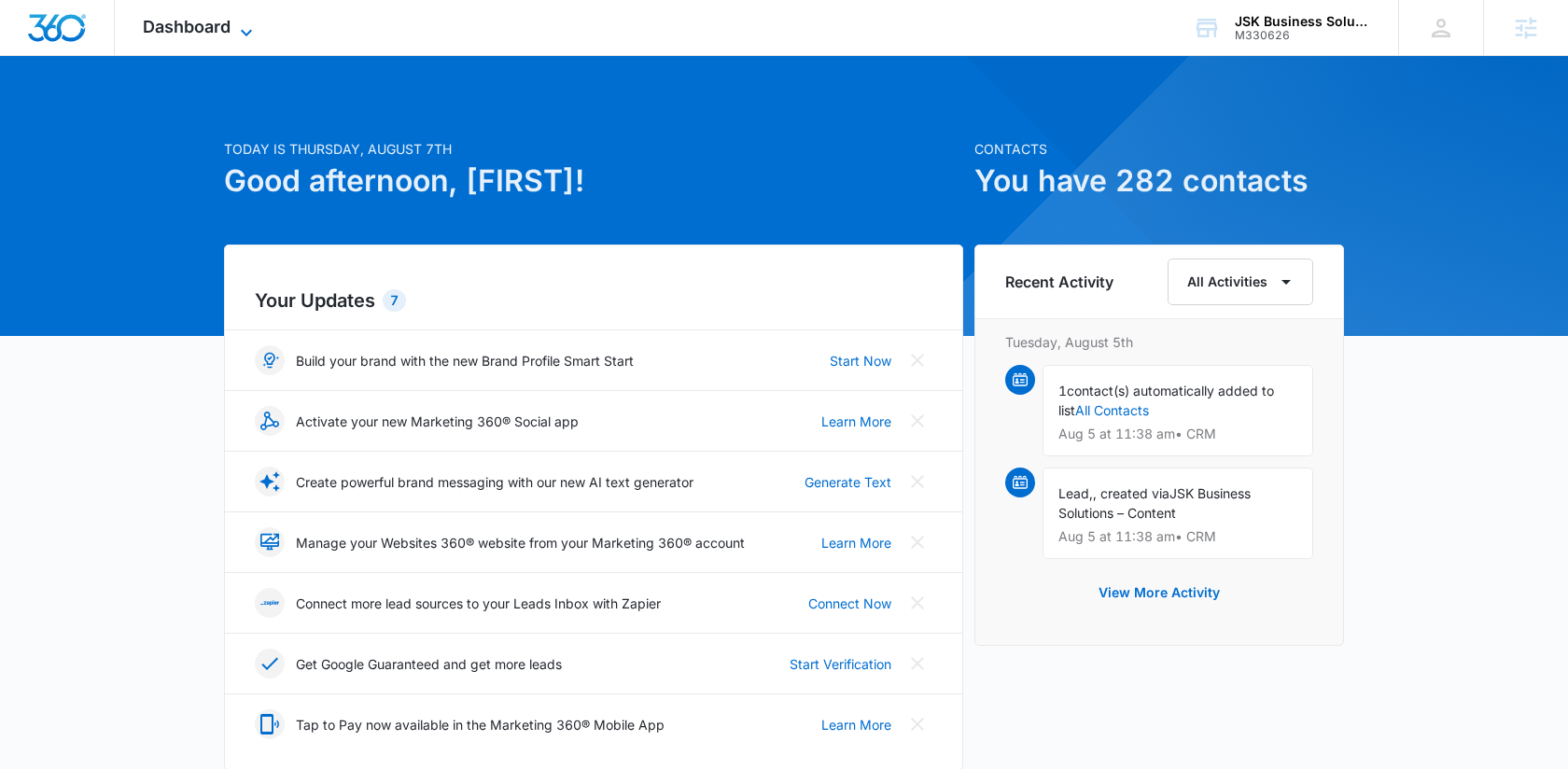 click on "Dashboard" at bounding box center (187, 26) 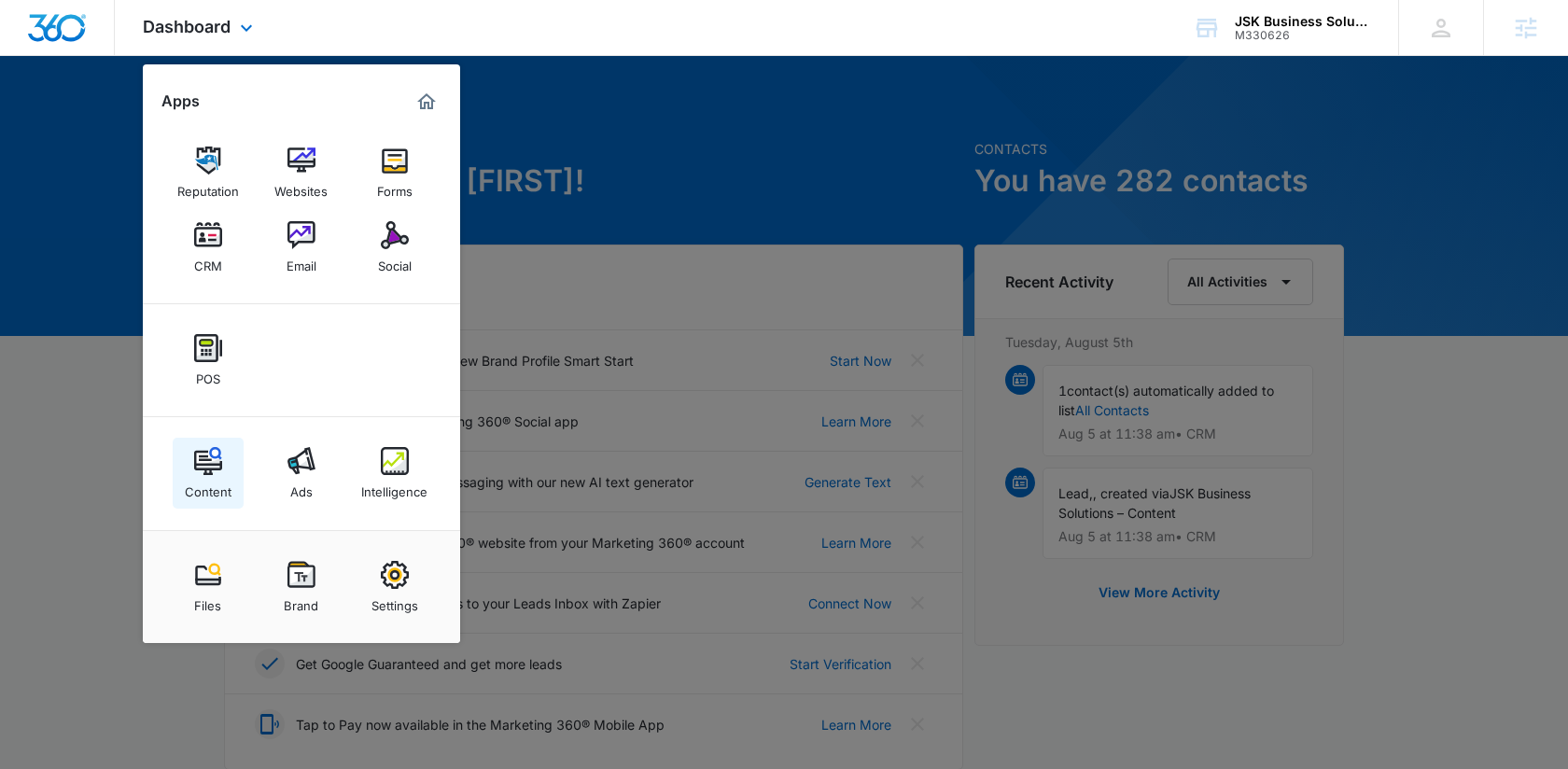click at bounding box center [208, 461] 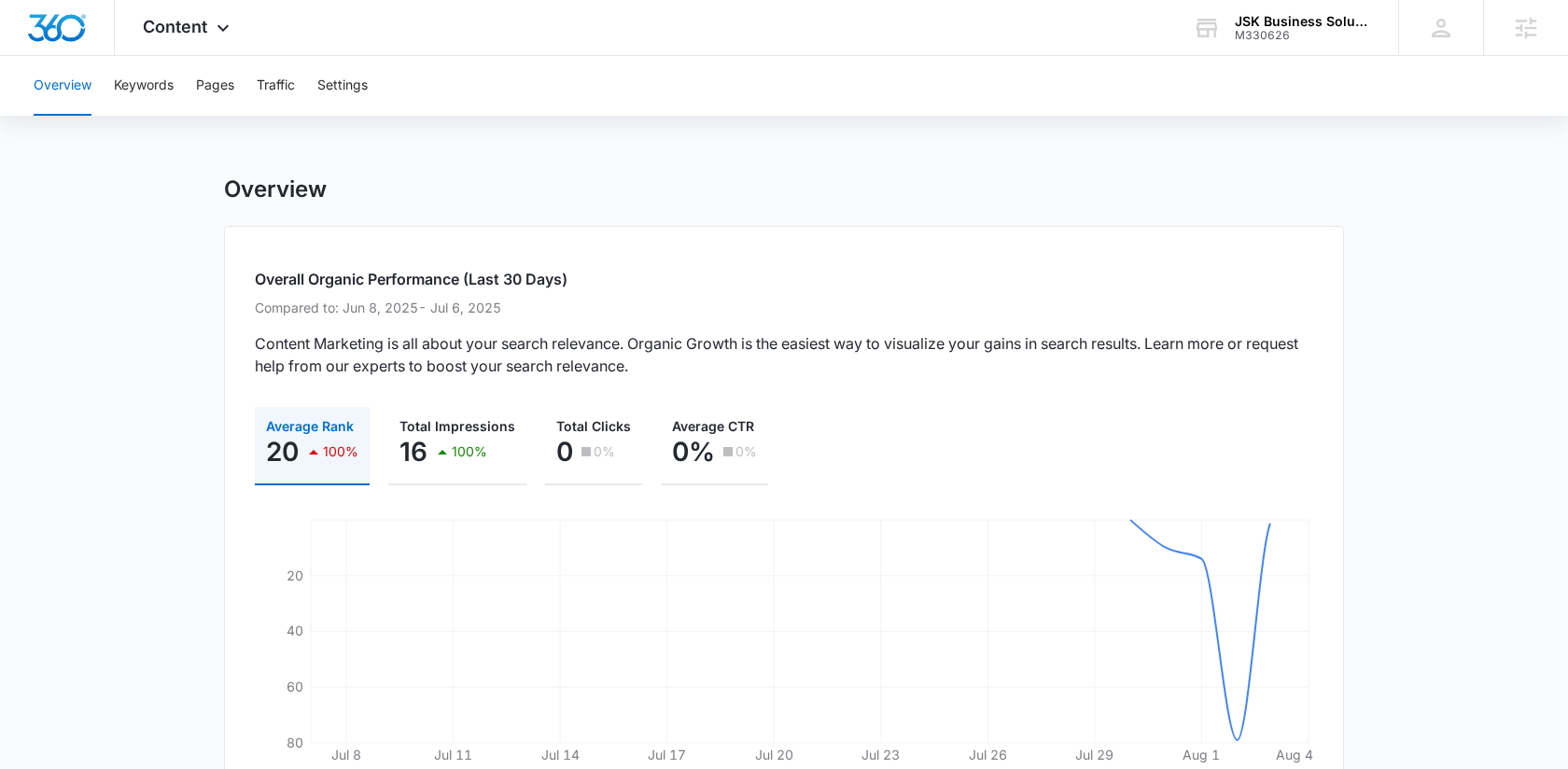 click on "Overview Keywords Pages Traffic Settings" at bounding box center (784, 86) 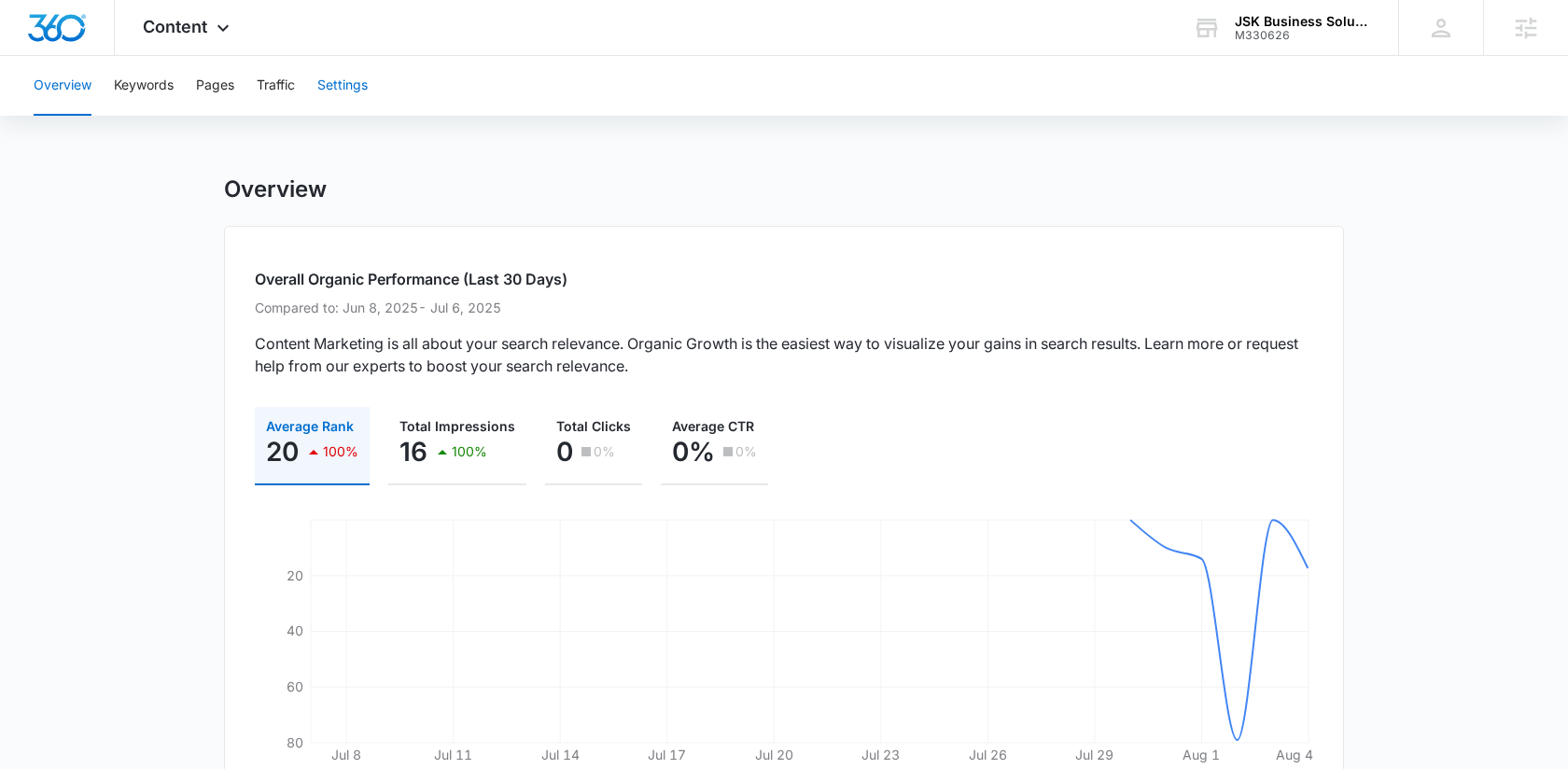 click on "Settings" at bounding box center [343, 86] 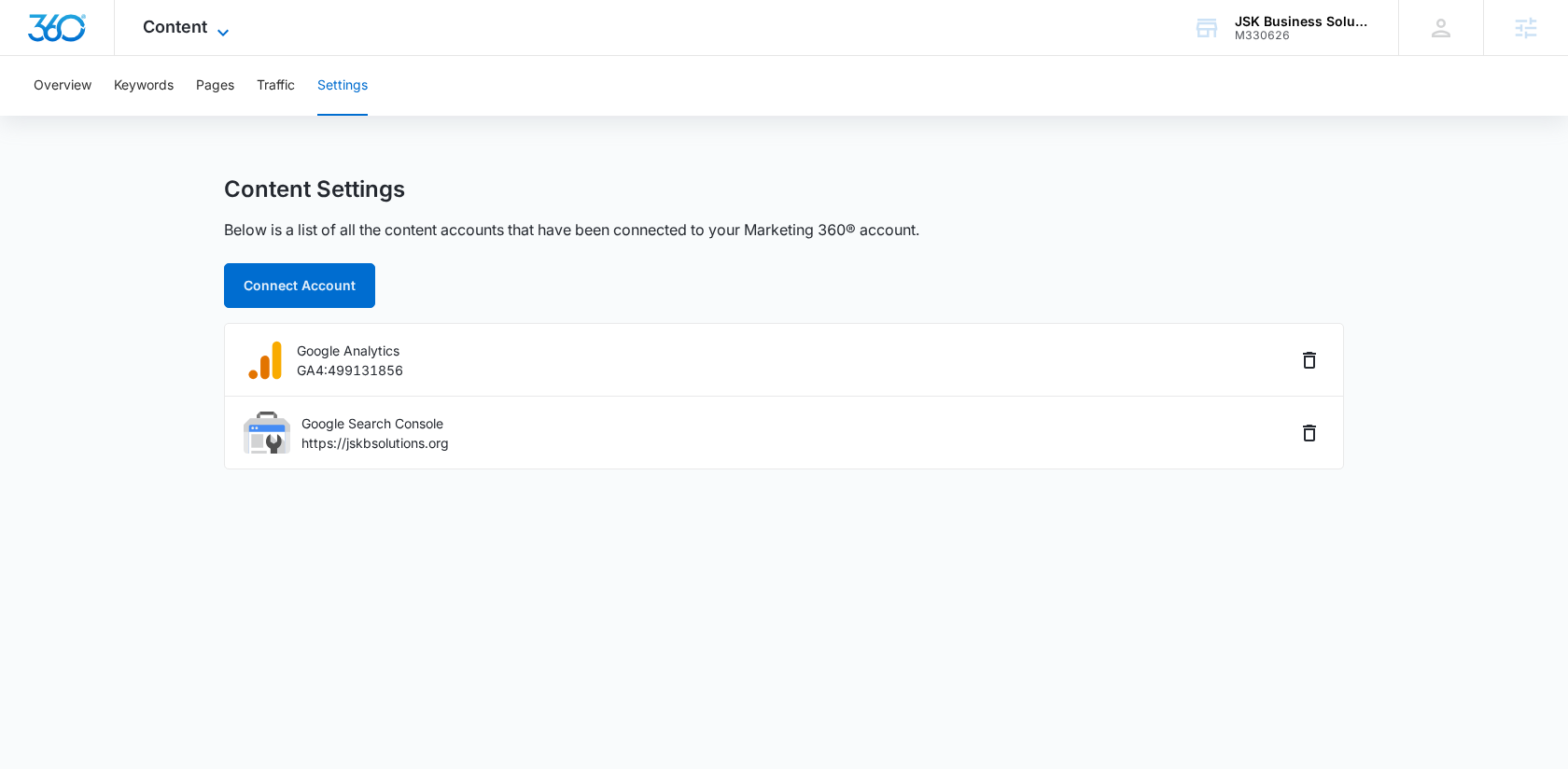 click on "Content" at bounding box center (175, 26) 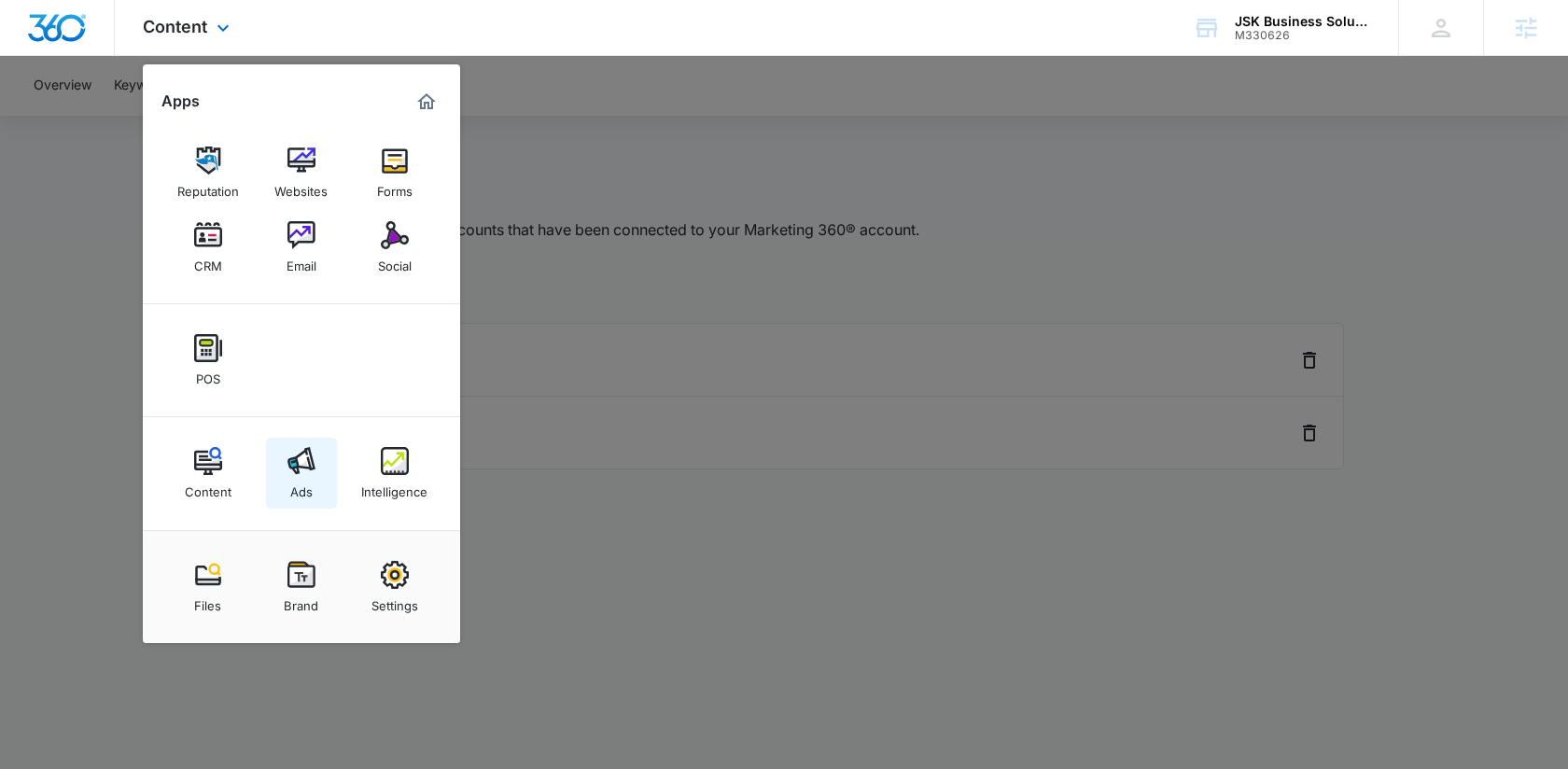 click on "Ads" at bounding box center (301, 473) 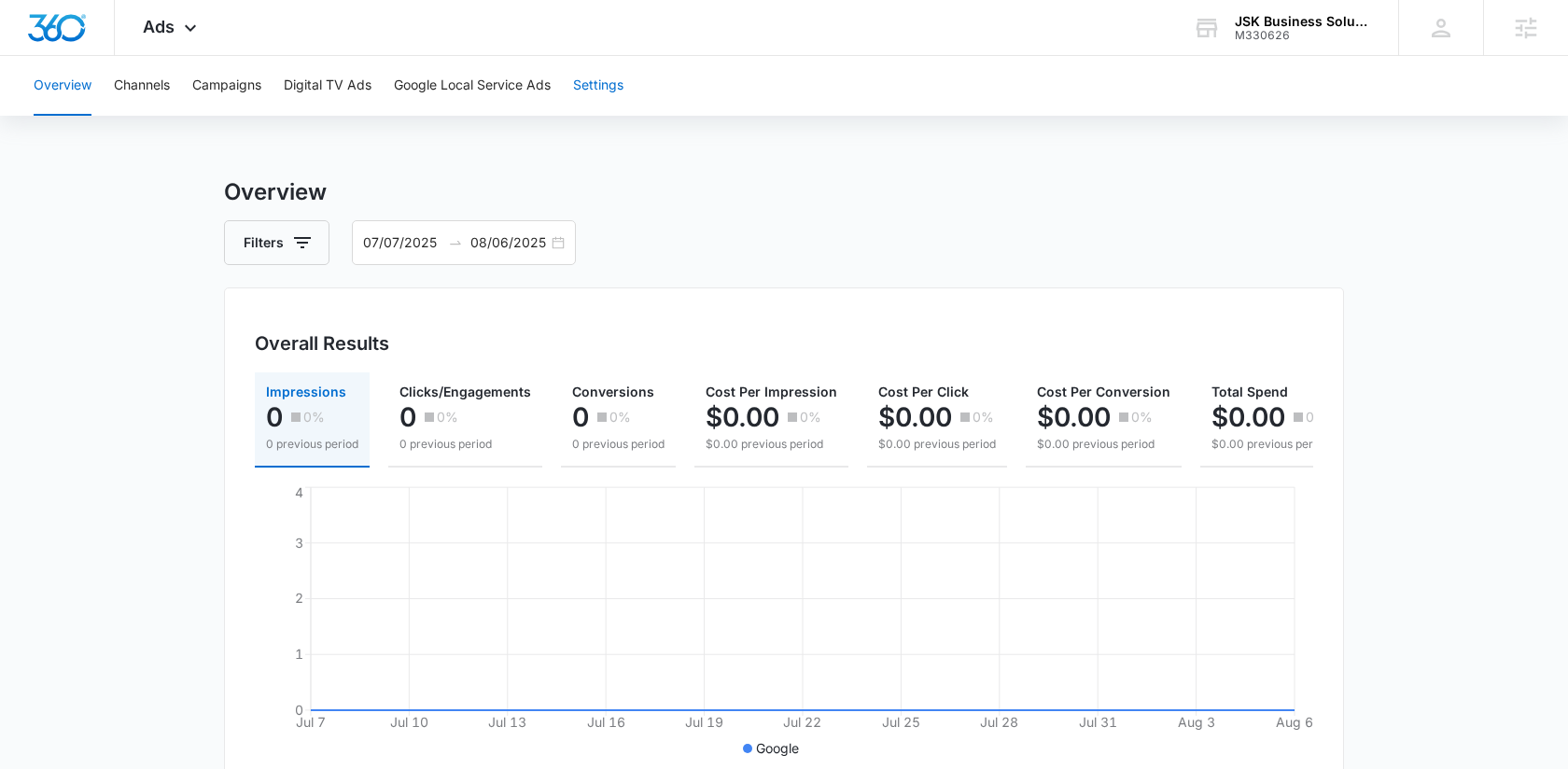 click on "Settings" at bounding box center [598, 86] 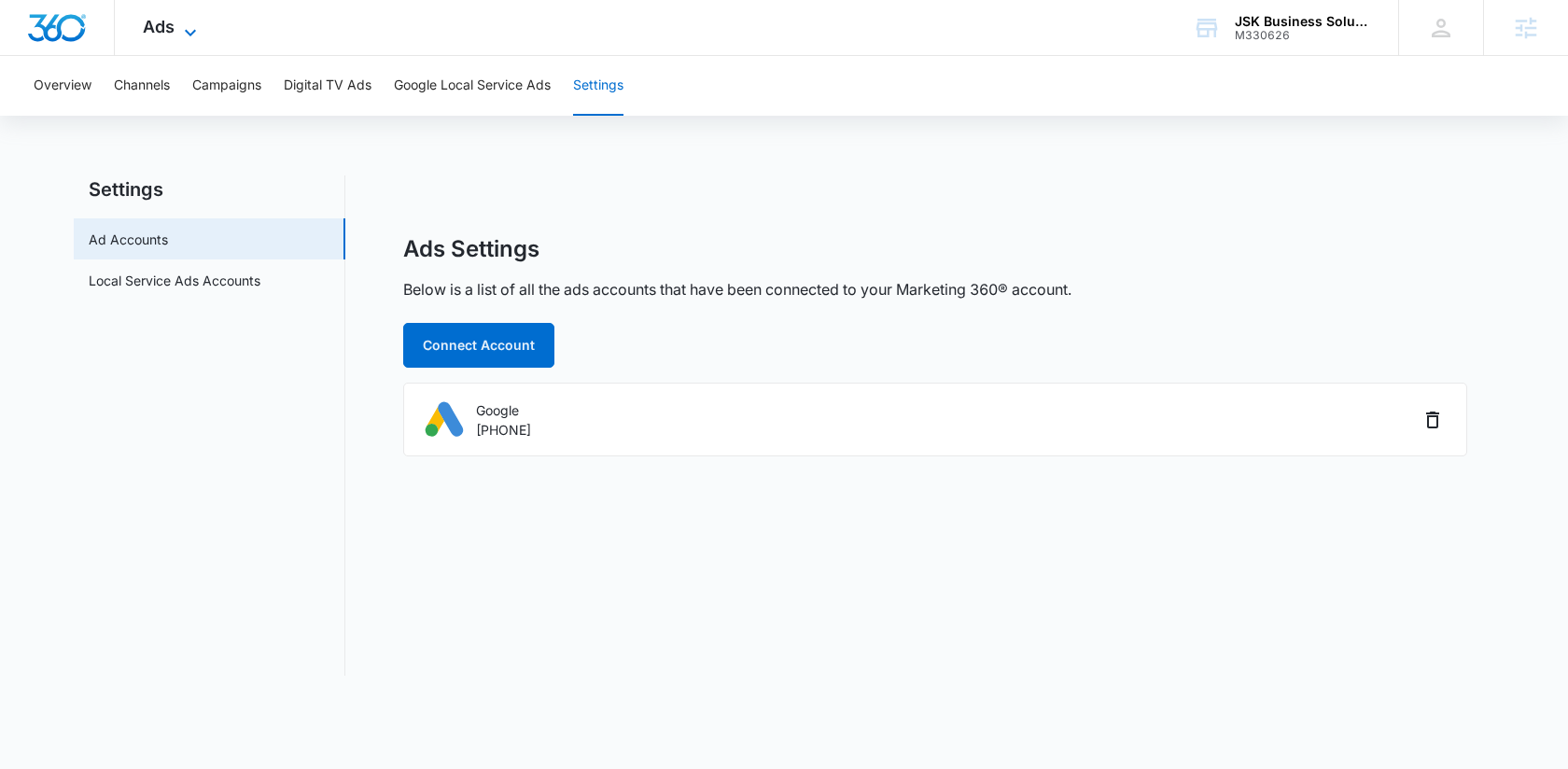 click on "Ads" at bounding box center (159, 26) 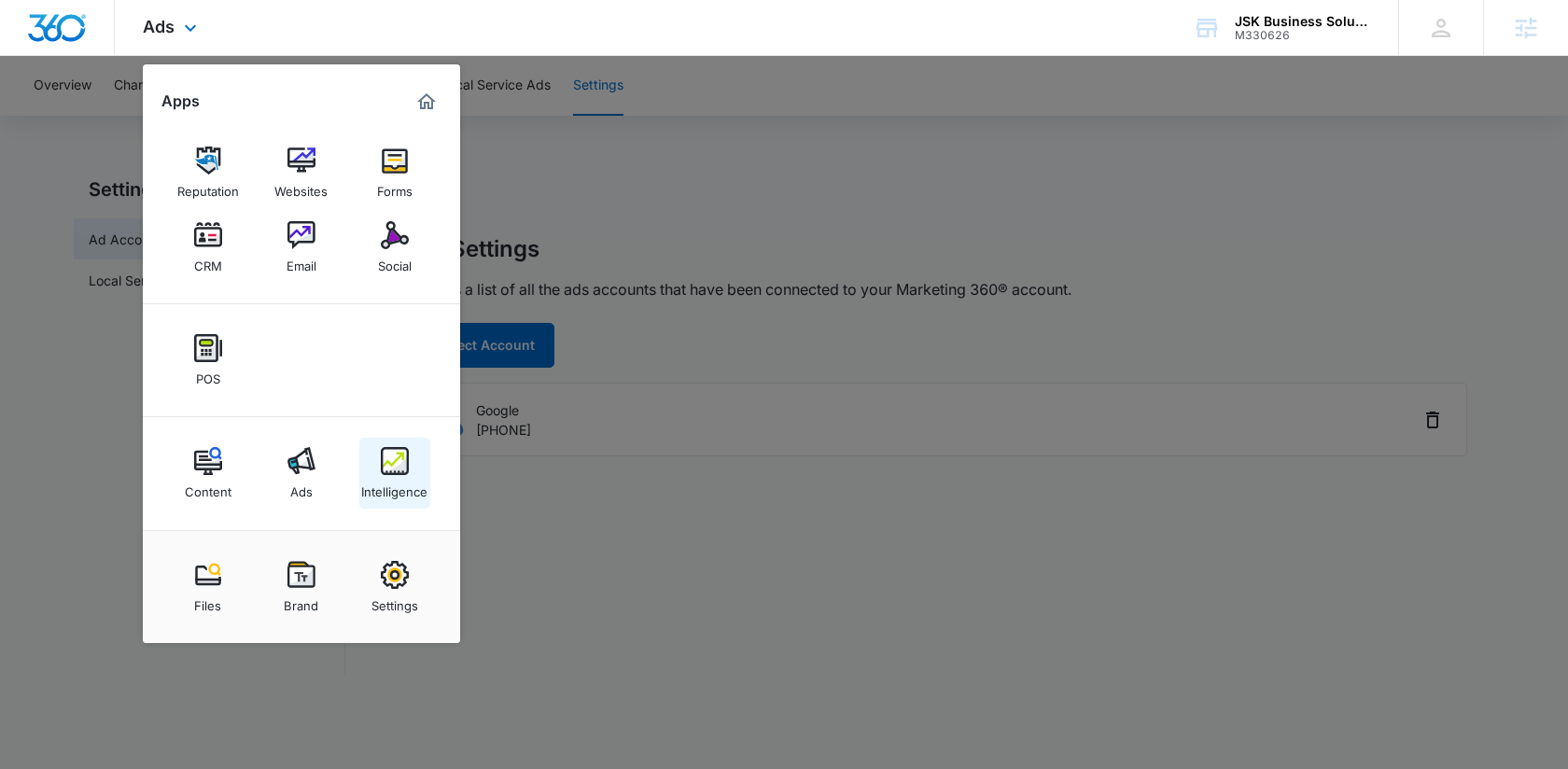 click at bounding box center (395, 461) 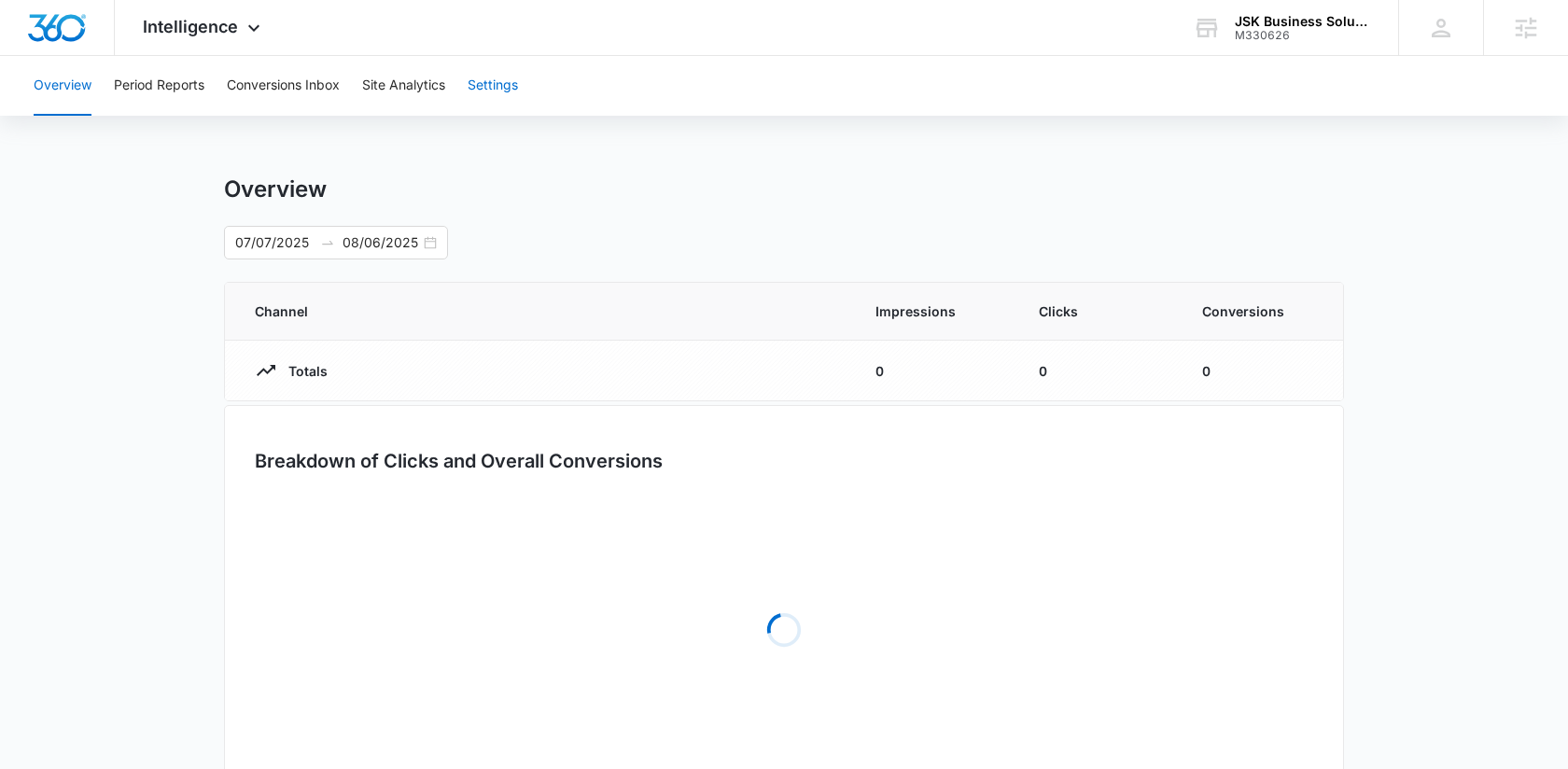 click on "Settings" at bounding box center [493, 86] 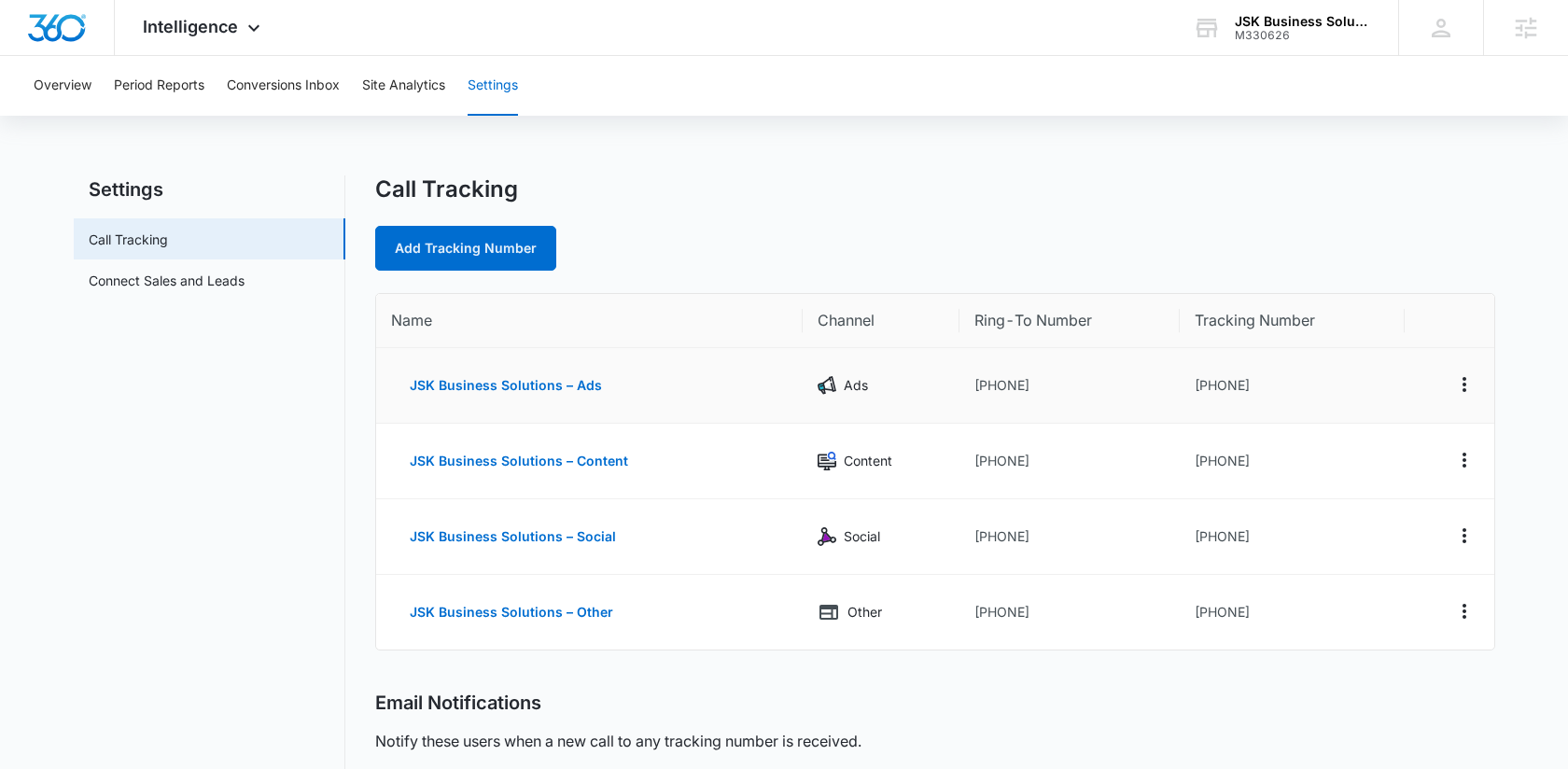 click on "[PHONE]" at bounding box center (1292, 385) 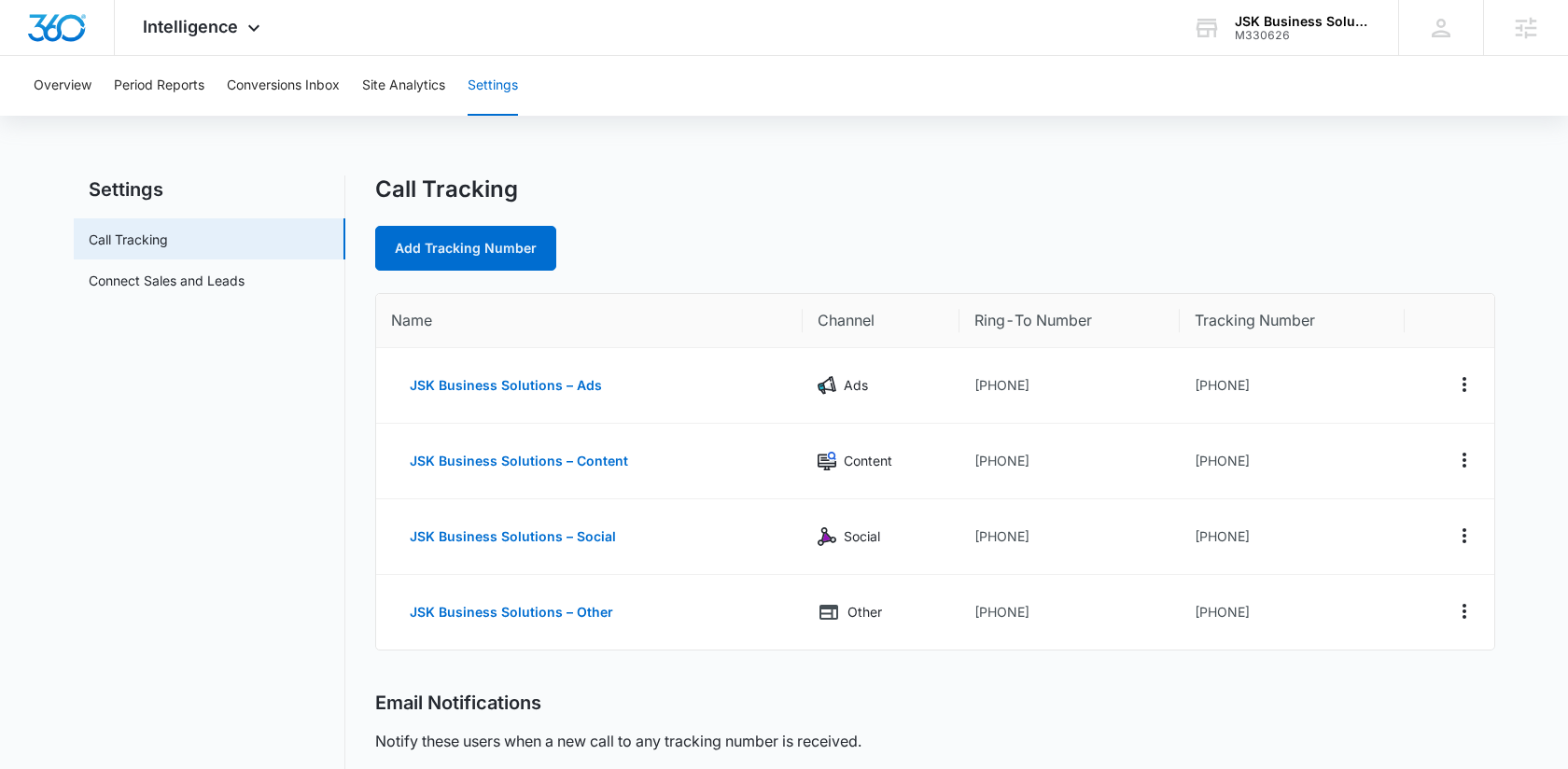 click on "Call Tracking" at bounding box center (935, 189) 